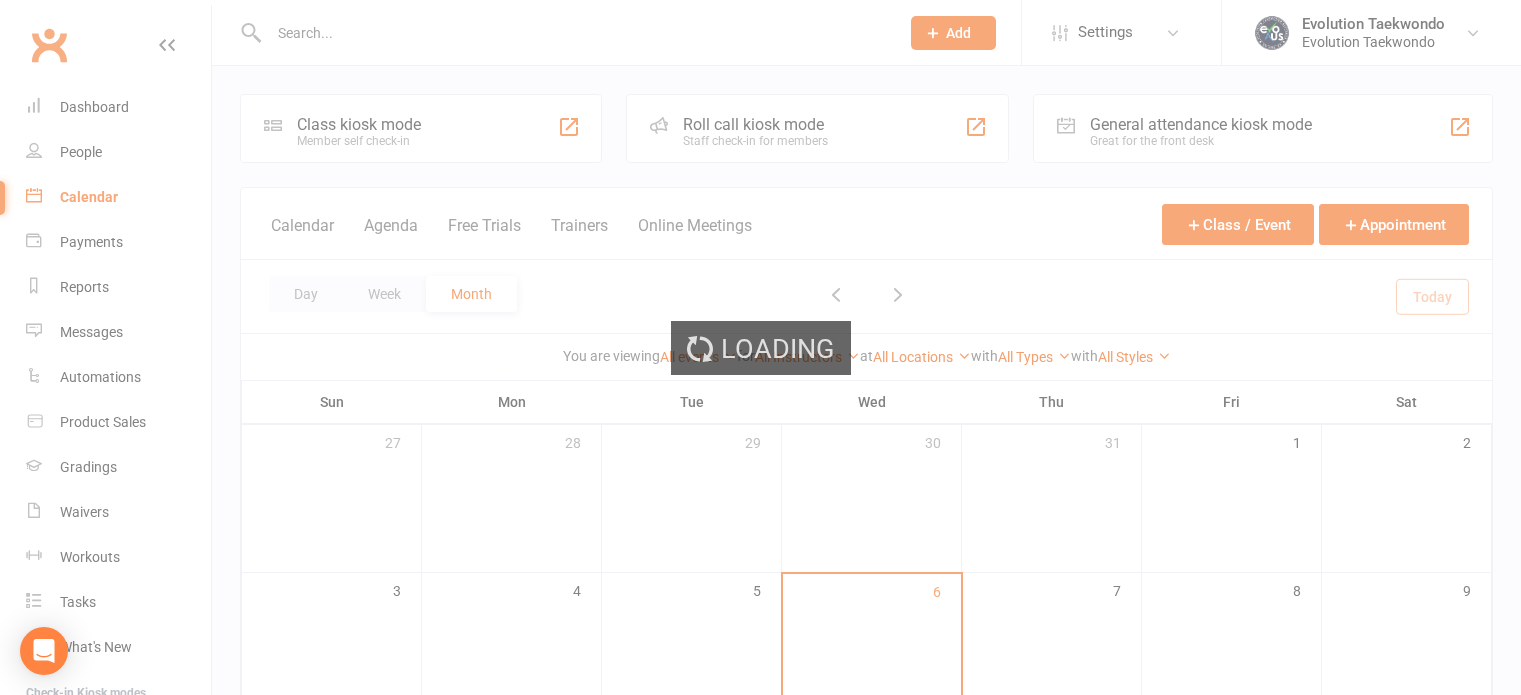 scroll, scrollTop: 0, scrollLeft: 0, axis: both 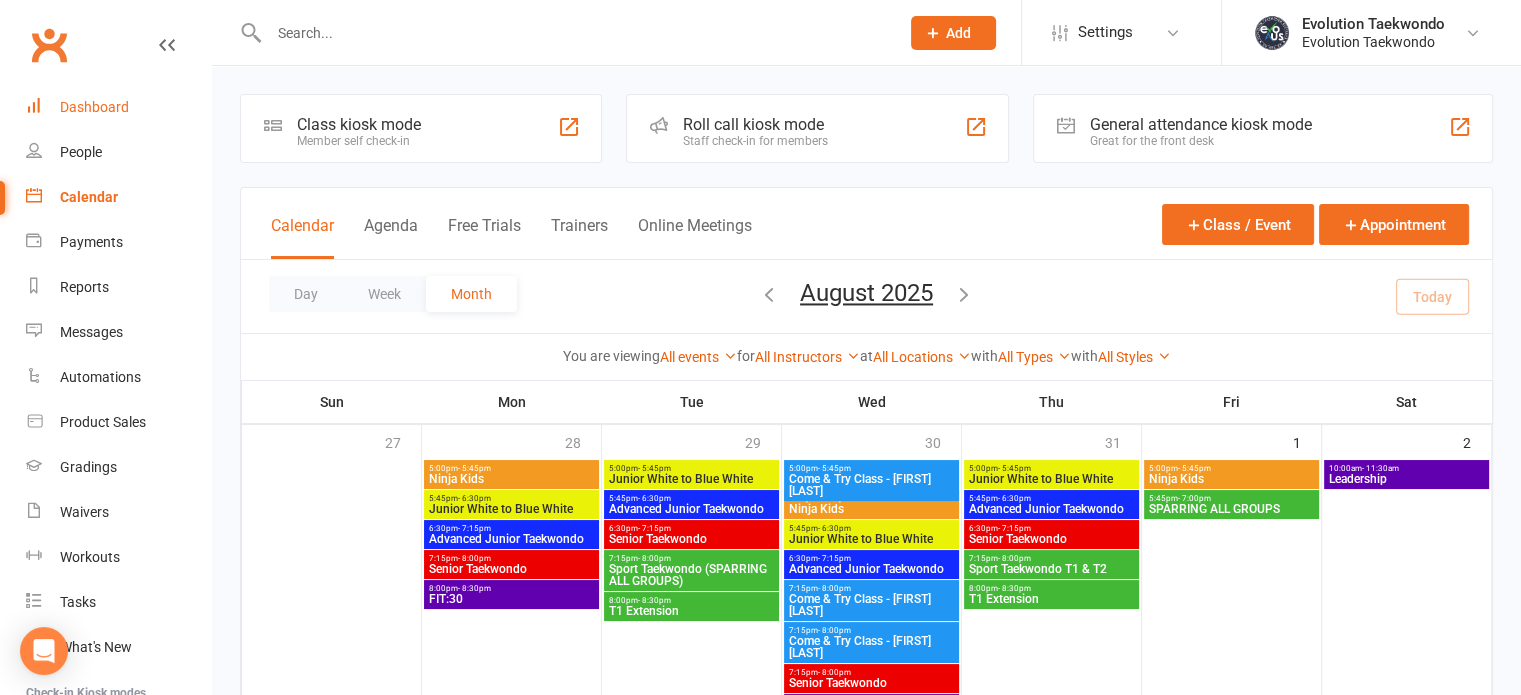 click on "Dashboard" at bounding box center [94, 107] 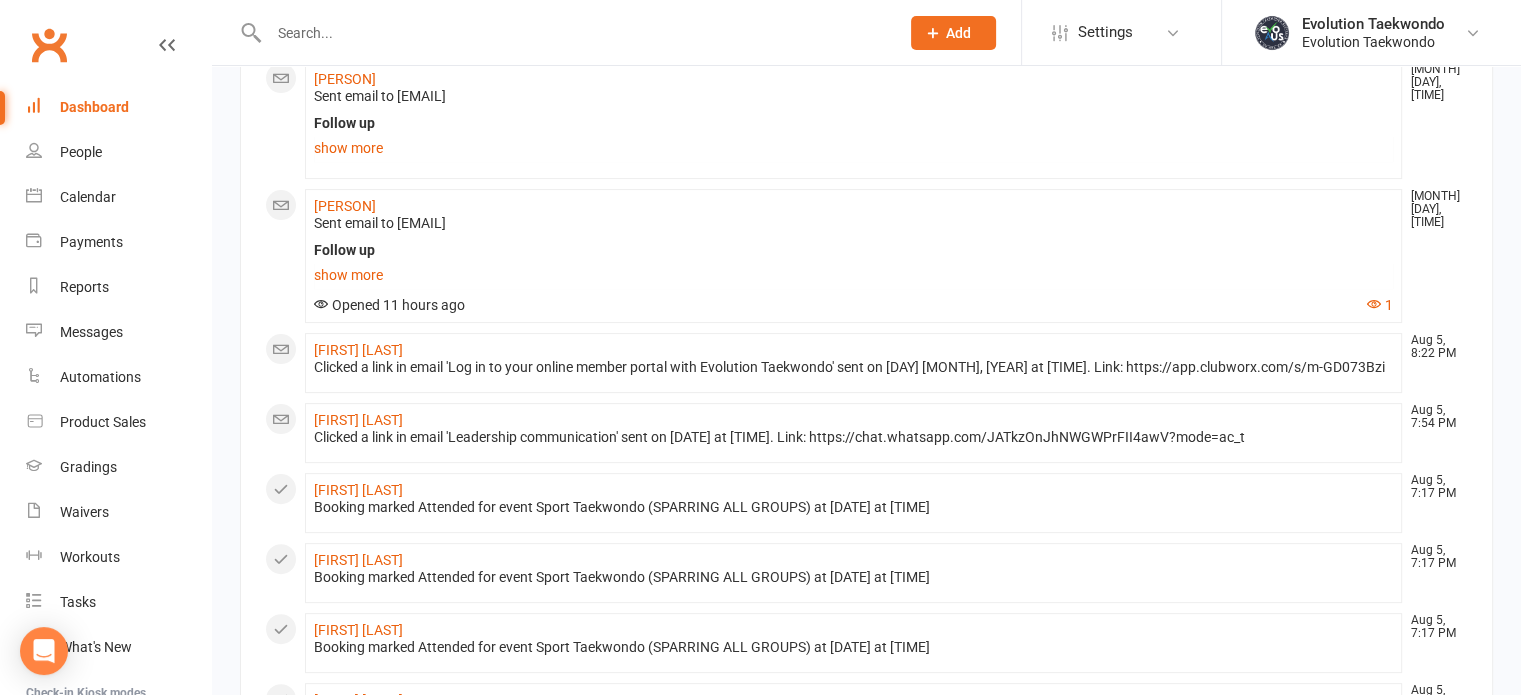 scroll, scrollTop: 470, scrollLeft: 0, axis: vertical 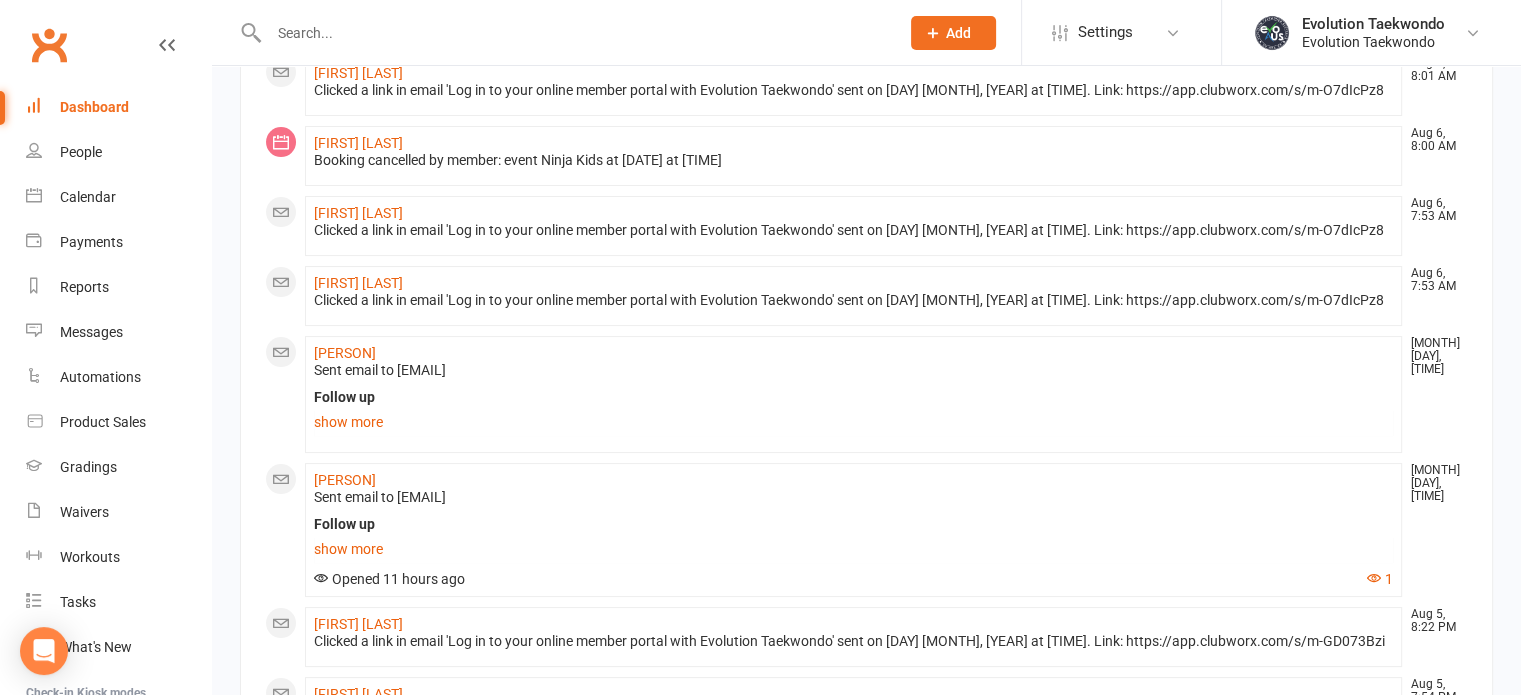 click on "[FIRST] [LAST] [MONTH] [DAY], [TIME] Clicked a link in email 'Log in to your online member portal with Evolution Taekwondo' sent on [DAY] [MONTH], [YEAR] at [TIME]. Link: https://app.clubworx.com/s/m-O7dIcPz8
[FIRST] [LAST] [MONTH] [DAY], [TIME] Booking cancelled by member: event Ninja Kids at [DAY] [MONTH] [YEAR] at [TIME]
[FIRST] [LAST] [MONTH] [DAY], [TIME] Clicked a link in email 'Log in to your online member portal with Evolution Taekwondo' sent on [DAY] [MONTH], [YEAR] at [TIME]. Link: https://app.clubworx.com/s/m-O7dIcPz8
[FIRST] [LAST] [MONTH] [DAY], [TIME] Clicked a link in email 'Log in to your online member portal with Evolution Taekwondo' sent on [DAY] [MONTH], [YEAR] at [TIME]. Link: https://app.clubworx.com/s/m-O7dIcPz8
[FIRST] [LAST] [MONTH] [DAY], [TIME]   Sent email to [EMAIL] Follow up Hi [FIRST],
Thanks for your email and submitting the form, we will adjust your membership.
All the best with your next few weeks. You've shown such a positive attitude and put in some amazing effort during your training, so we're sure you'll crush it." at bounding box center [866, 816] 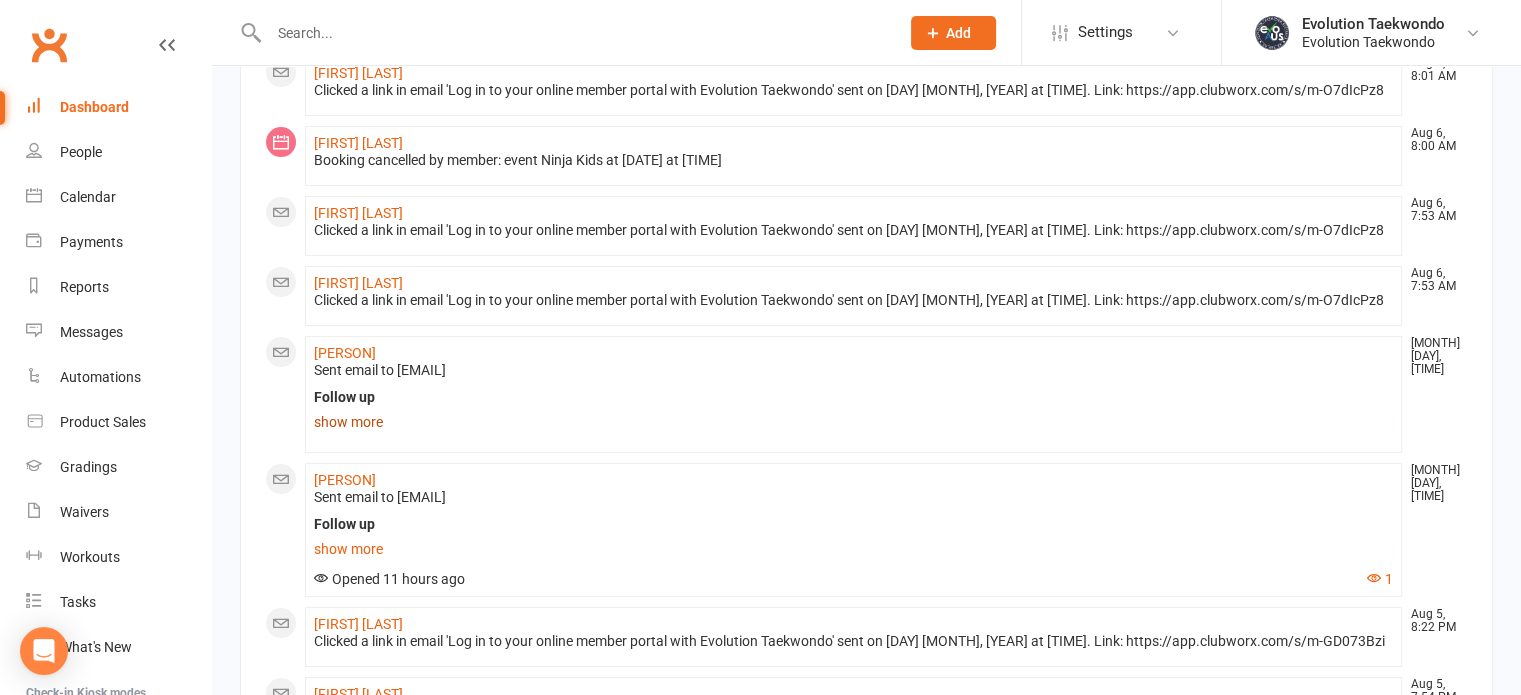 click on "show more" at bounding box center [853, 422] 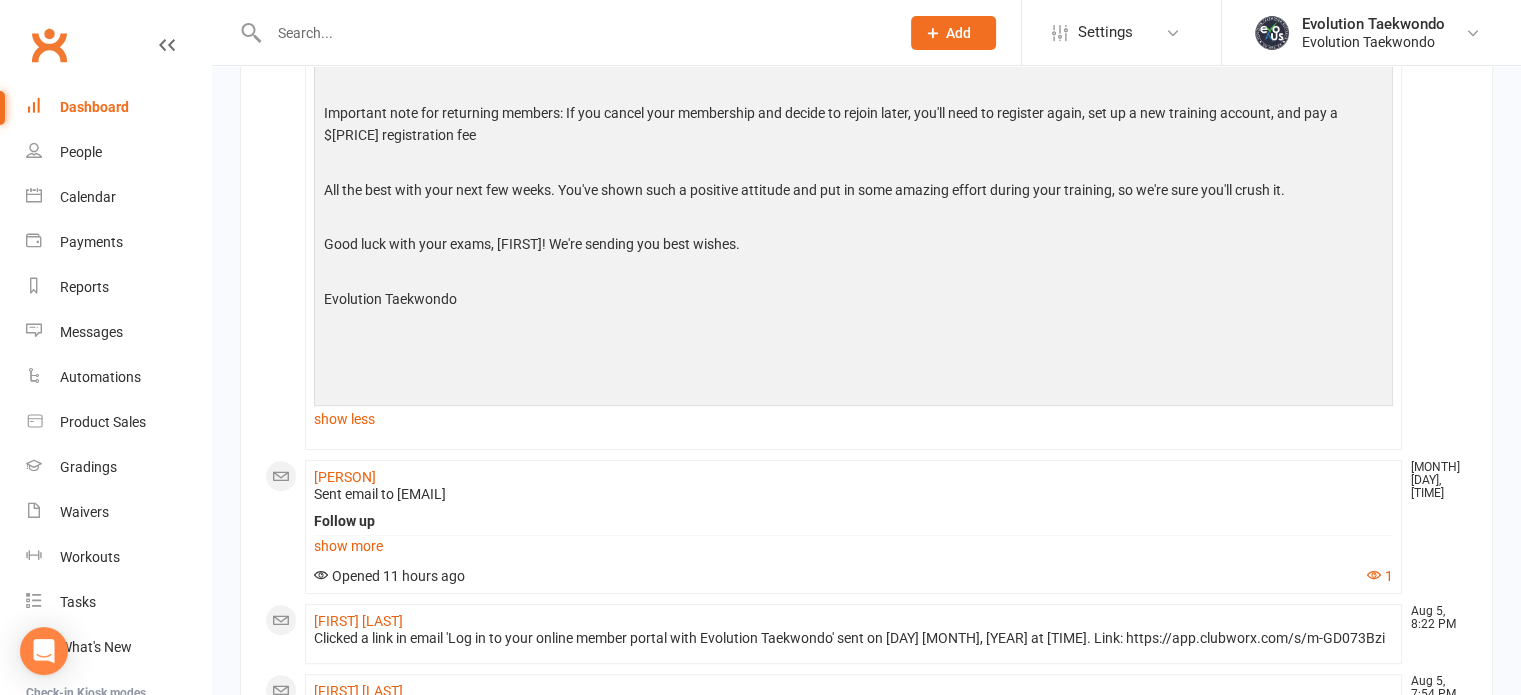 scroll, scrollTop: 694, scrollLeft: 0, axis: vertical 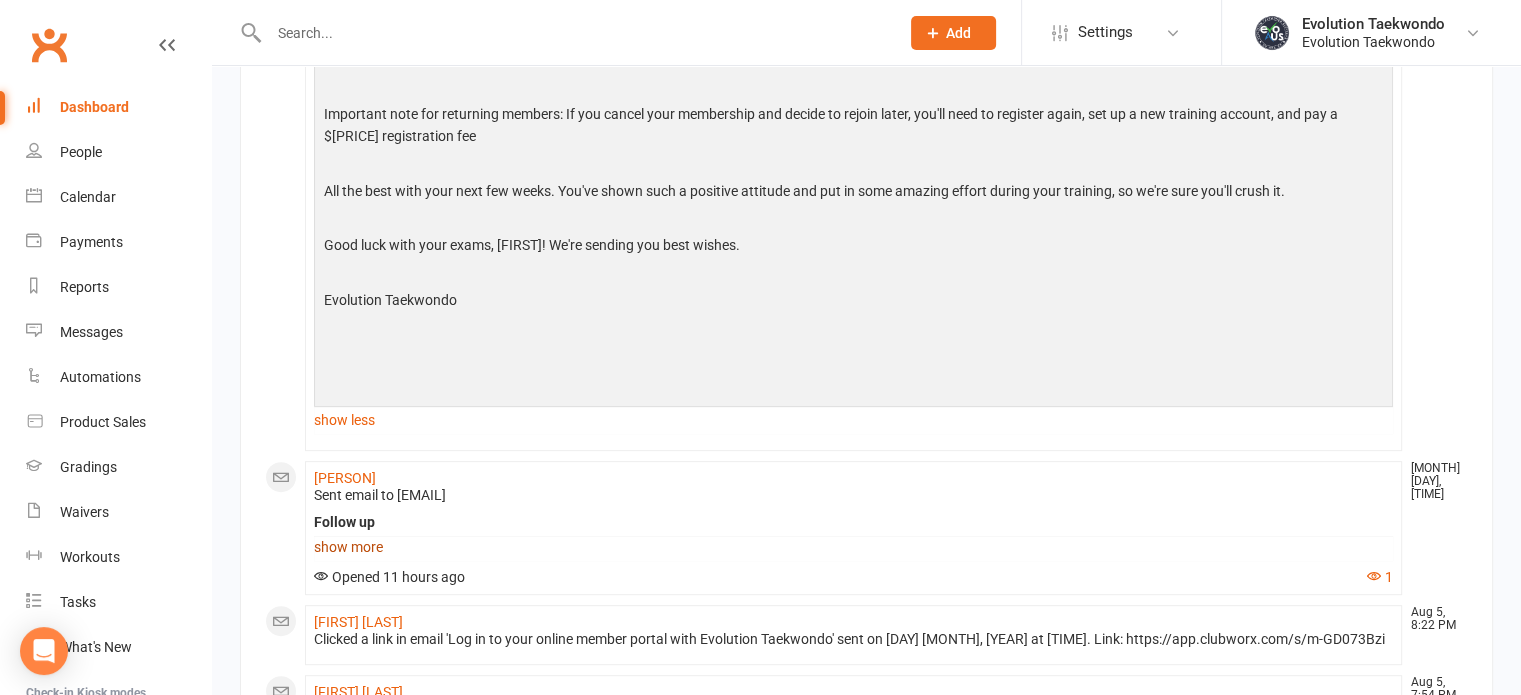 click on "show more" at bounding box center (853, 547) 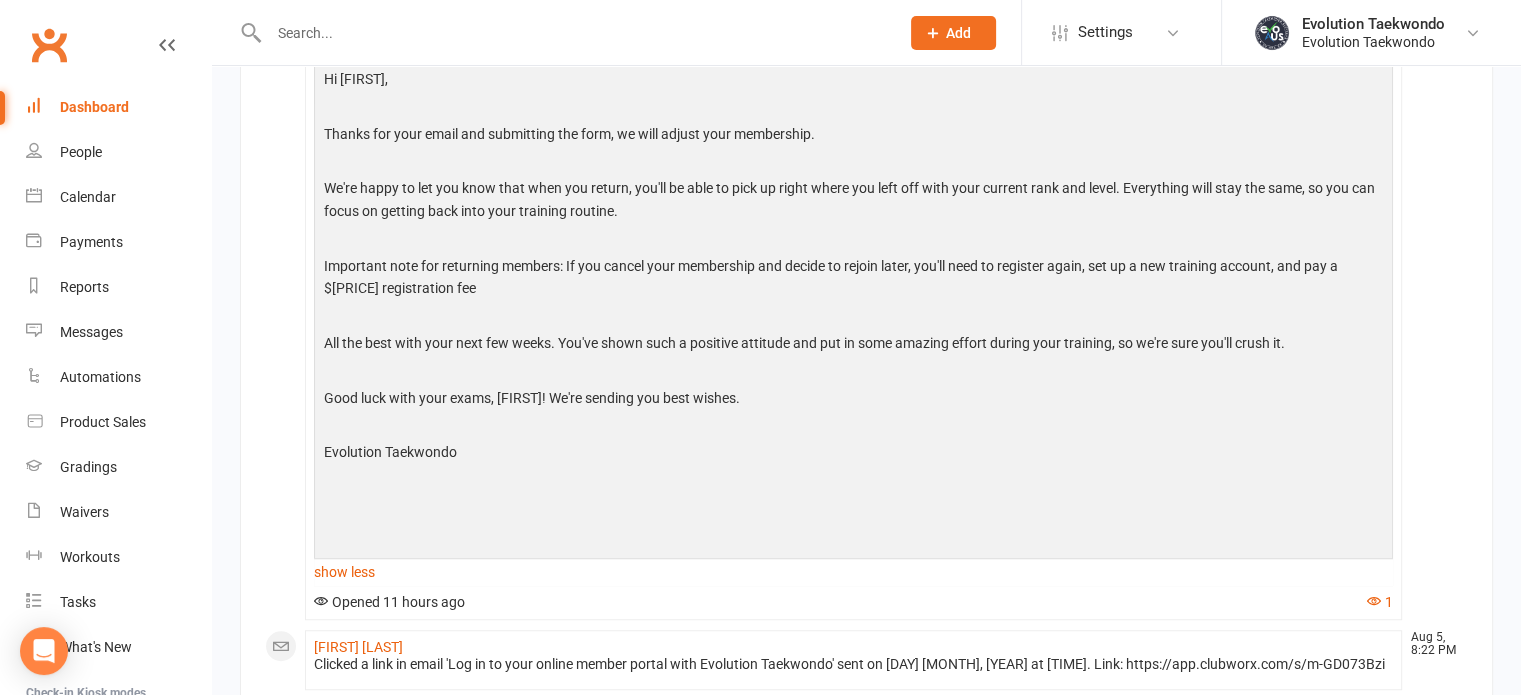 scroll, scrollTop: 1166, scrollLeft: 0, axis: vertical 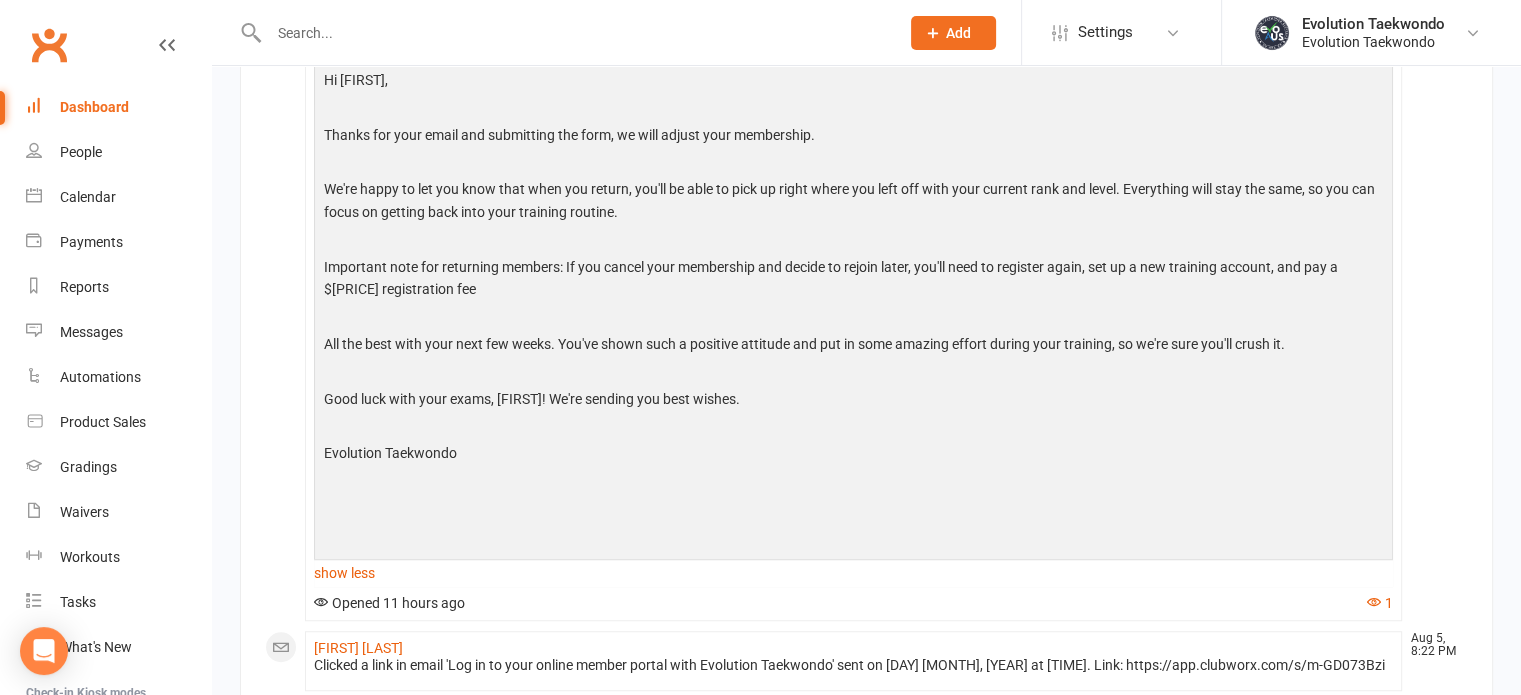 click on "Dashboard" at bounding box center (94, 107) 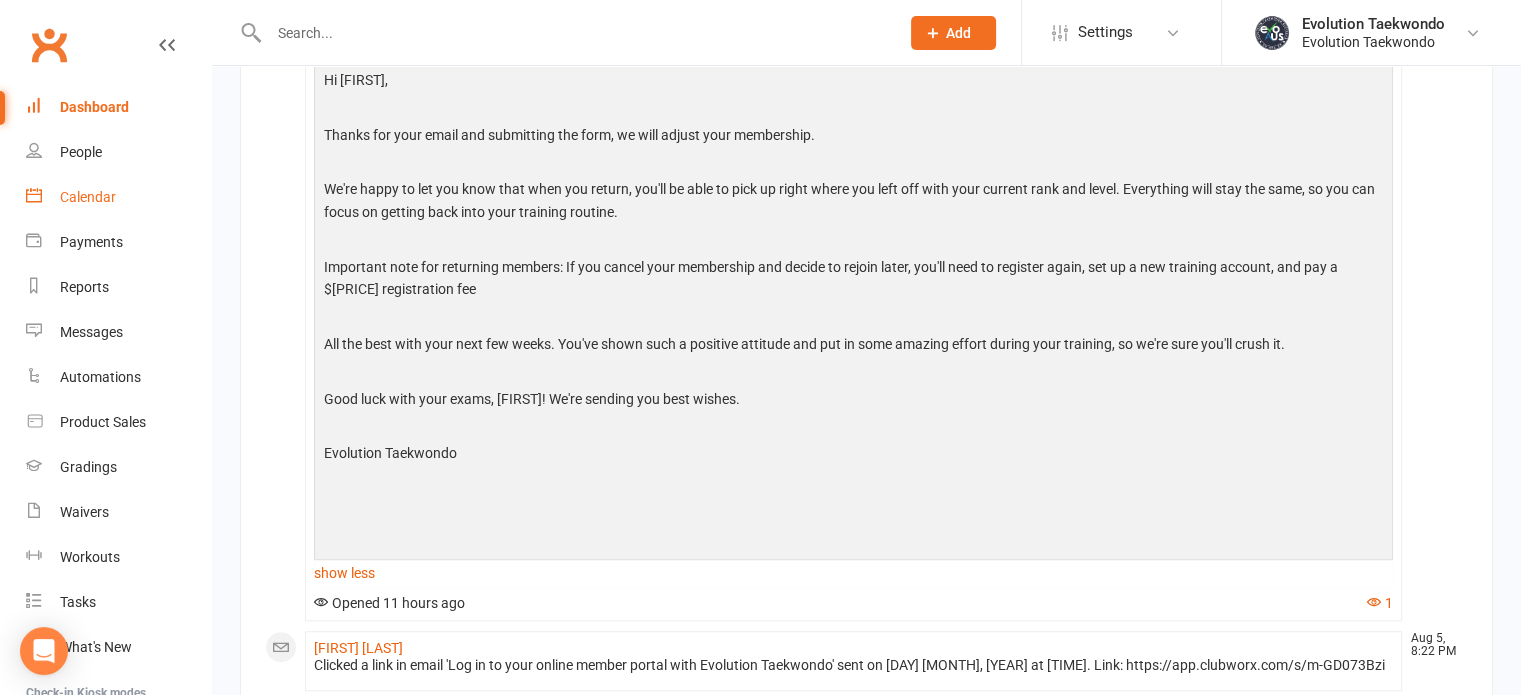 click on "Calendar" at bounding box center [88, 197] 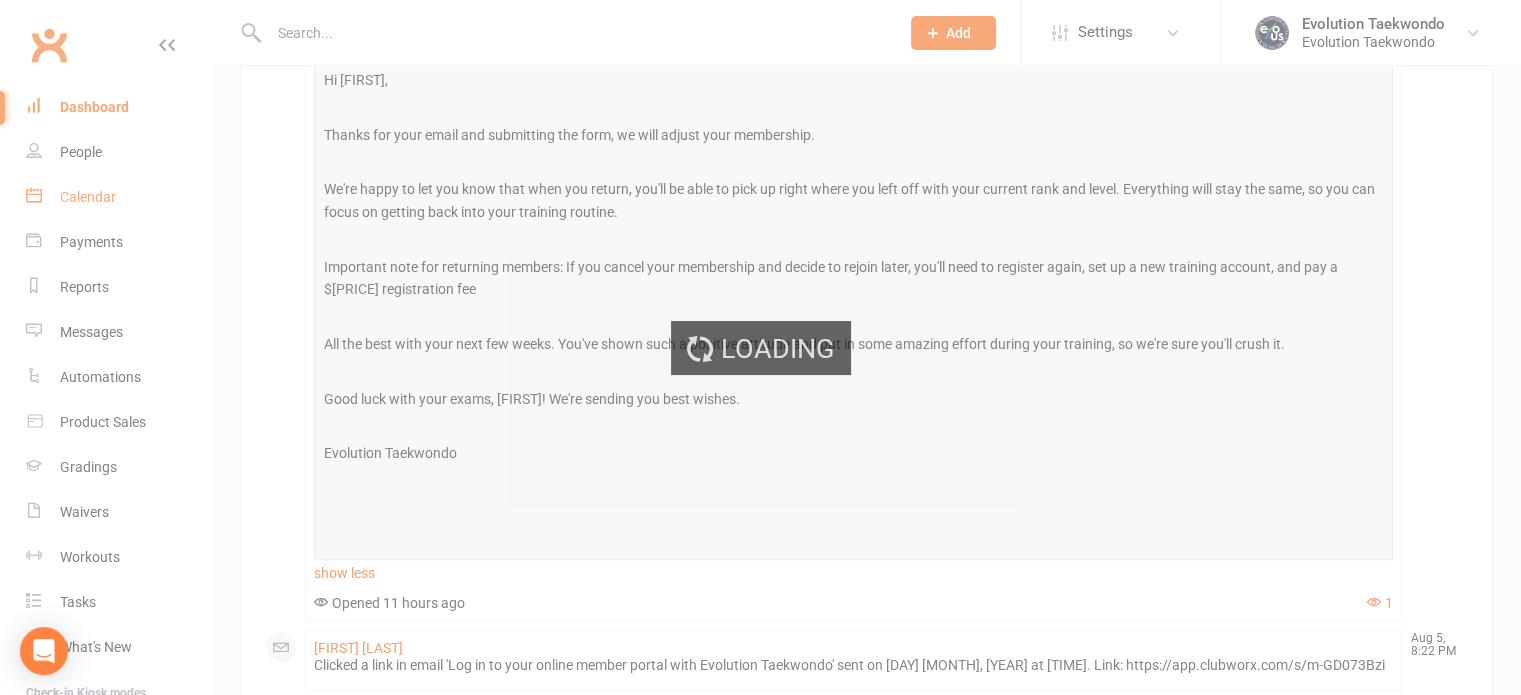 scroll, scrollTop: 0, scrollLeft: 0, axis: both 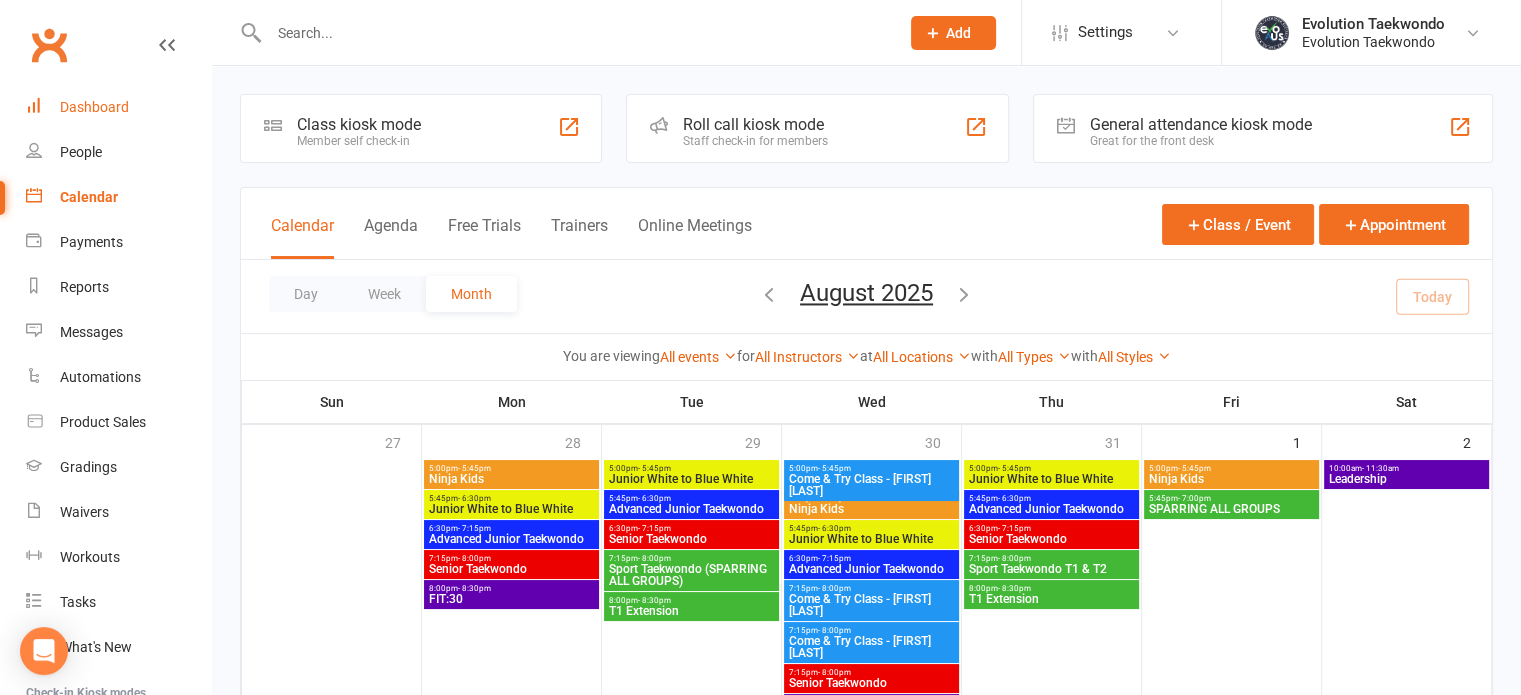 click on "Dashboard" at bounding box center (94, 107) 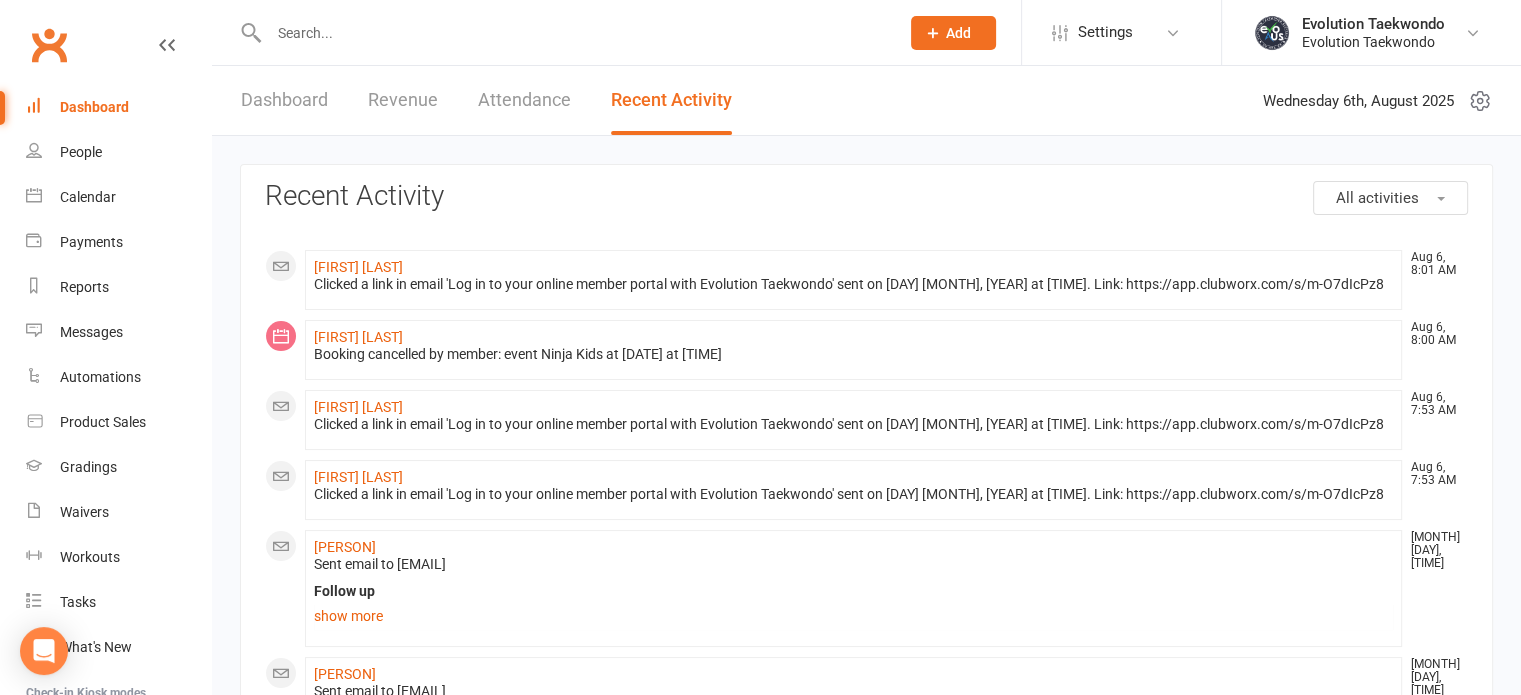 click at bounding box center (574, 33) 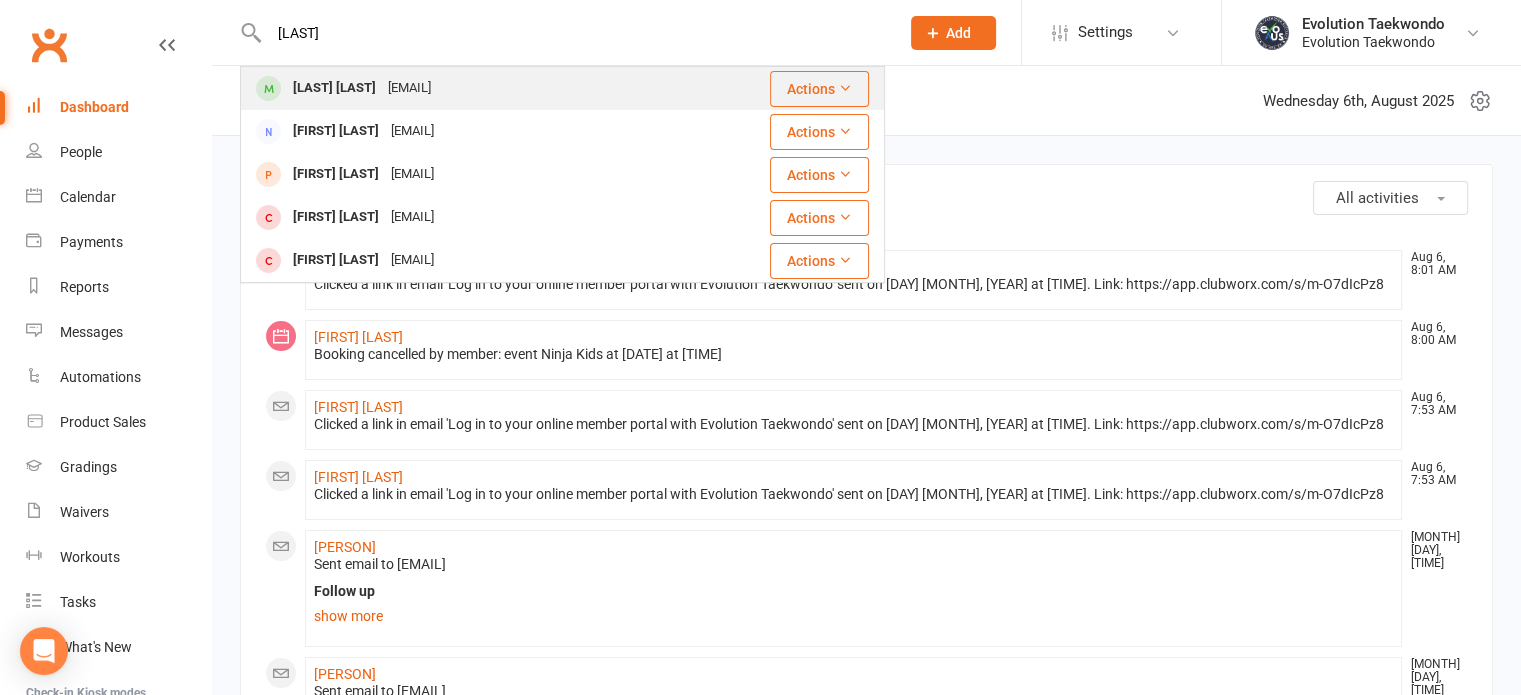 type on "[LAST]" 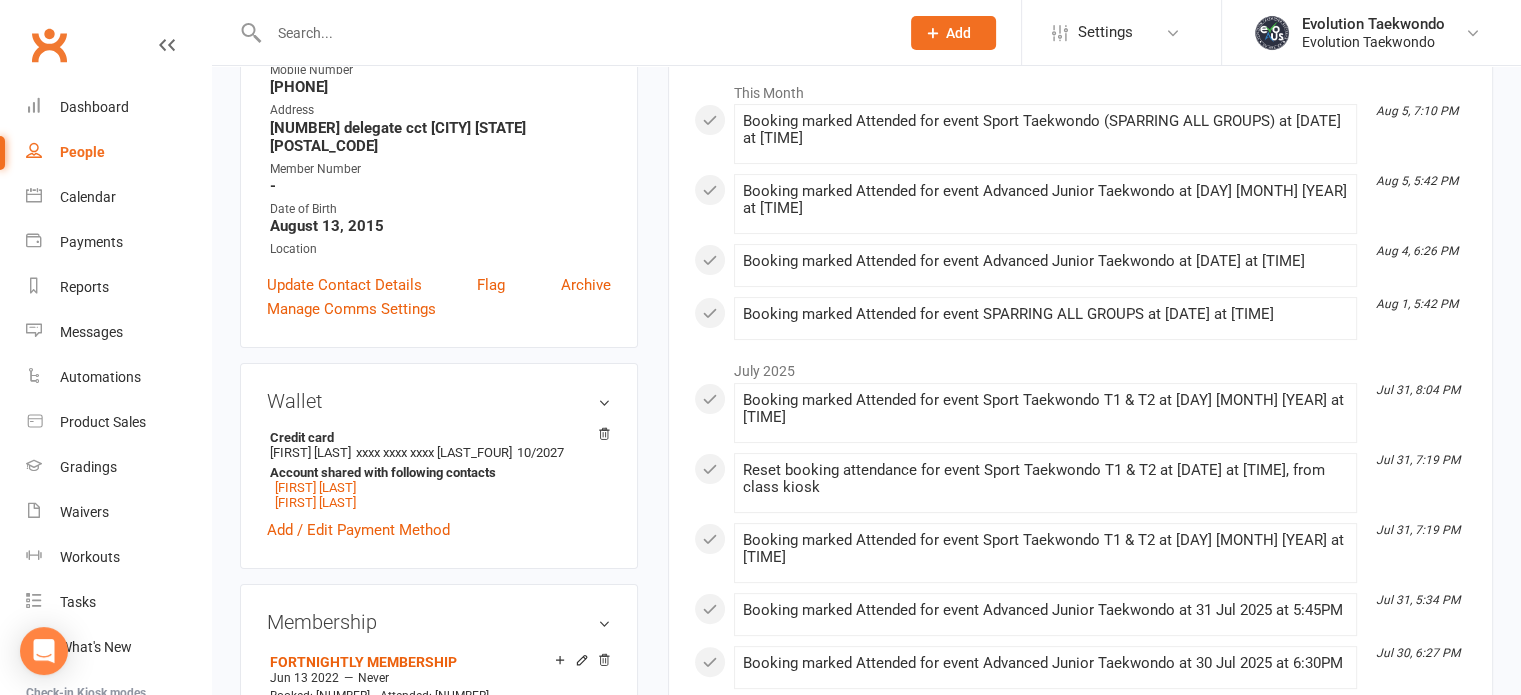 scroll, scrollTop: 328, scrollLeft: 0, axis: vertical 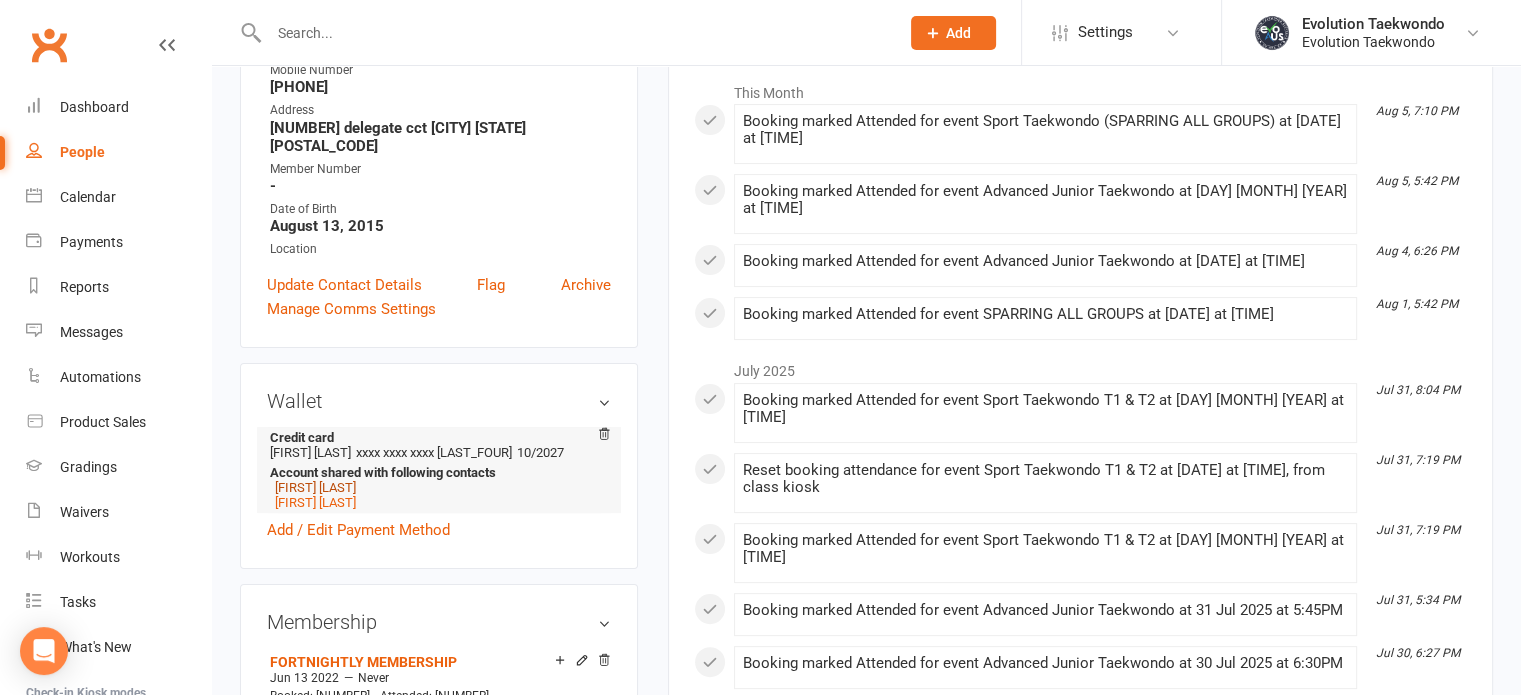 click on "[FIRST] [LAST]" at bounding box center [315, 487] 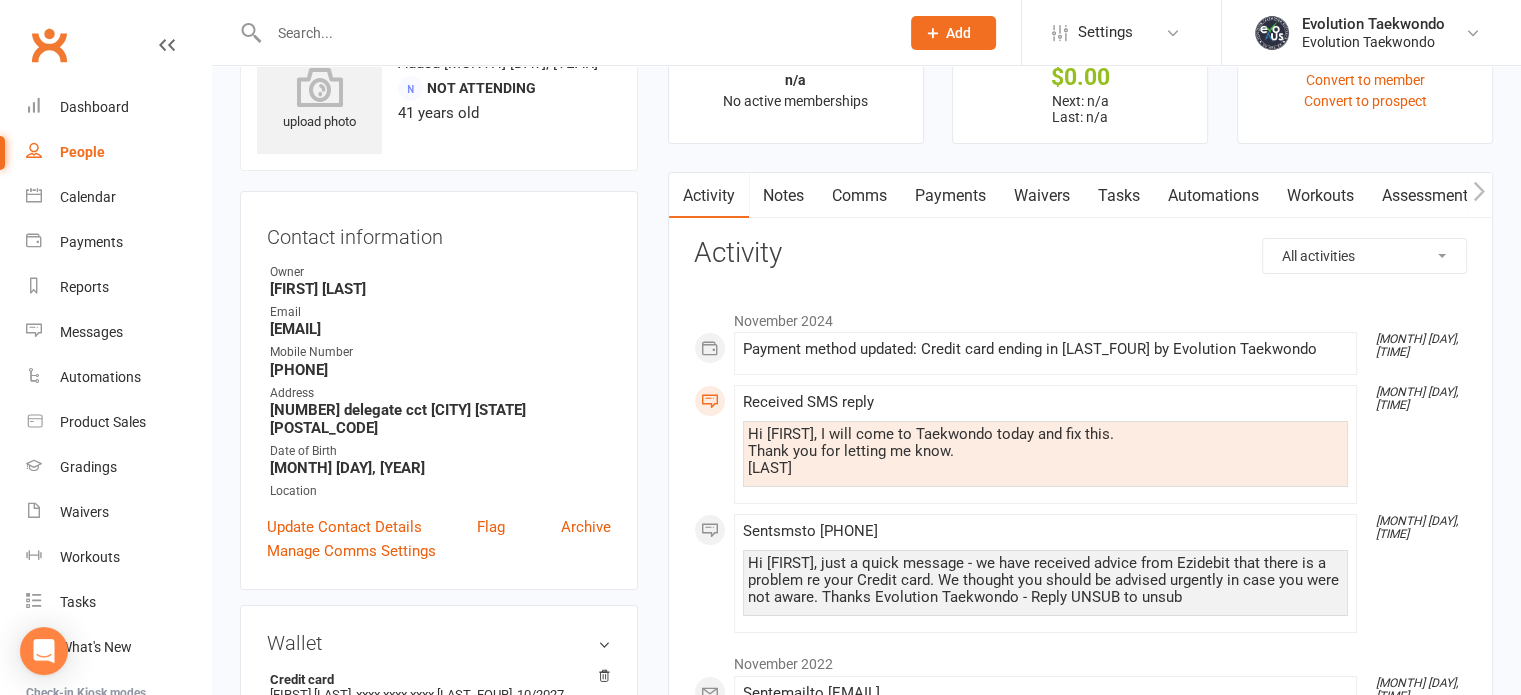 scroll, scrollTop: 78, scrollLeft: 0, axis: vertical 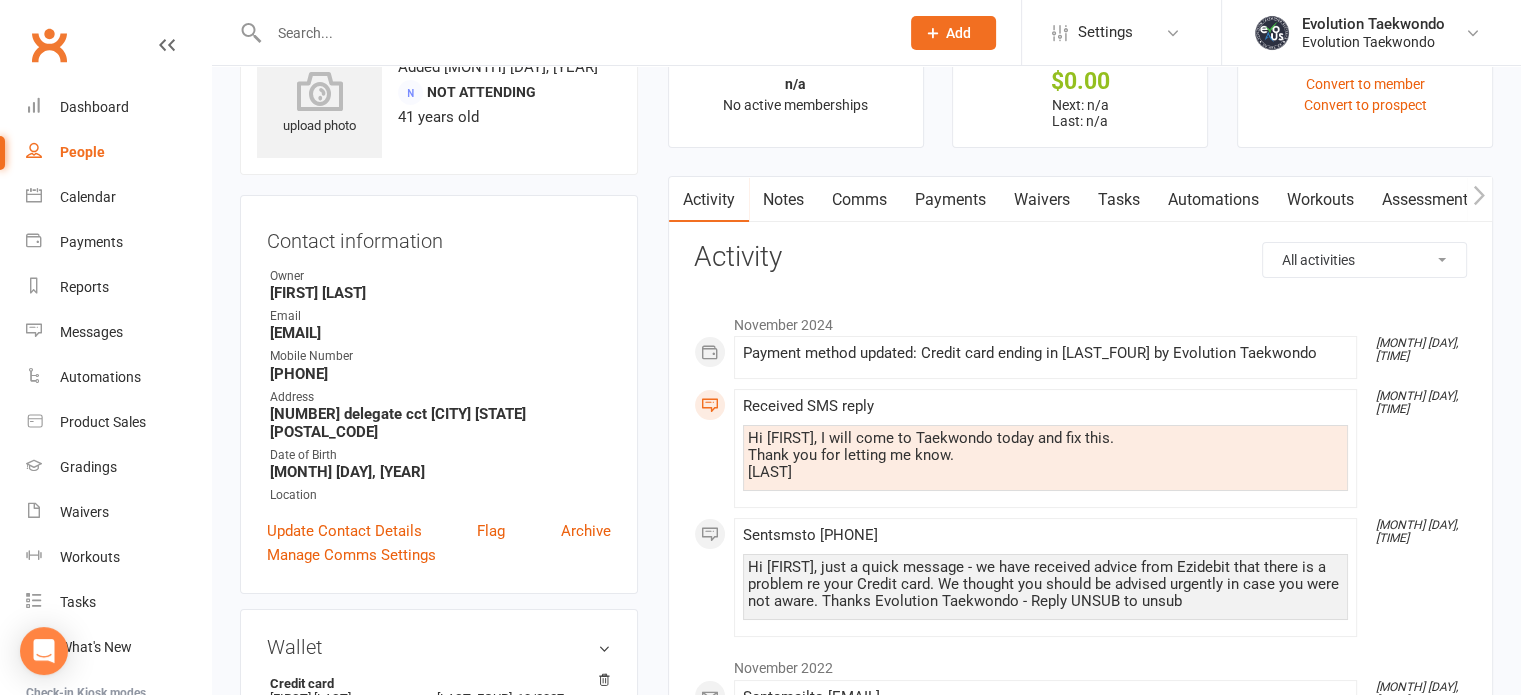 click on "Comms" at bounding box center [859, 200] 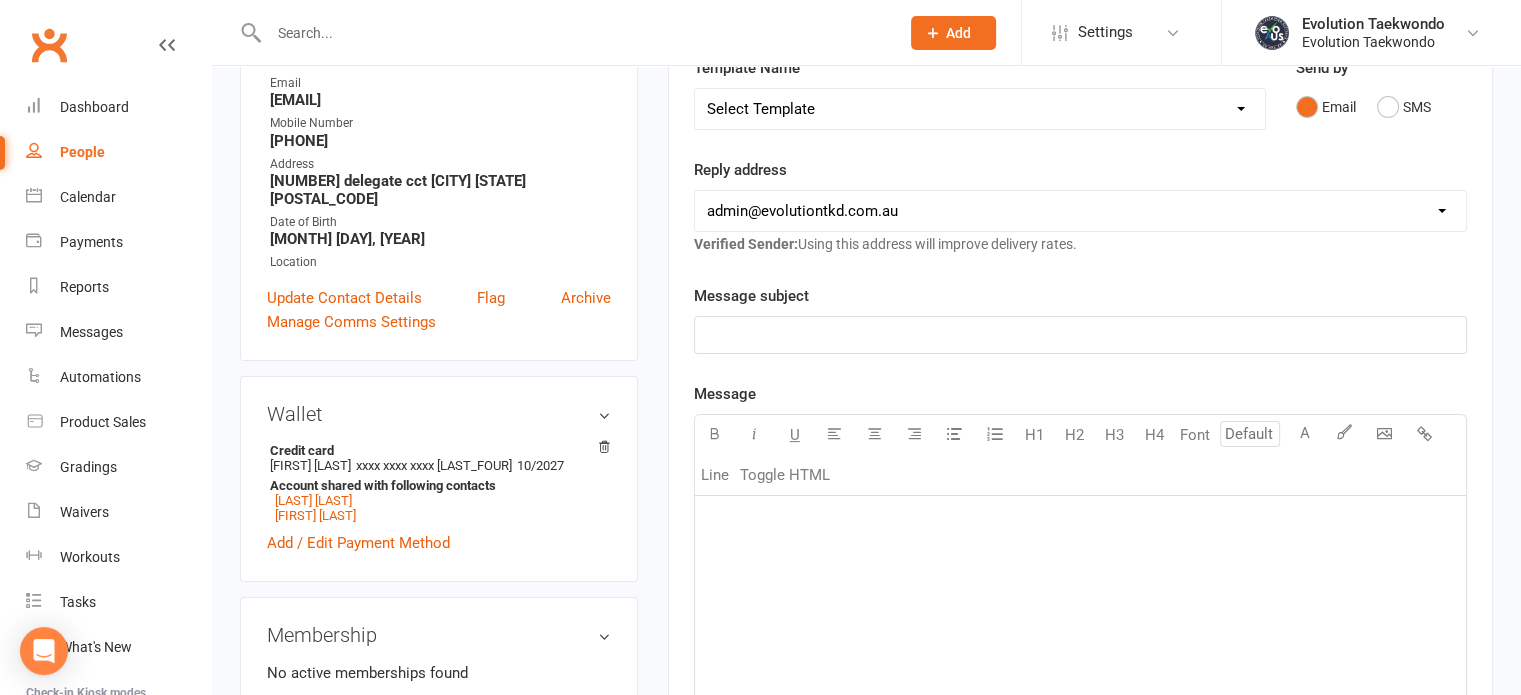 scroll, scrollTop: 312, scrollLeft: 0, axis: vertical 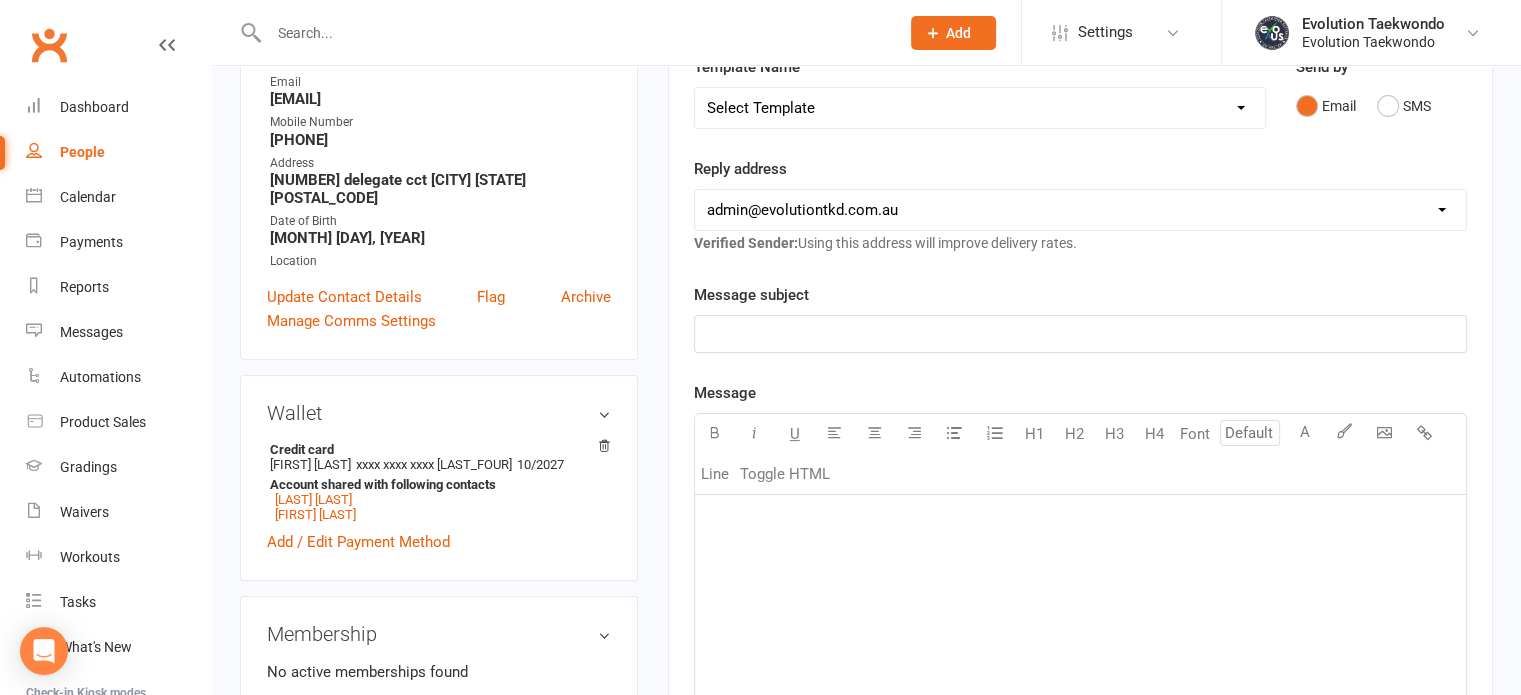 click on "﻿" 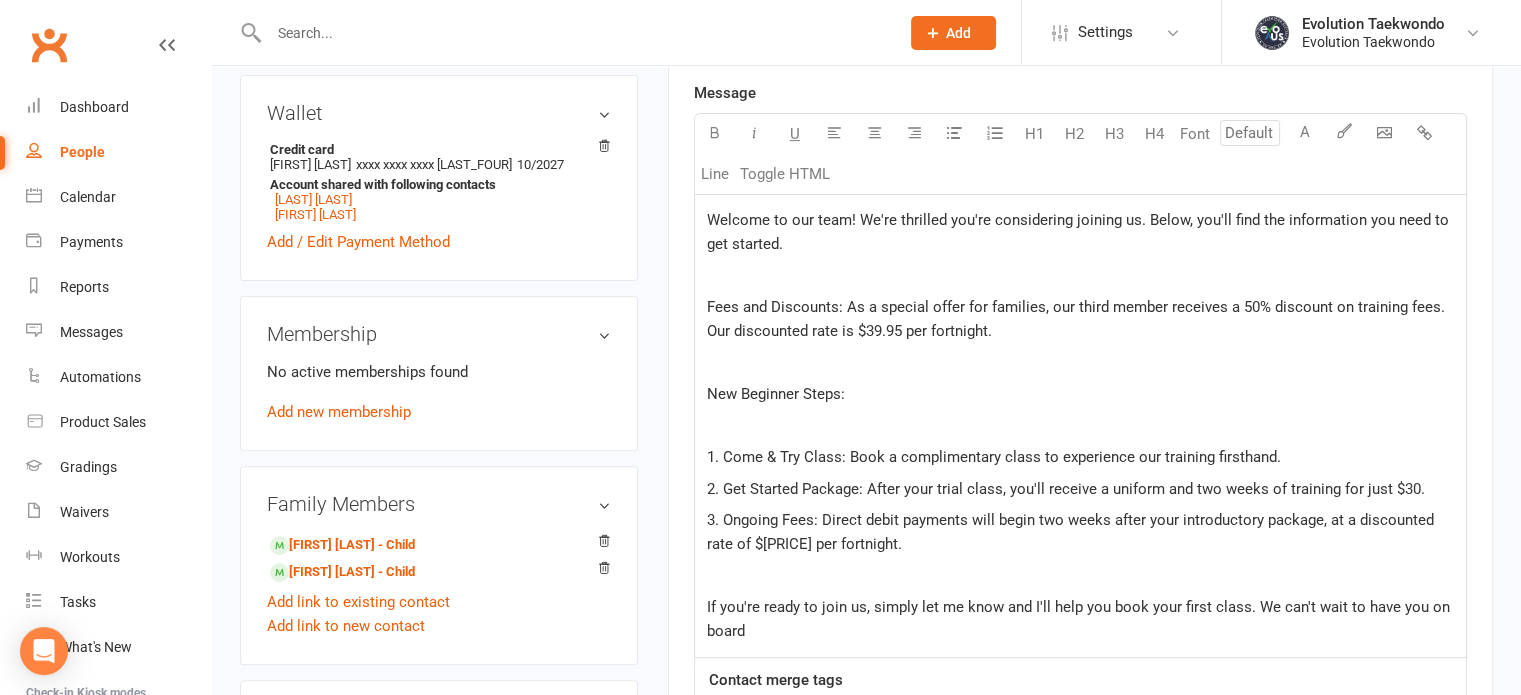 scroll, scrollTop: 601, scrollLeft: 0, axis: vertical 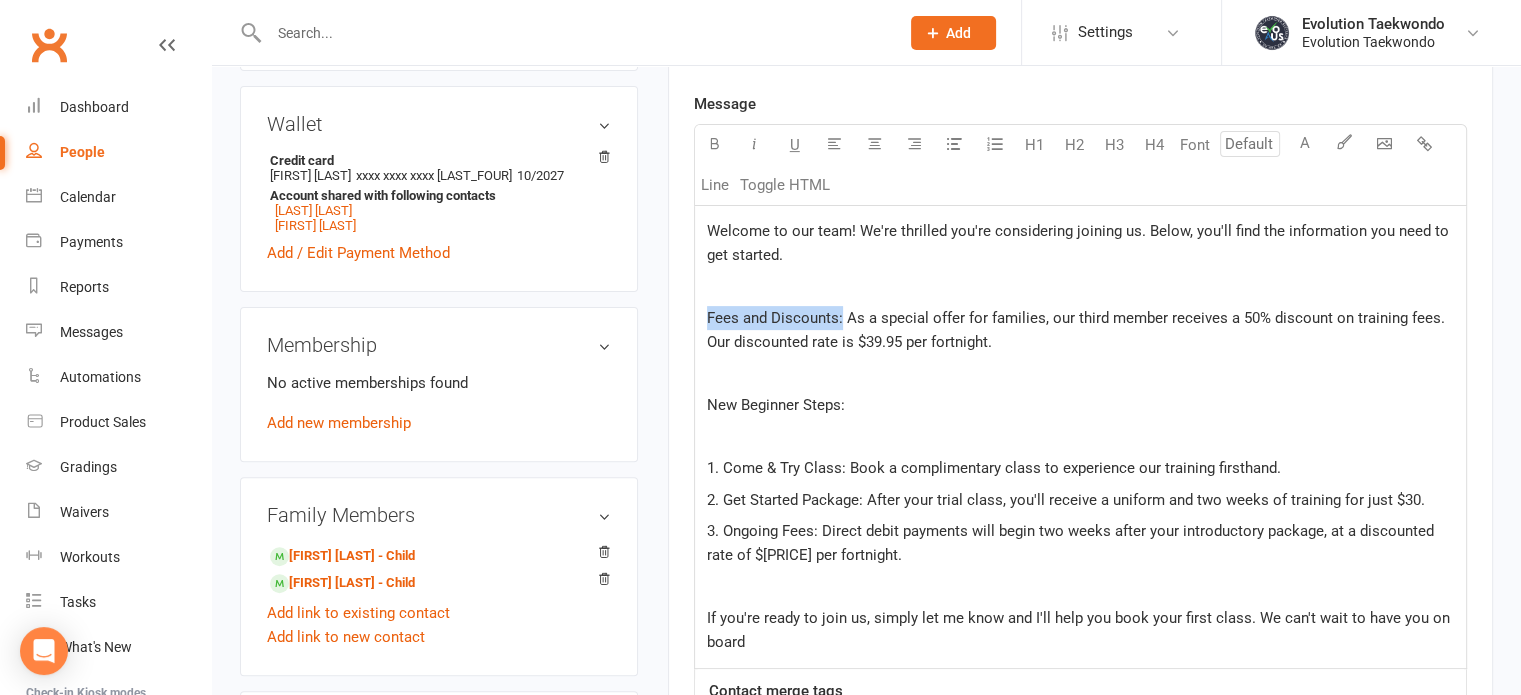 drag, startPoint x: 707, startPoint y: 313, endPoint x: 840, endPoint y: 313, distance: 133 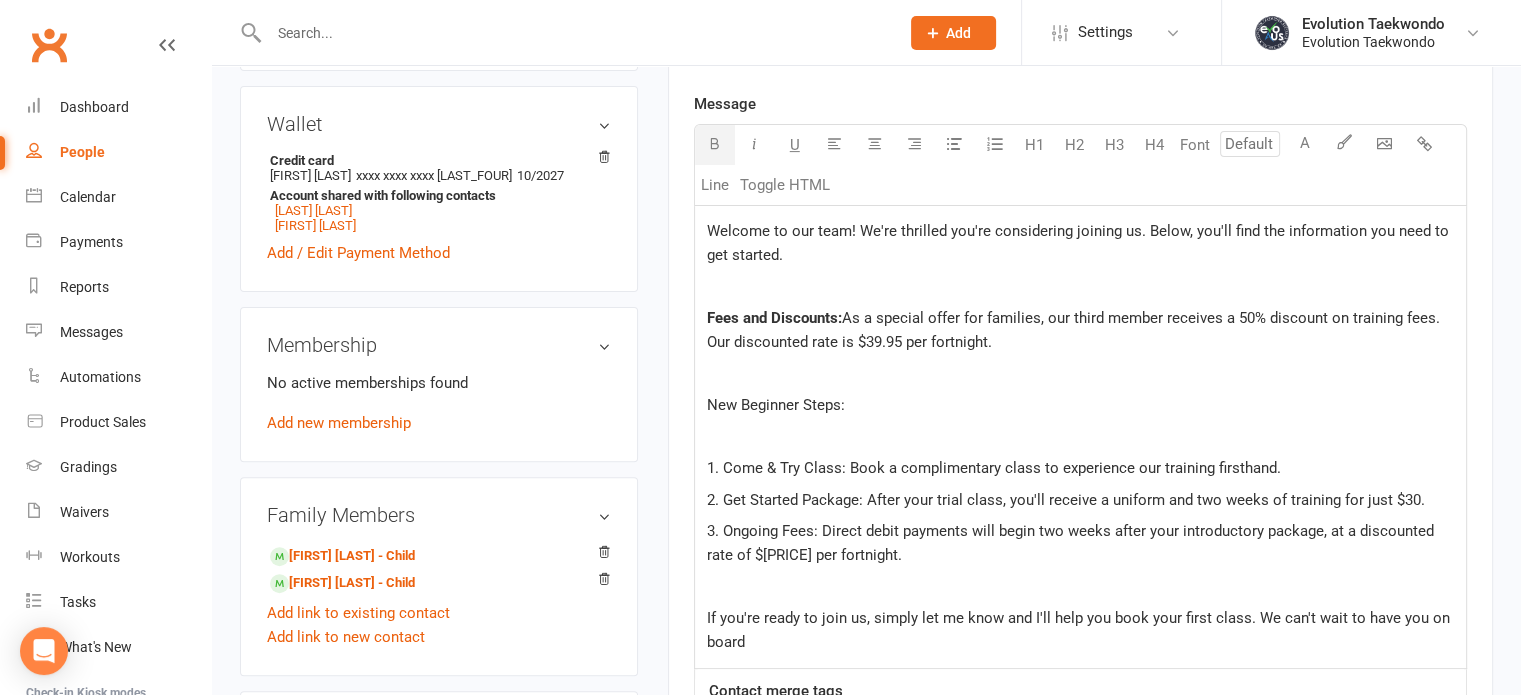 click 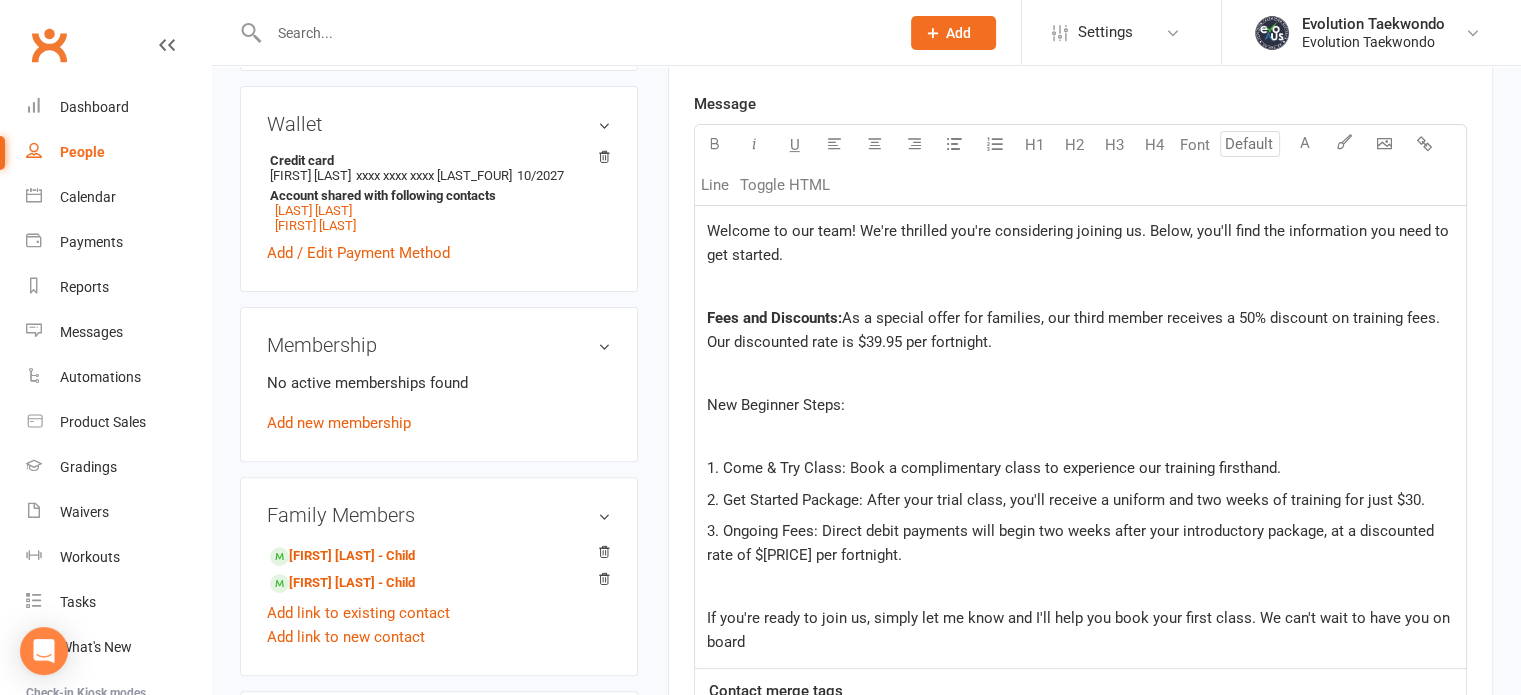 click on "Welcome to our team! We're thrilled you're considering joining us. Below, you'll find the information you need to get started. ﻿ Fees and Discounts:  As a special offer for families, our third member receives a 50% discount on training fees. Our discounted rate is $[PRICE] per fortnight. ﻿ New Beginner Steps: ﻿ 1. Come & Try Class: Book a complimentary class to experience our training firsthand. 2. Get Started Package: After your trial class, you'll receive a uniform and two weeks of training for just $[PRICE]. 3. Ongoing Fees: Direct debit payments will begin two weeks after your introductory package, at a discounted rate of $[PRICE] per fortnight. ﻿ If you're ready to join us, simply let me know and I'll help you book your first class. We can't wait to have you on board" 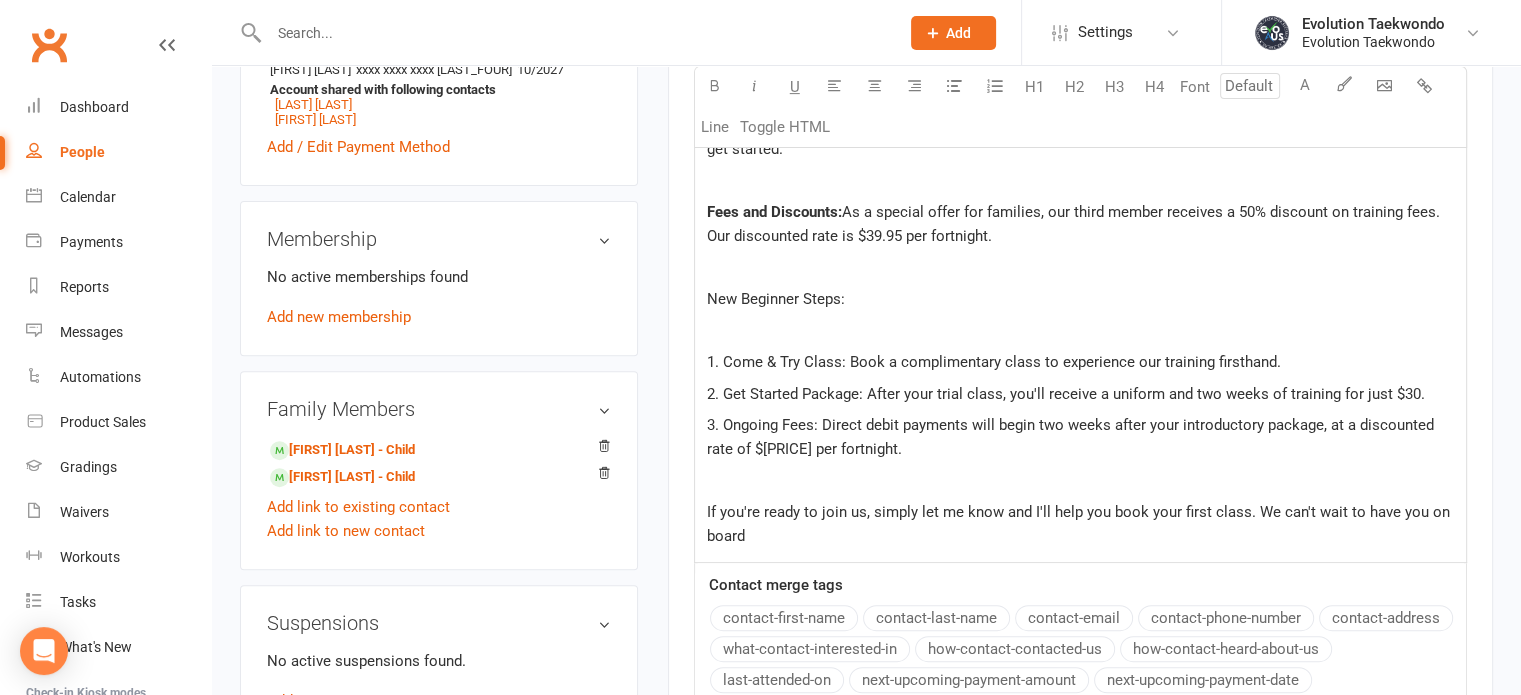 scroll, scrollTop: 712, scrollLeft: 0, axis: vertical 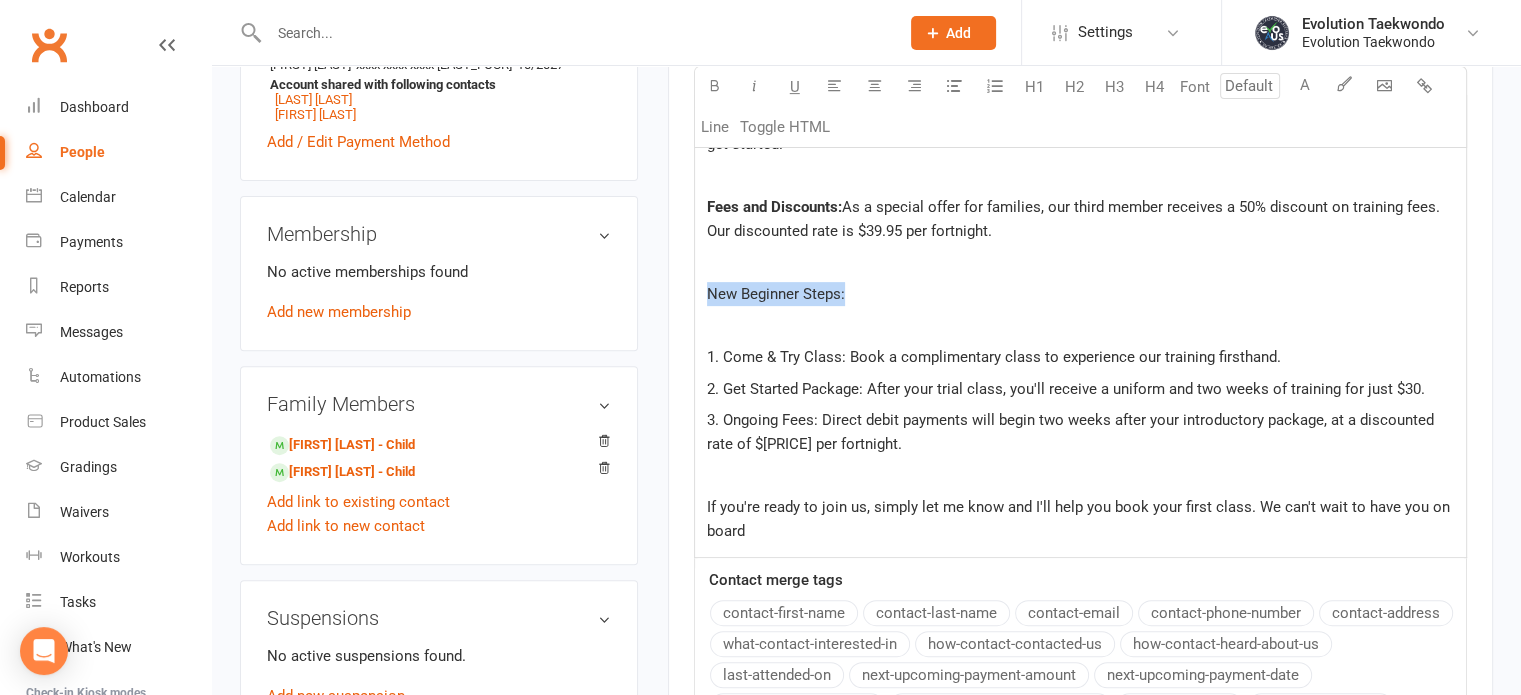 drag, startPoint x: 706, startPoint y: 287, endPoint x: 856, endPoint y: 287, distance: 150 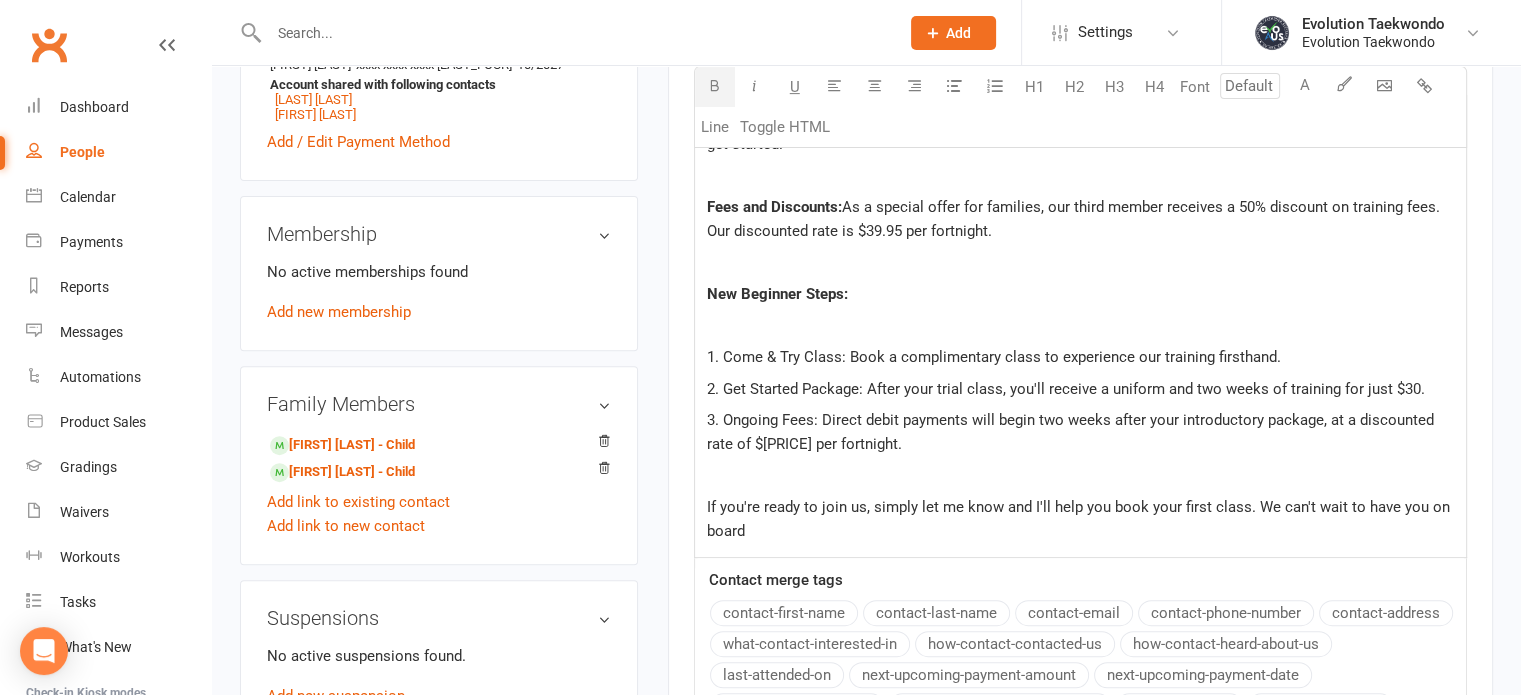 click 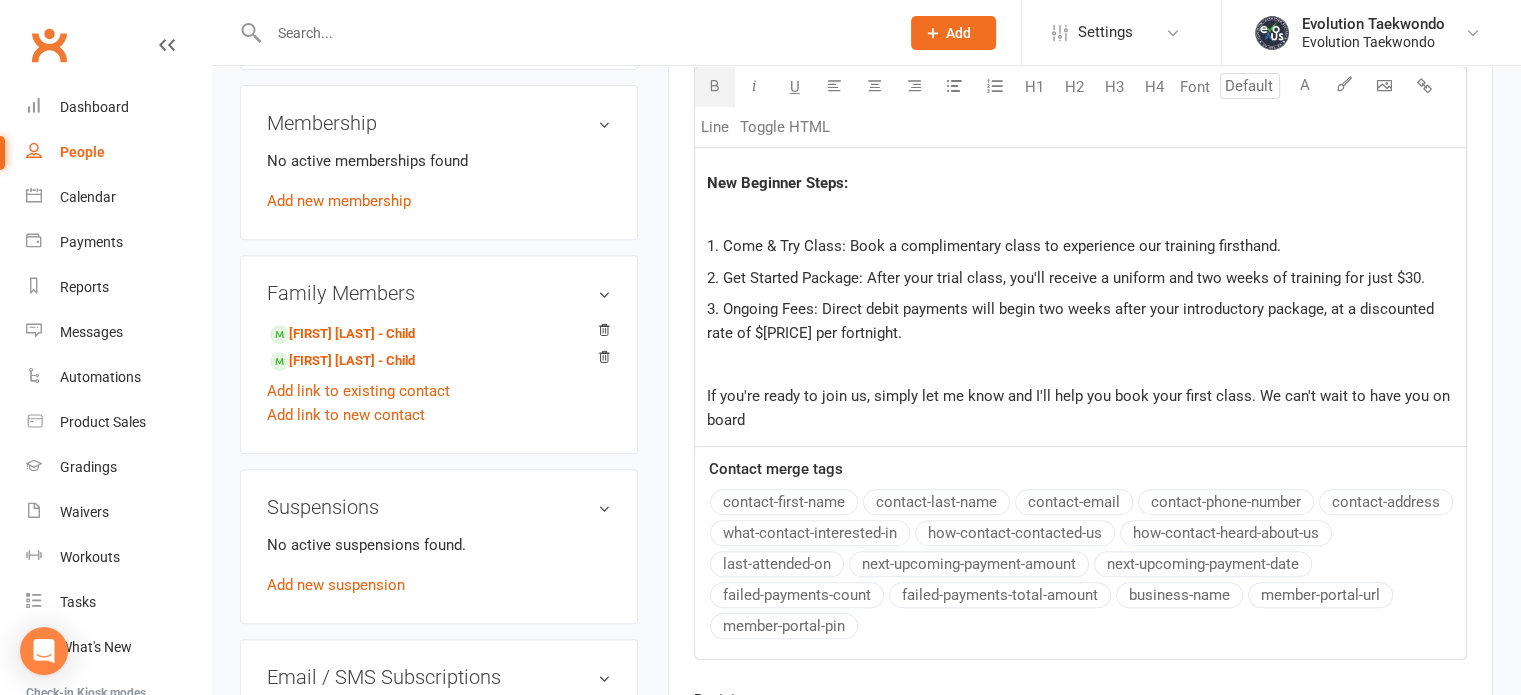 scroll, scrollTop: 827, scrollLeft: 0, axis: vertical 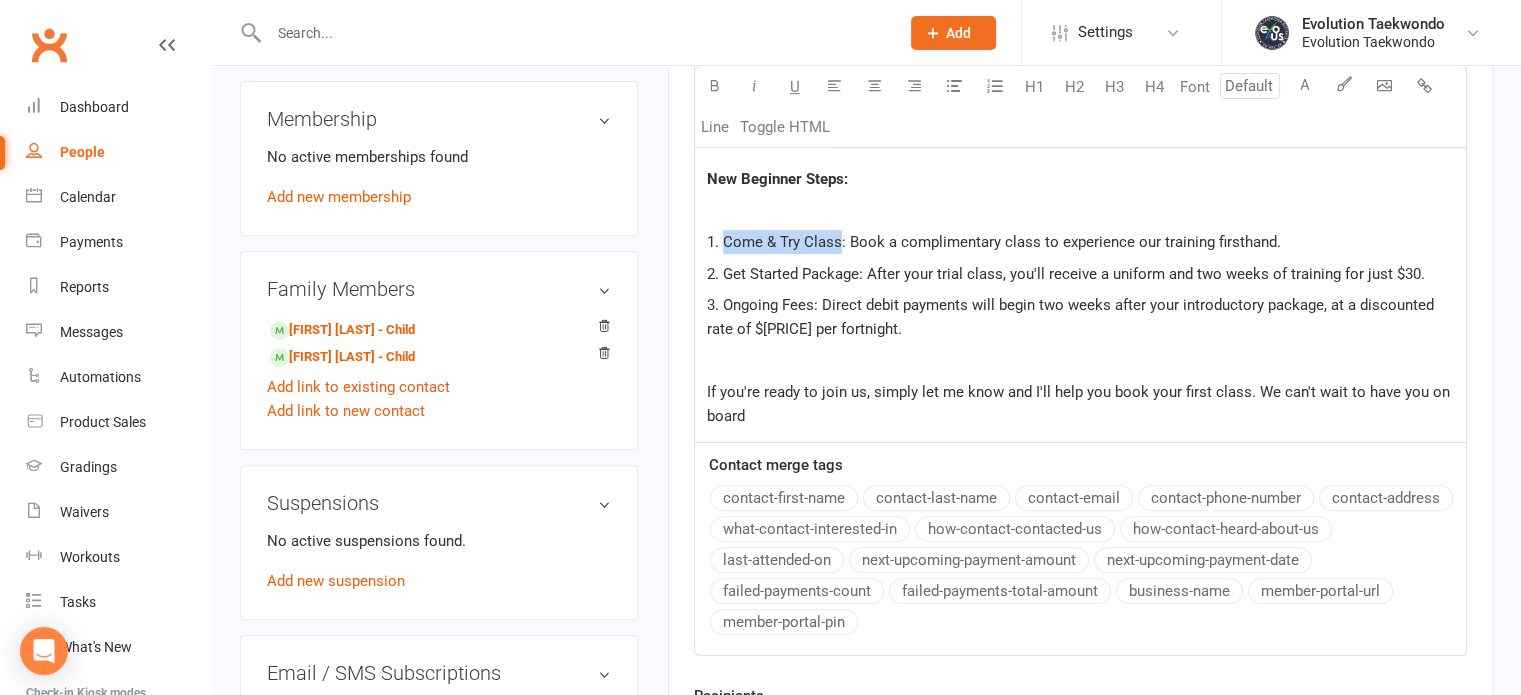 drag, startPoint x: 724, startPoint y: 238, endPoint x: 840, endPoint y: 235, distance: 116.03879 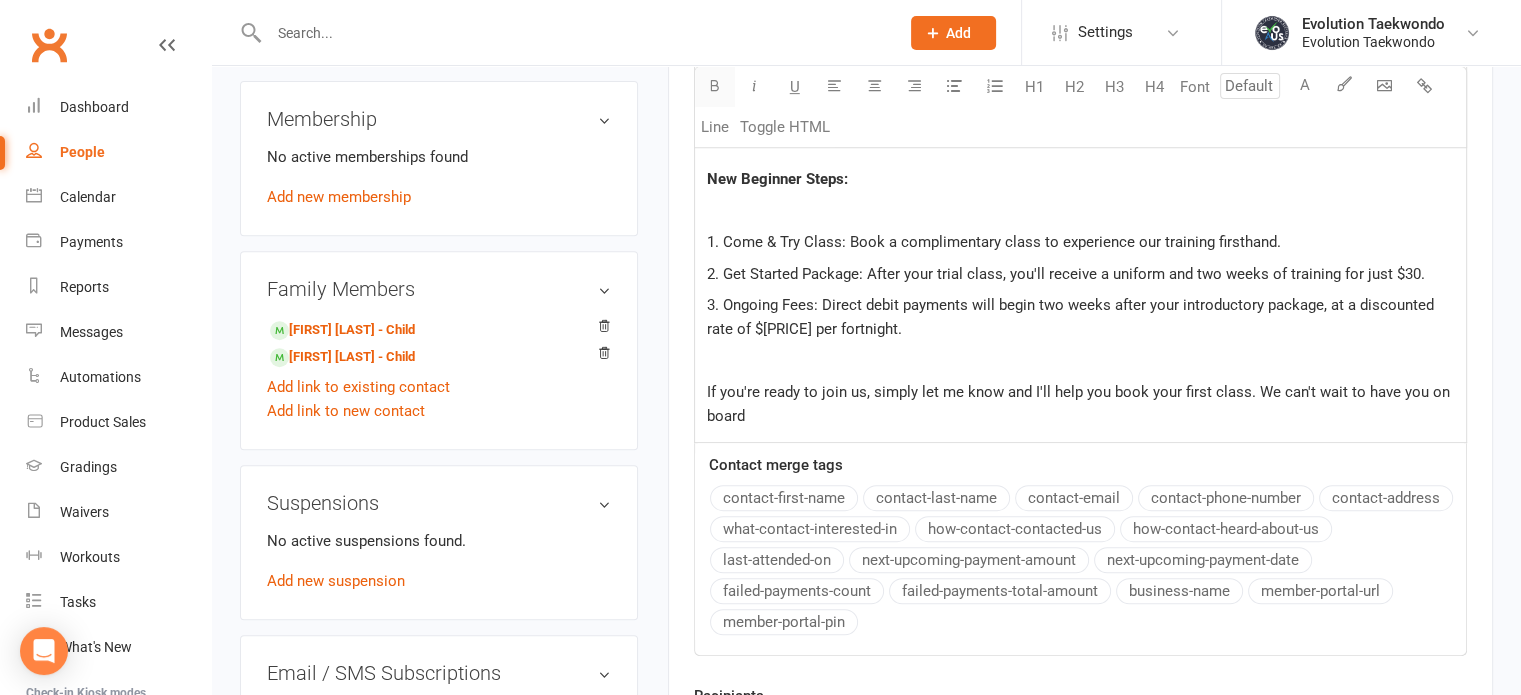 click 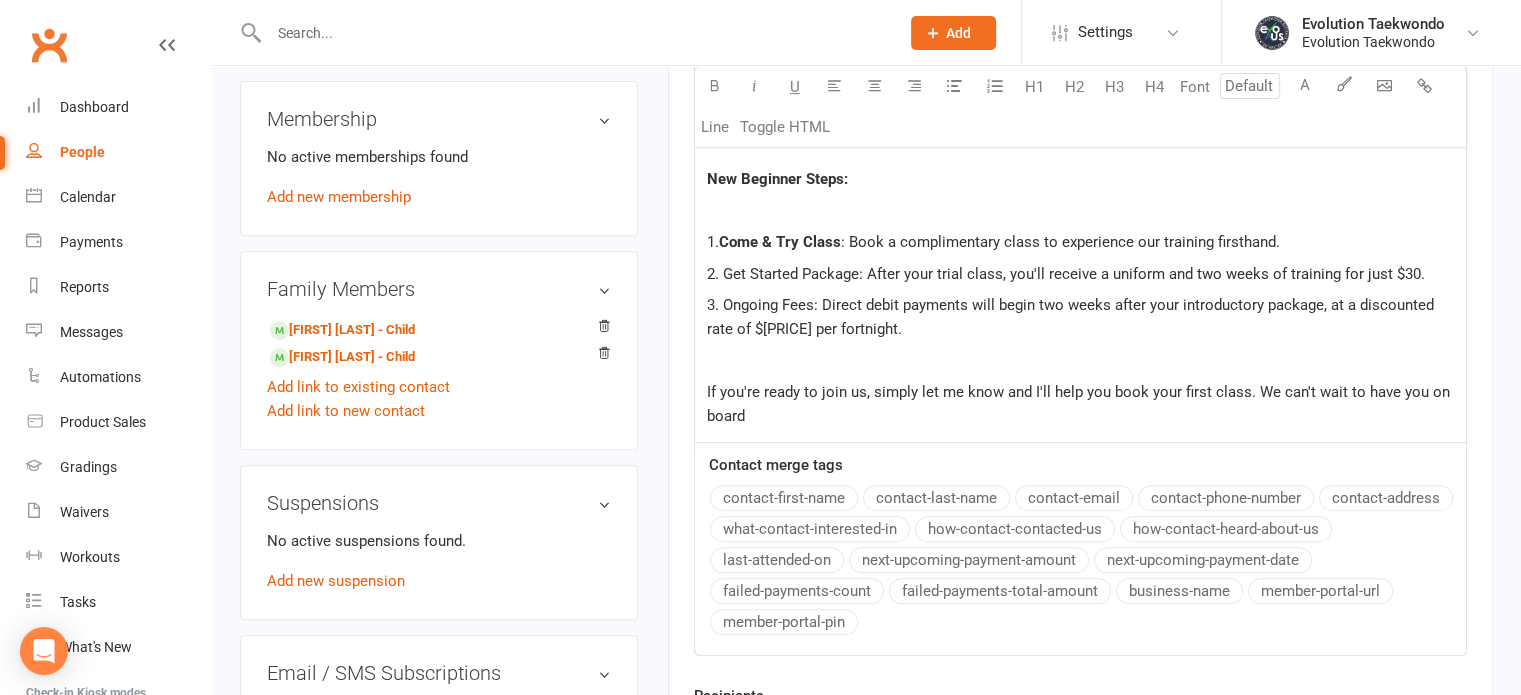 click on "2. Get Started Package: After your trial class, you'll receive a uniform and two weeks of training for just $30." 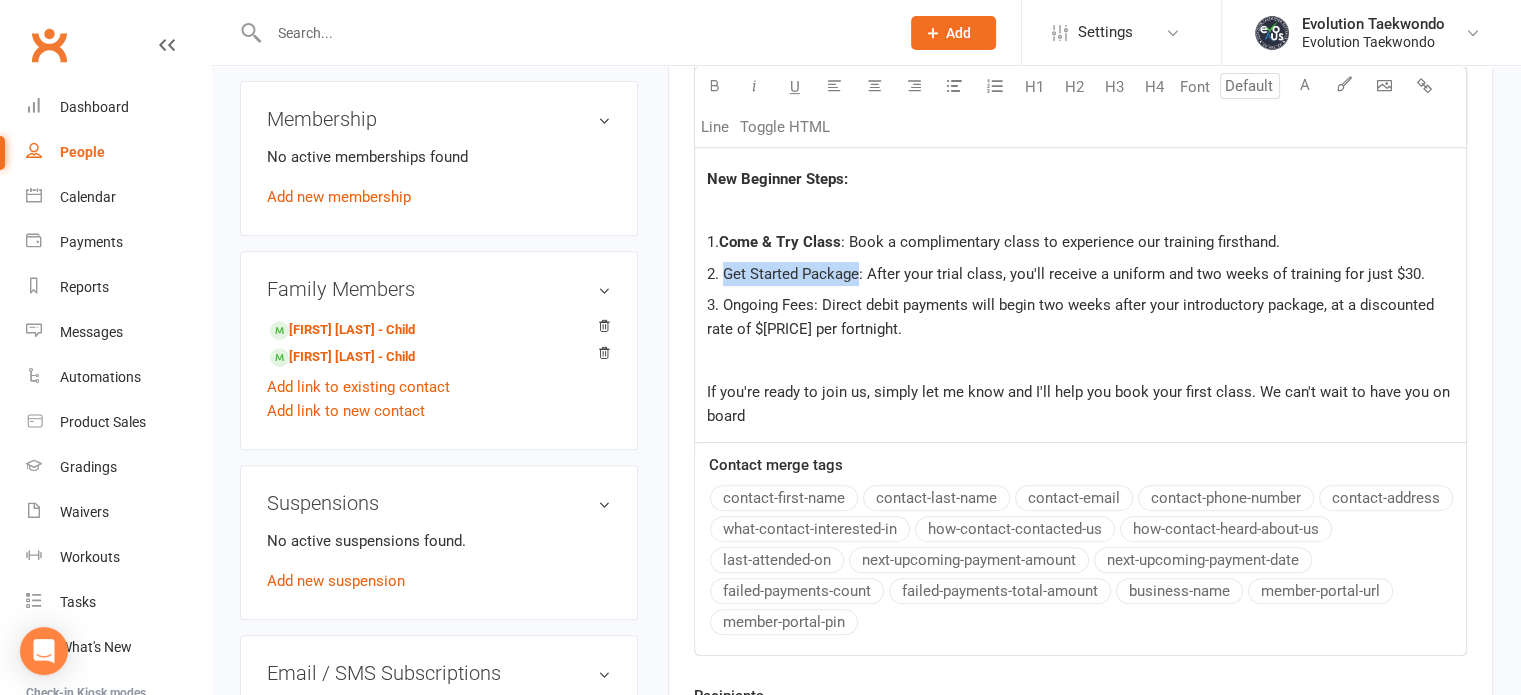 drag, startPoint x: 724, startPoint y: 267, endPoint x: 857, endPoint y: 267, distance: 133 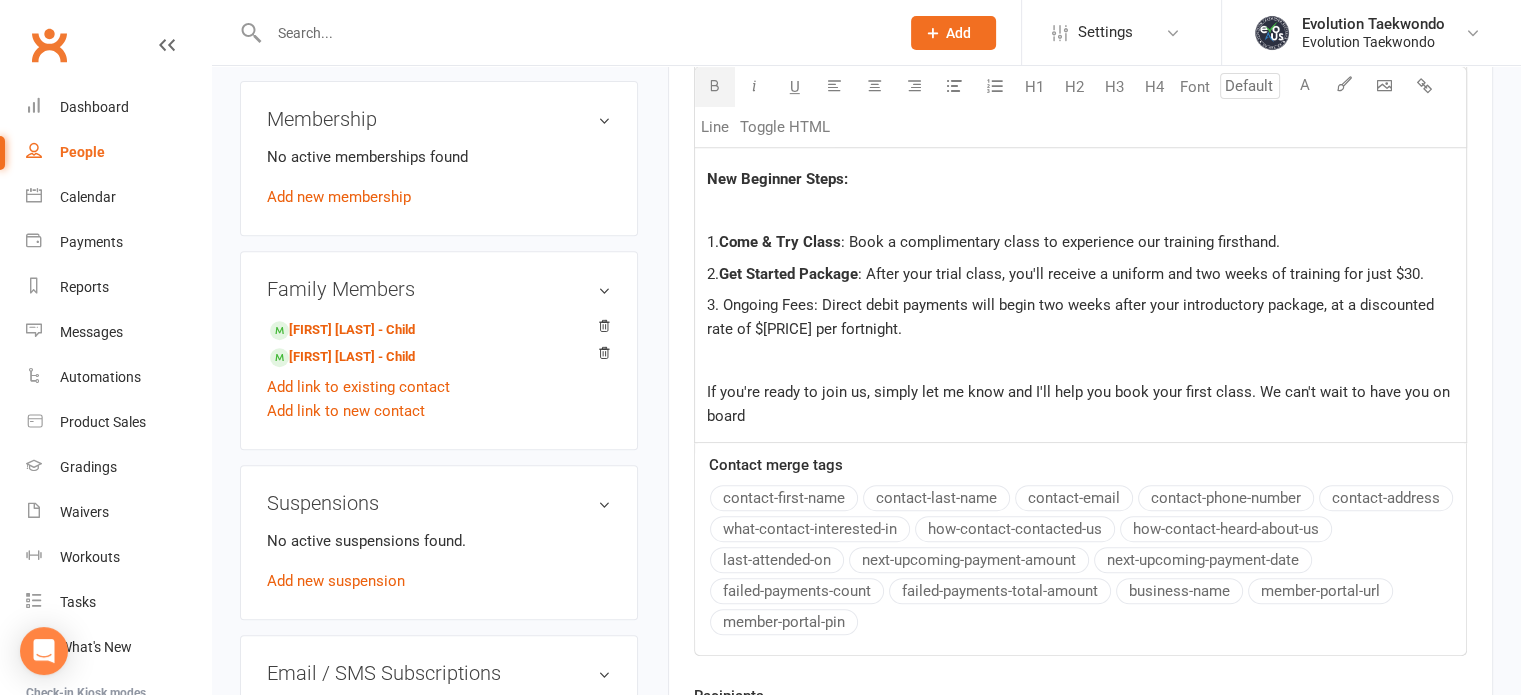 click 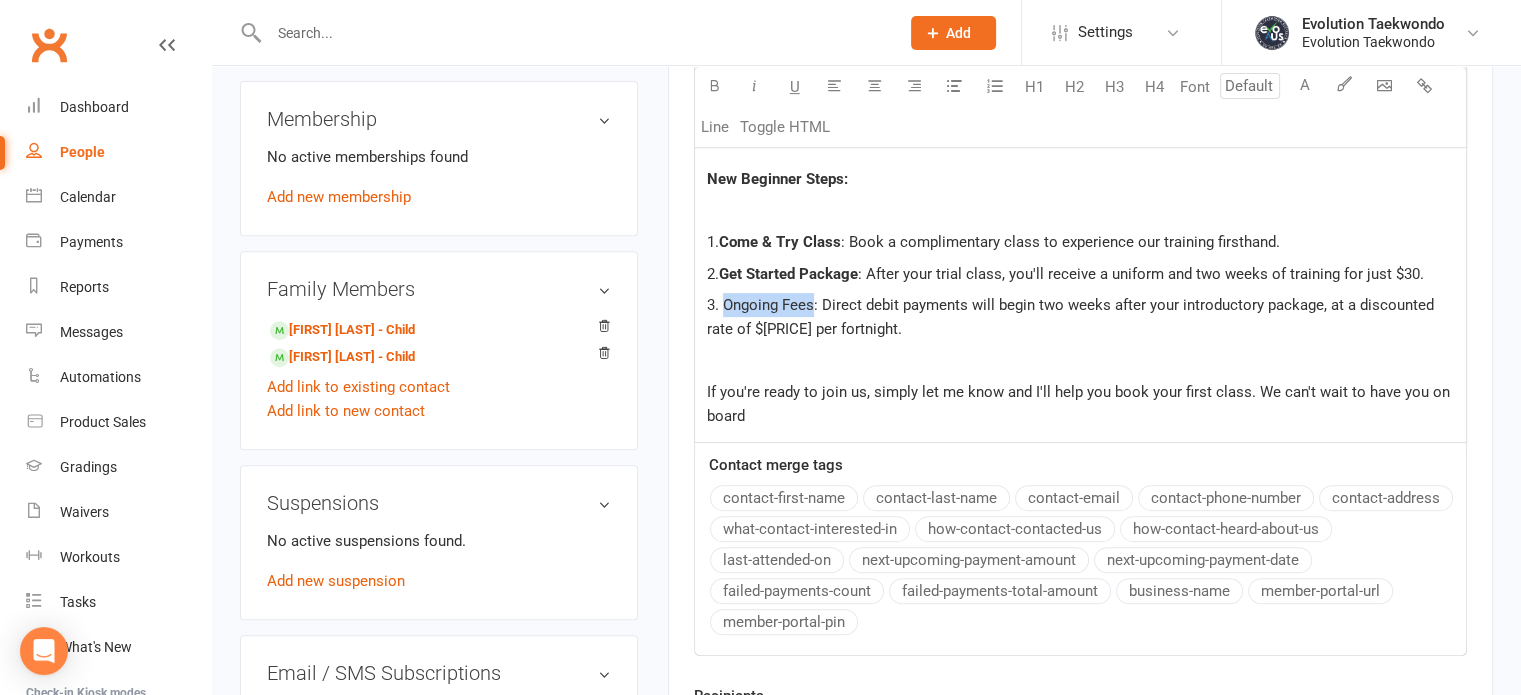 drag, startPoint x: 721, startPoint y: 299, endPoint x: 815, endPoint y: 295, distance: 94.08507 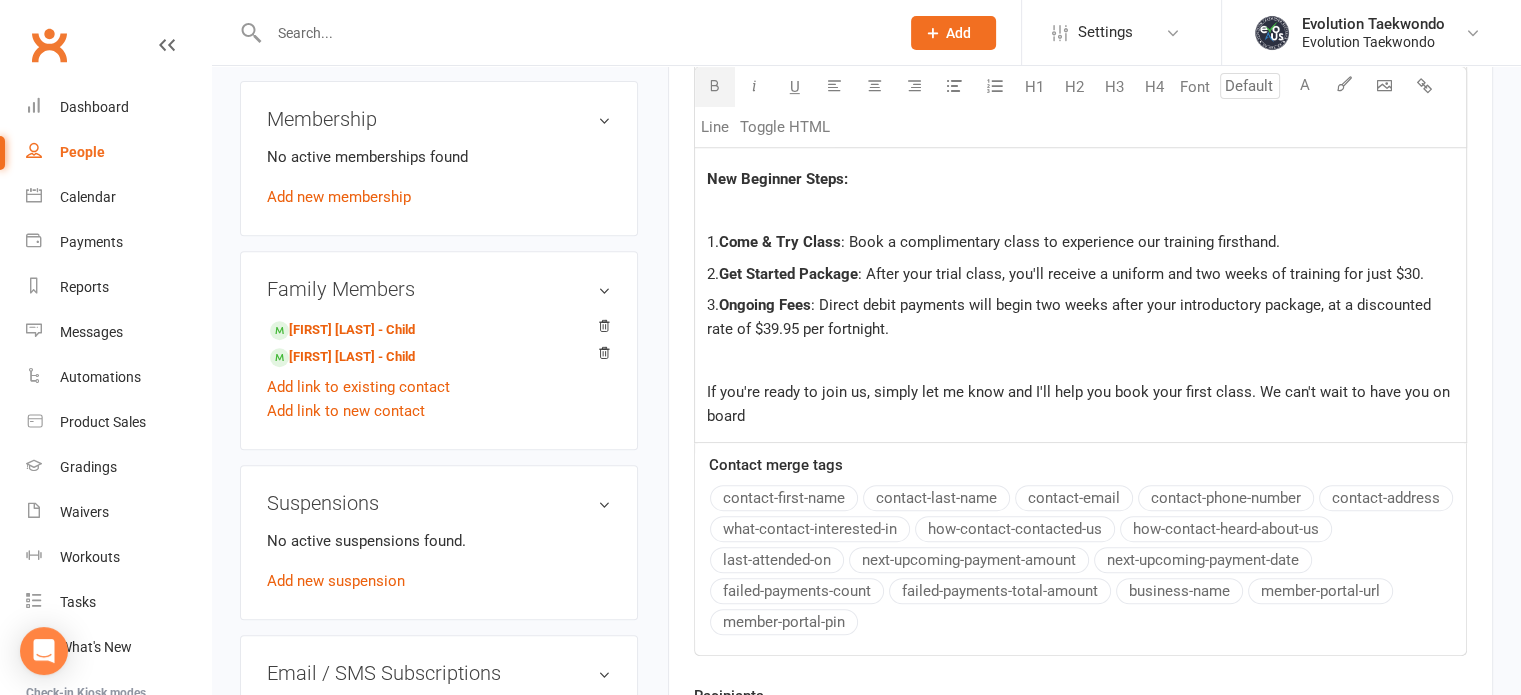 click 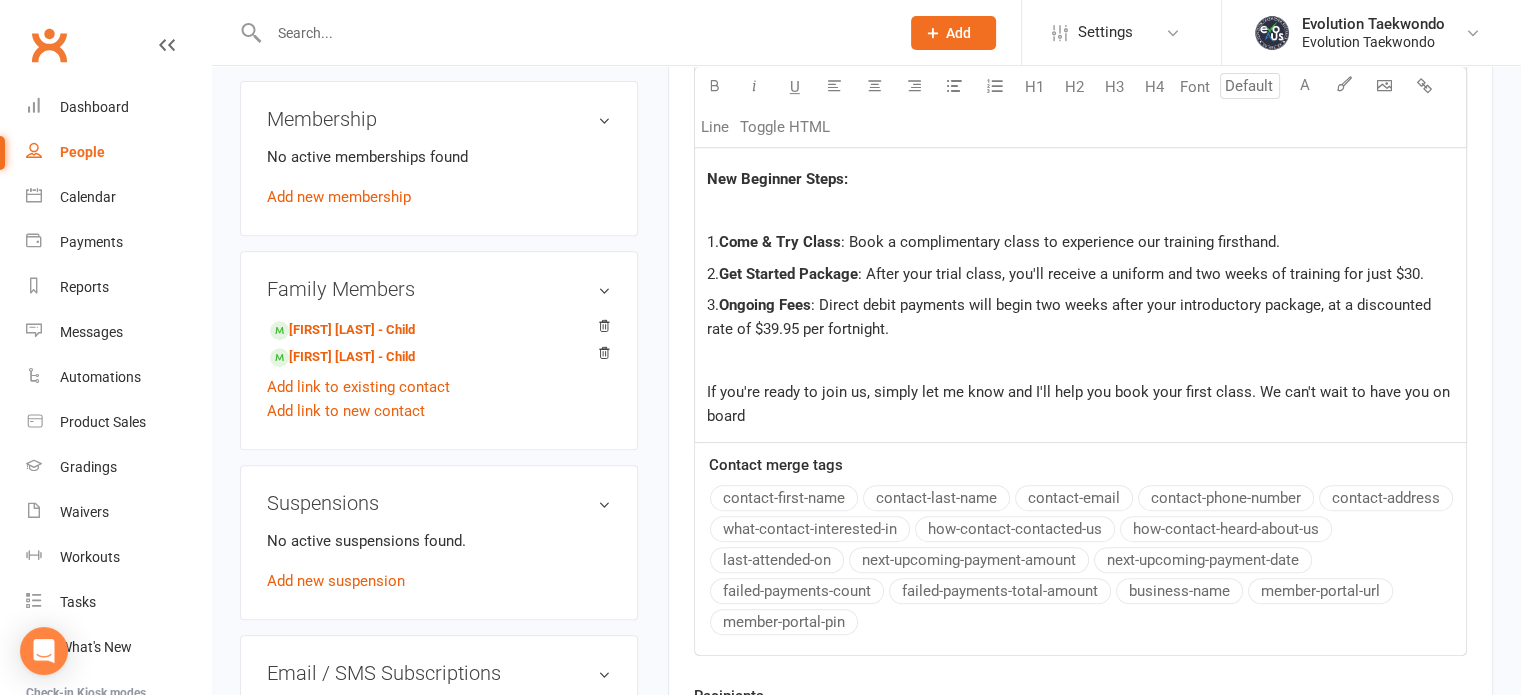 click on "﻿" 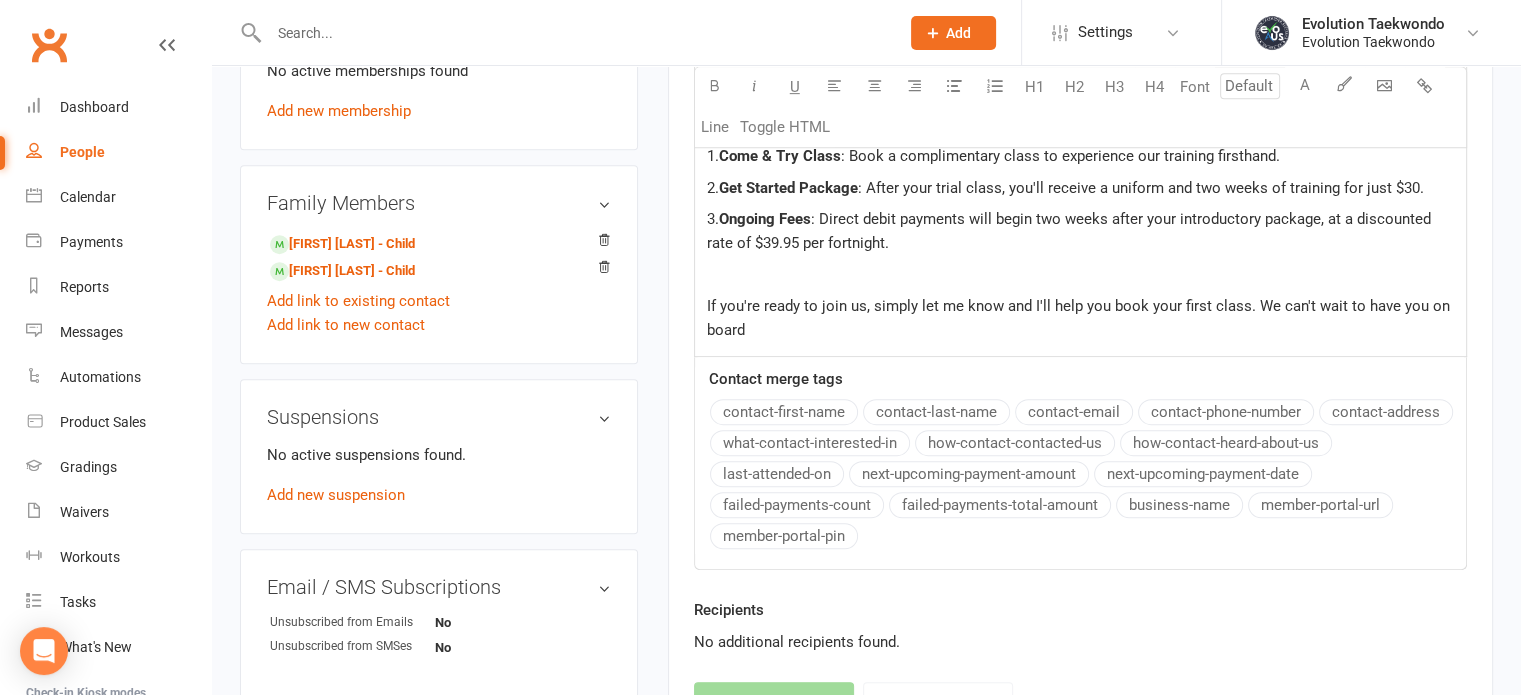 scroll, scrollTop: 915, scrollLeft: 0, axis: vertical 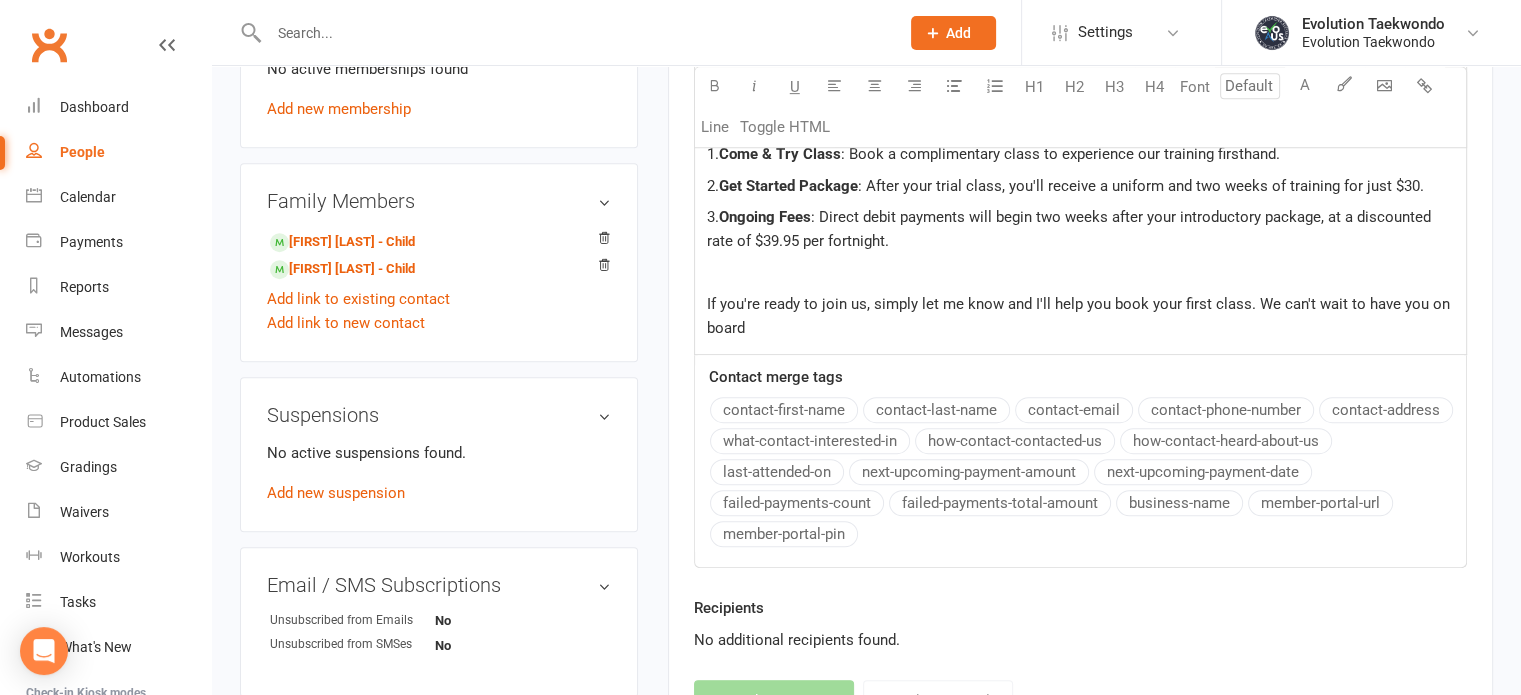 click on "If you're ready to join us, simply let me know and I'll help you book your first class. We can't wait to have you on board" 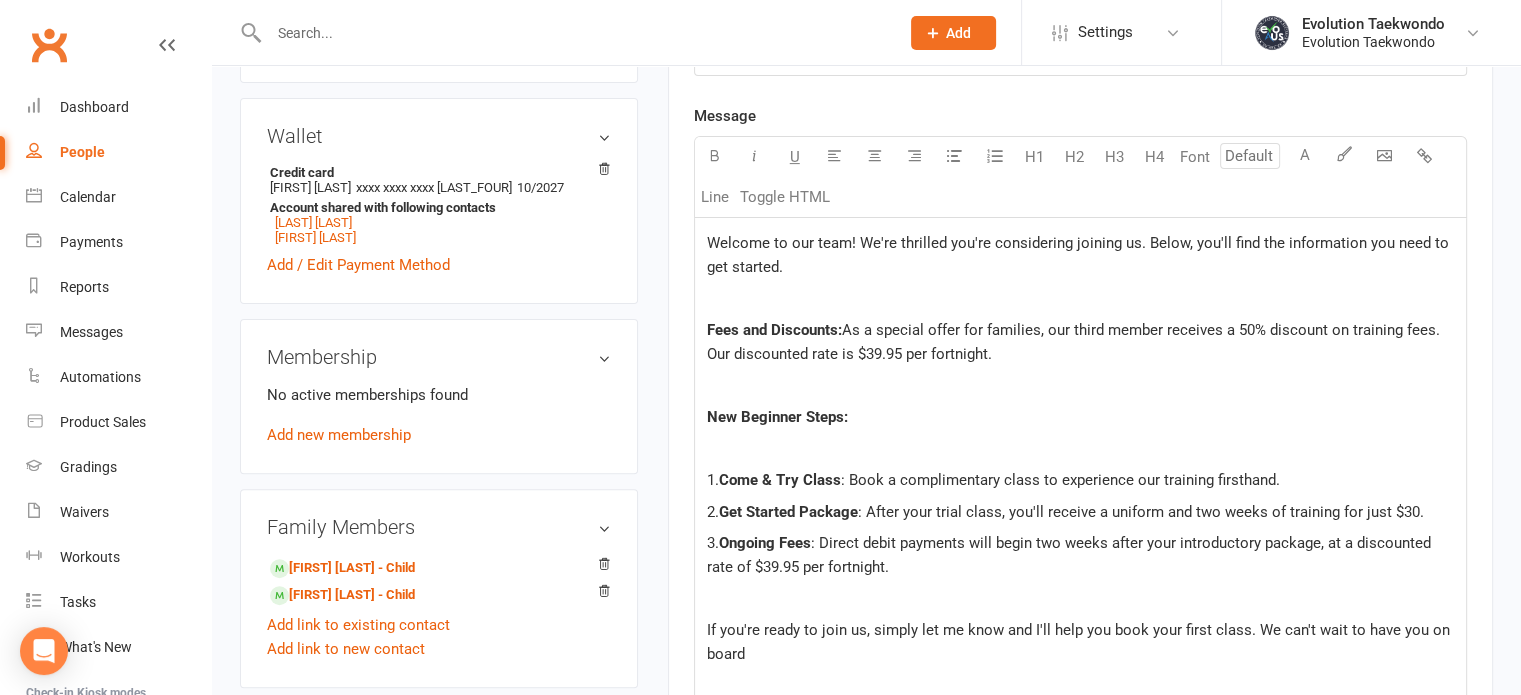 scroll, scrollTop: 587, scrollLeft: 0, axis: vertical 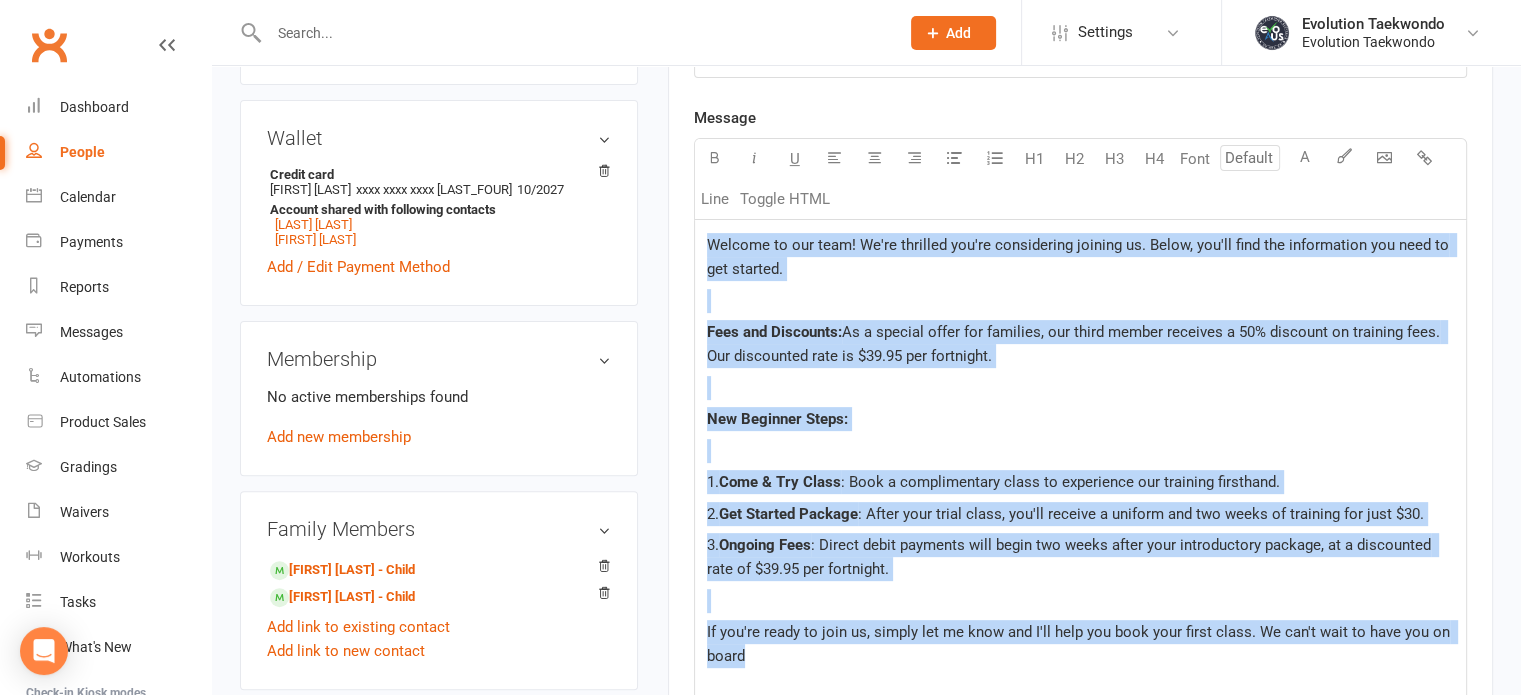 drag, startPoint x: 707, startPoint y: 237, endPoint x: 1249, endPoint y: 647, distance: 679.6058 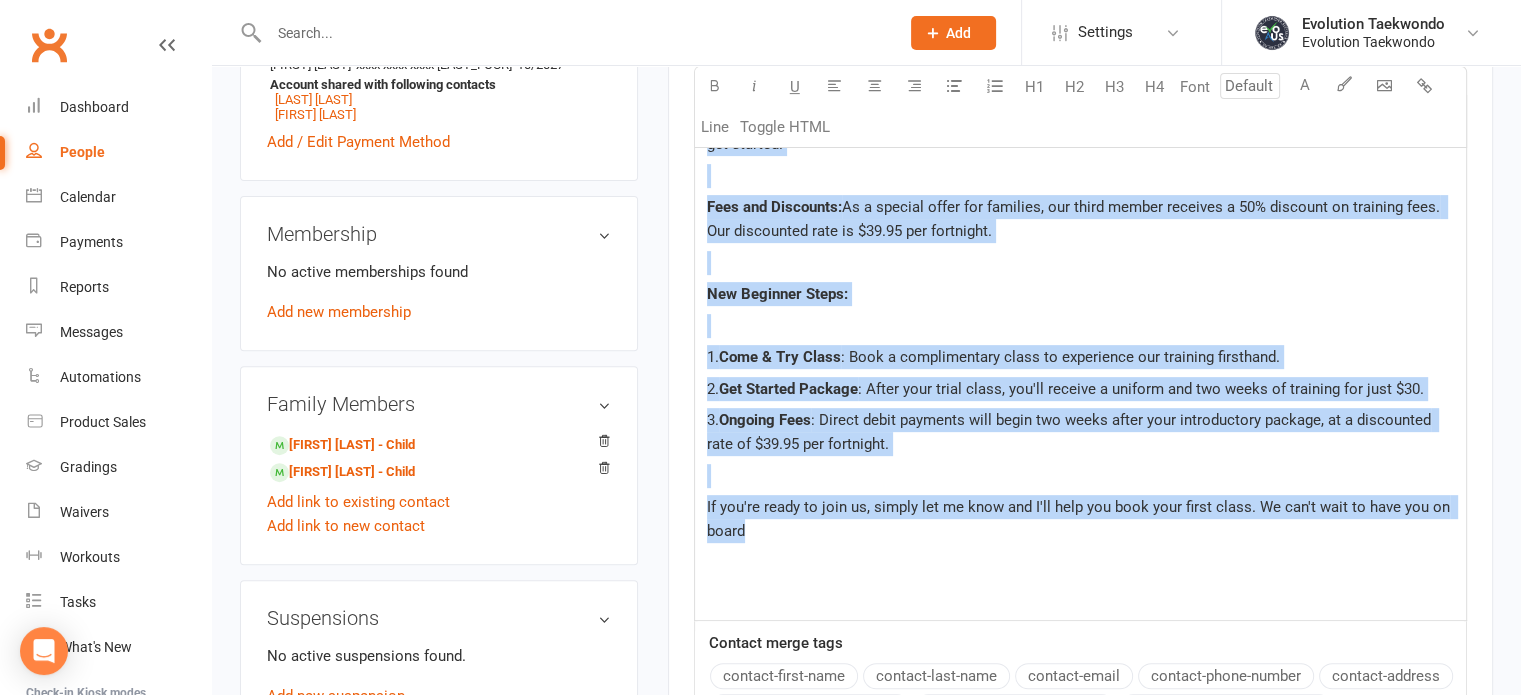 scroll, scrollTop: 711, scrollLeft: 0, axis: vertical 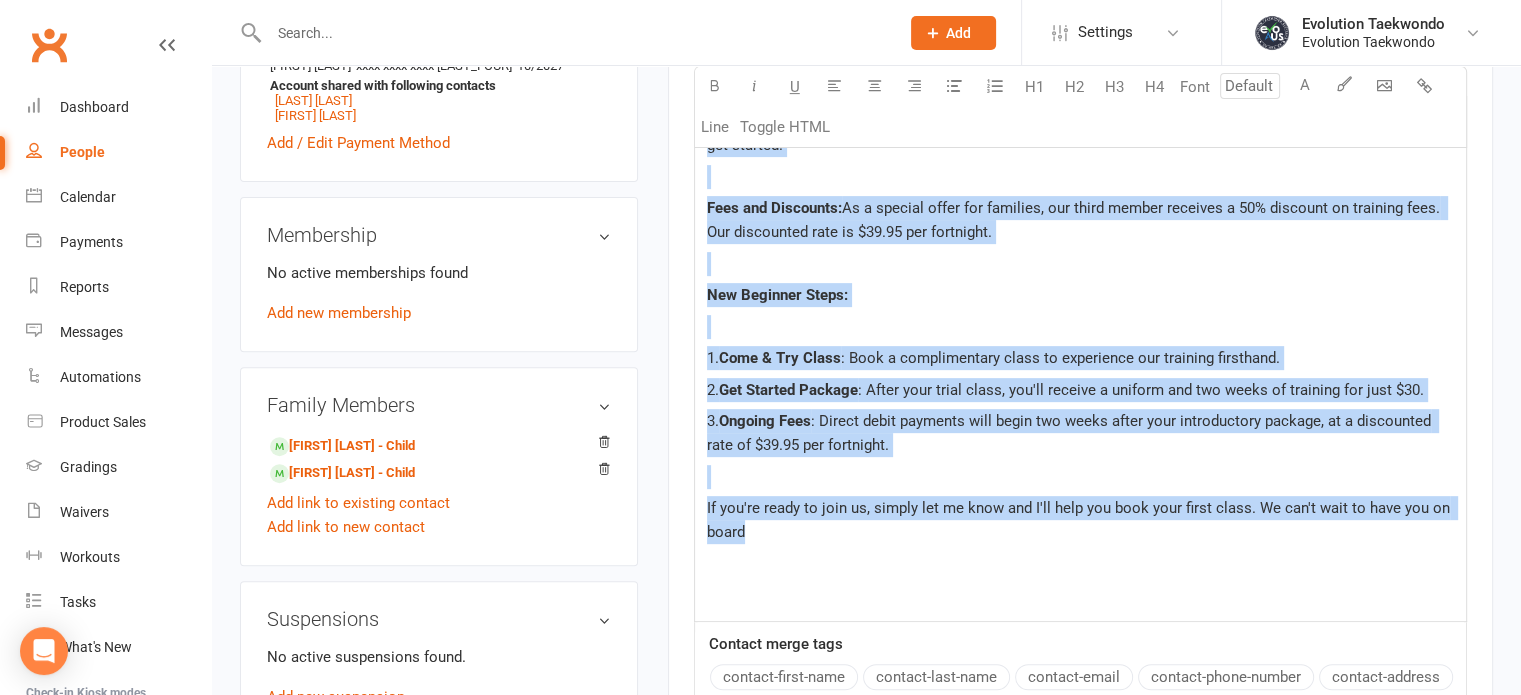 copy on "Welcome to our team! We're thrilled you're considering joining us. Below, you'll find the information you need to get started. ﻿ Fees and Discounts:  As a special offer for families, our third member receives a 50% discount on training fees. Our discounted rate is $39.95 per fortnight. ﻿ New Beginner Steps: ﻿ 1.  Come & Try Class : Book a complimentary class to experience our training firsthand. 2.  Get Started Package : After your trial class, you'll receive a uniform and two weeks of training for just $30. 3.  Ongoing Fees : Direct debit payments will begin two weeks after your introductory package, at a discounted rate of $39.95 per fortnight. ﻿ If you're ready to join us, simply let me know and I'll help you book your first class. We can't wait to have you on board" 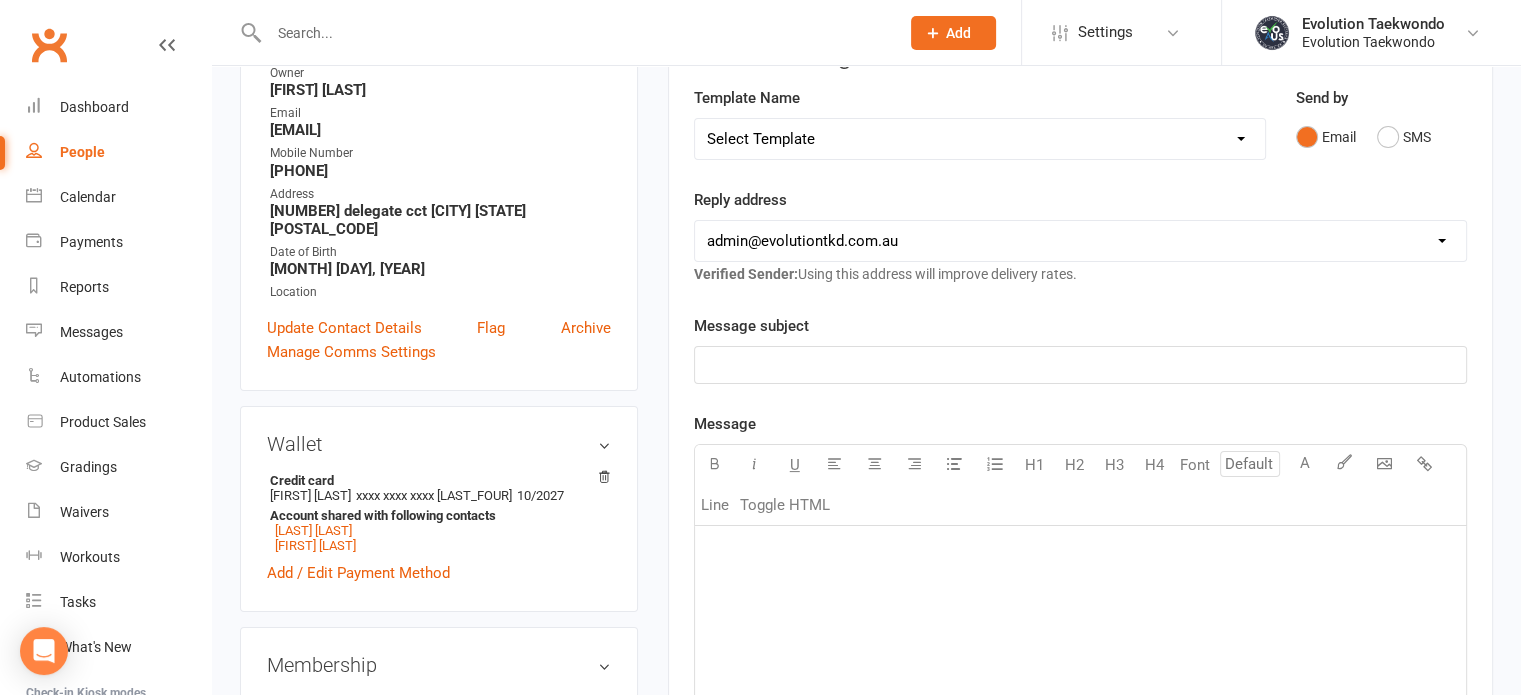 scroll, scrollTop: 283, scrollLeft: 0, axis: vertical 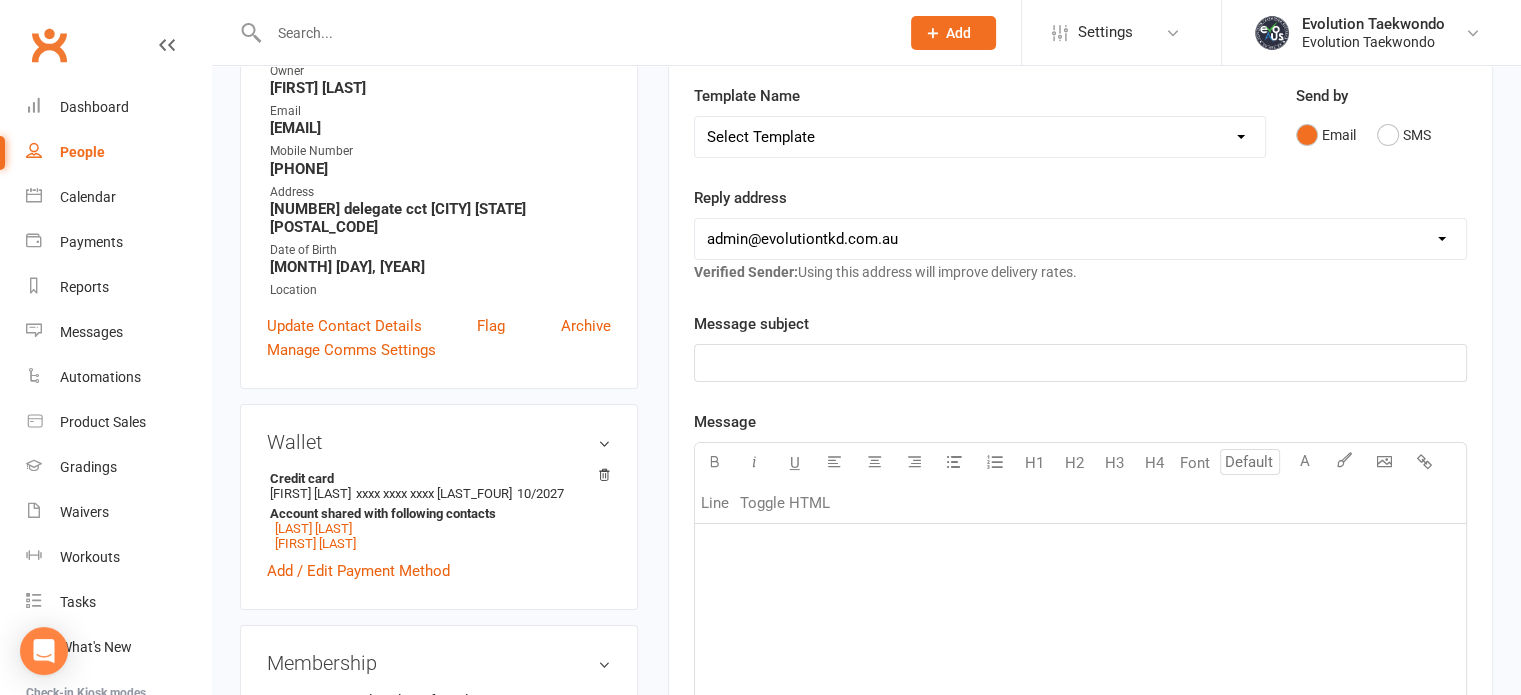 click on "Select Template [EMAIL] 3. After complimentary class [EMAIL] 5. MEMBERSHIP INFORMATION - NEW MEMBERS [EMAIL] Follow up day 7 [EMAIL] Not yet ready to test for belt promotion [EMAIL] Upcoming belt test promotion information [EMAIL] 1. First enquiry [EMAIL] 2. Come & Try booking confirmation [EMAIL] 4. Pre waiver email - looking to sign up [EMAIL] Black belt pre grading assessment - Approved   [EMAIL] Black belt pre grading assessment - Minor improvements needed [EMAIL] Black belt pre grading assessment - Not recommended at this time [SMS] Booking reminder [EMAIL] Catch up grading information [EMAIL] Changing age program notification email [EMAIL] Cho Dan Bo grading pre grading readiness assessments [EMAIL] Competition registration information [EMAIL] Congratulations on passing your Black belt grading [EMAIL] Leadership invitation [EMAIL] Teamwear information [EMAIL] Upcoming grading schedule [EMAIL] VIP referral rewards program" at bounding box center [980, 137] 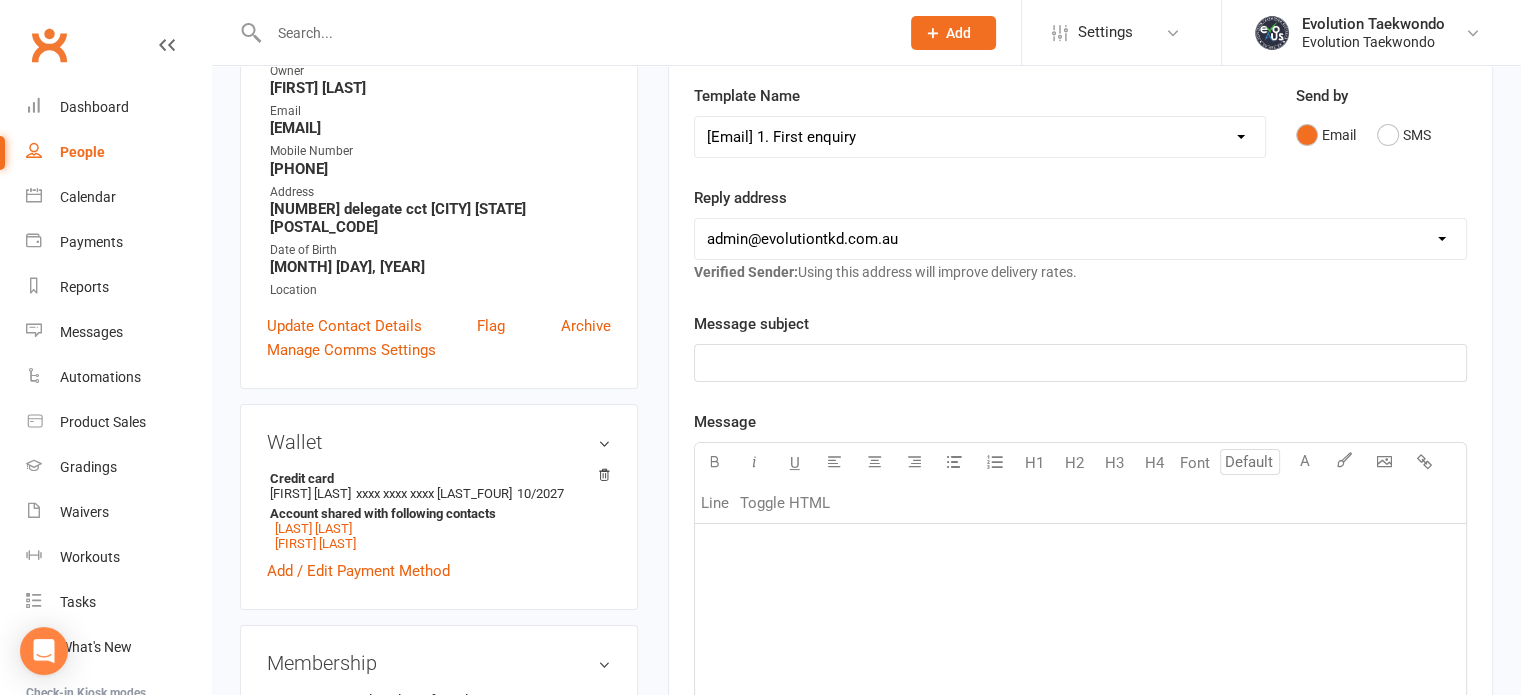 click on "Select Template [EMAIL] 3. After complimentary class [EMAIL] 5. MEMBERSHIP INFORMATION - NEW MEMBERS [EMAIL] Follow up day 7 [EMAIL] Not yet ready to test for belt promotion [EMAIL] Upcoming belt test promotion information [EMAIL] 1. First enquiry [EMAIL] 2. Come & Try booking confirmation [EMAIL] 4. Pre waiver email - looking to sign up [EMAIL] Black belt pre grading assessment - Approved   [EMAIL] Black belt pre grading assessment - Minor improvements needed [EMAIL] Black belt pre grading assessment - Not recommended at this time [SMS] Booking reminder [EMAIL] Catch up grading information [EMAIL] Changing age program notification email [EMAIL] Cho Dan Bo grading pre grading readiness assessments [EMAIL] Competition registration information [EMAIL] Congratulations on passing your Black belt grading [EMAIL] Leadership invitation [EMAIL] Teamwear information [EMAIL] Upcoming grading schedule [EMAIL] VIP referral rewards program" at bounding box center (980, 137) 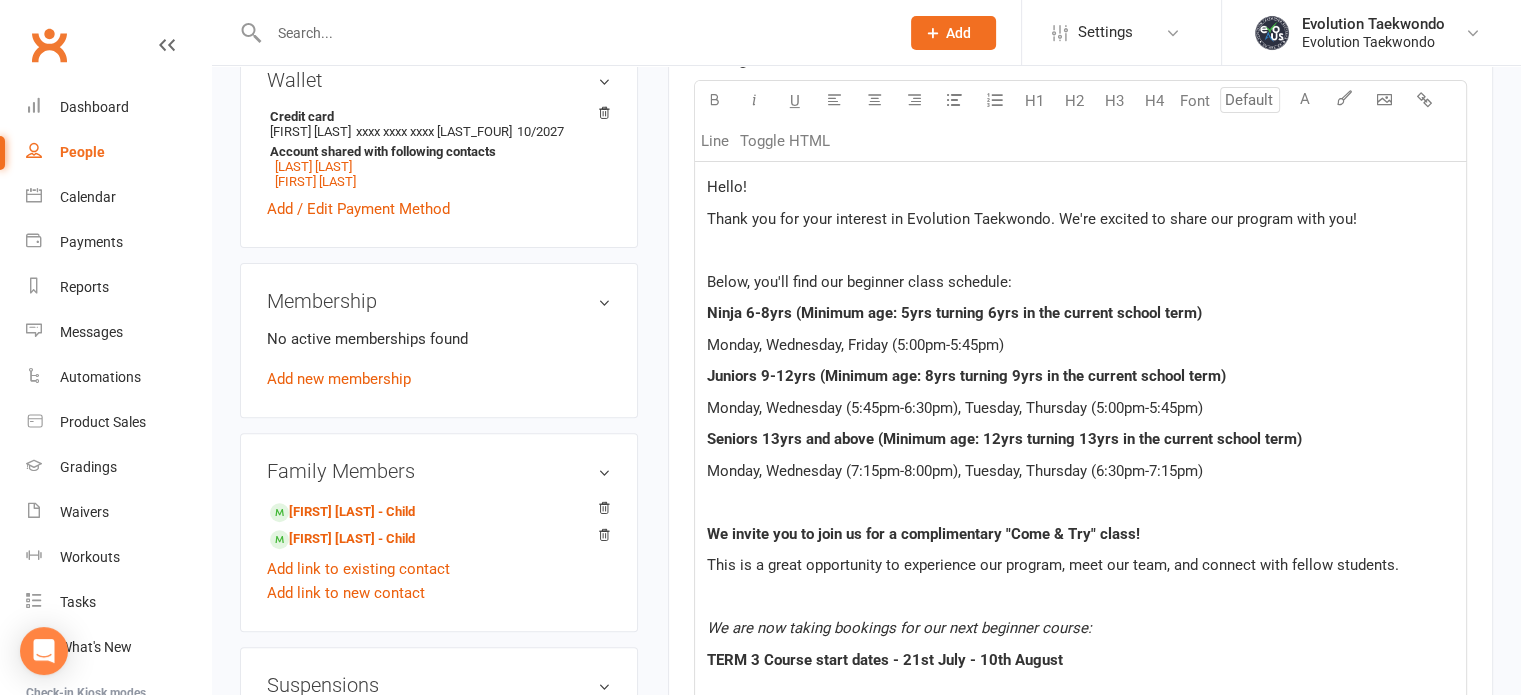scroll, scrollTop: 644, scrollLeft: 0, axis: vertical 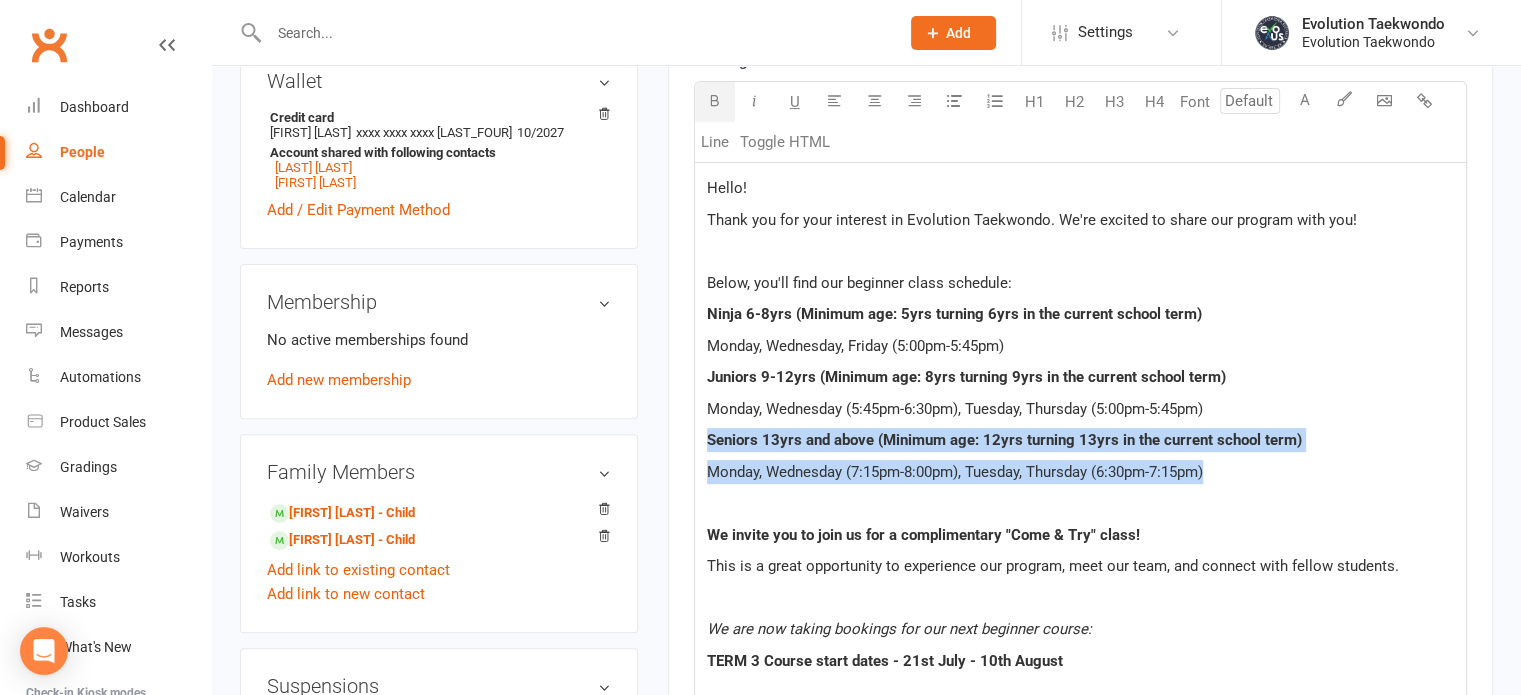 drag, startPoint x: 704, startPoint y: 433, endPoint x: 1219, endPoint y: 468, distance: 516.1879 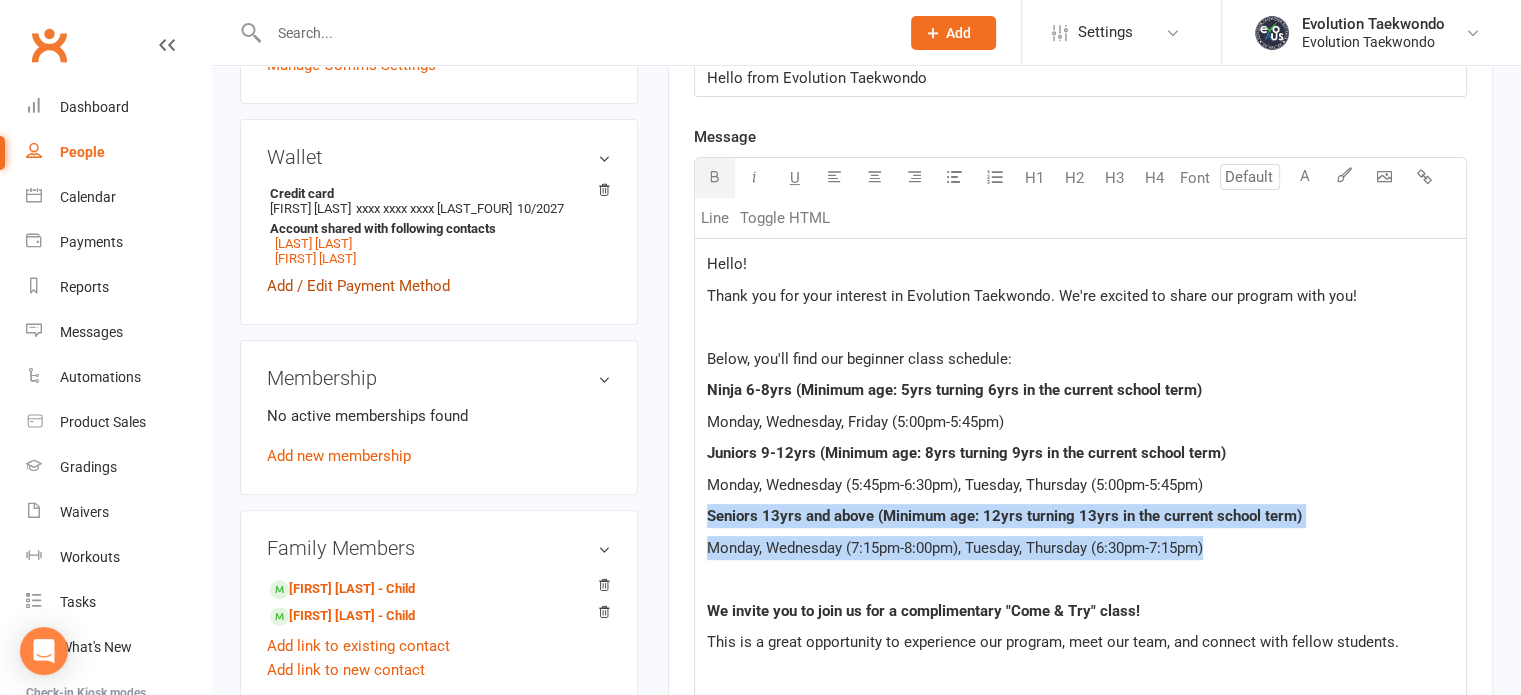 scroll, scrollTop: 568, scrollLeft: 0, axis: vertical 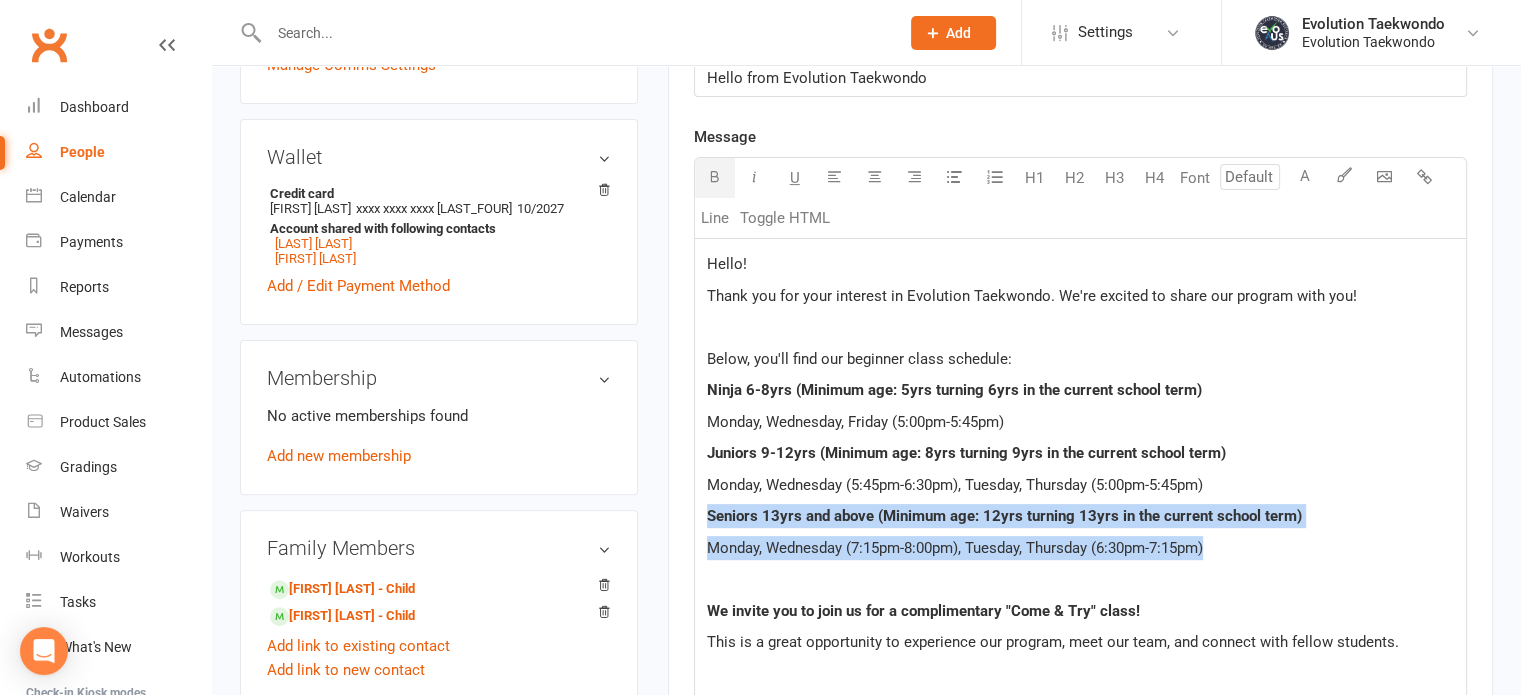 copy on "Seniors 13yrs and above (Minimum age: [AGE] turning [AGE] in the current school term) Monday, Wednesday ([TIME]-[TIME]), Tuesday, Thursday ([TIME]-[TIME])" 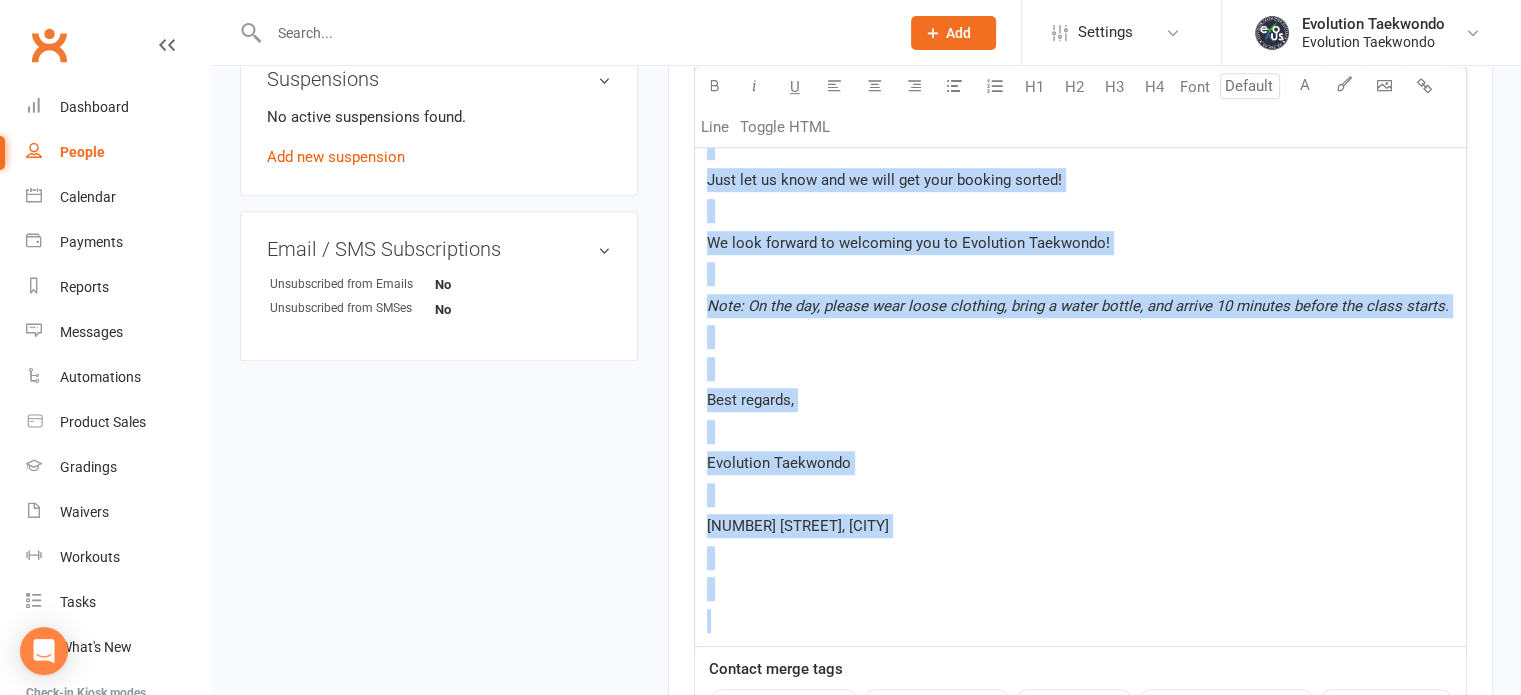 scroll, scrollTop: 1723, scrollLeft: 0, axis: vertical 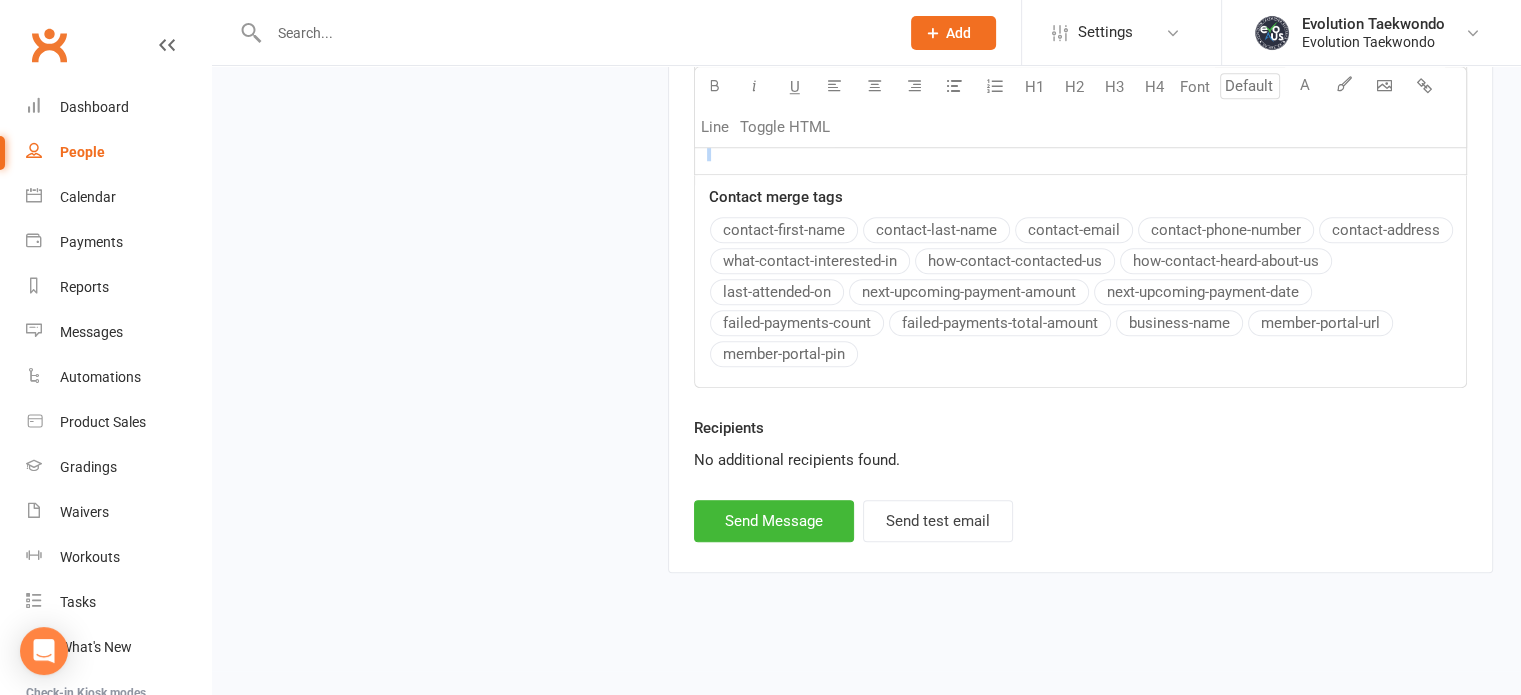 drag, startPoint x: 706, startPoint y: 263, endPoint x: 1264, endPoint y: 172, distance: 565.3716 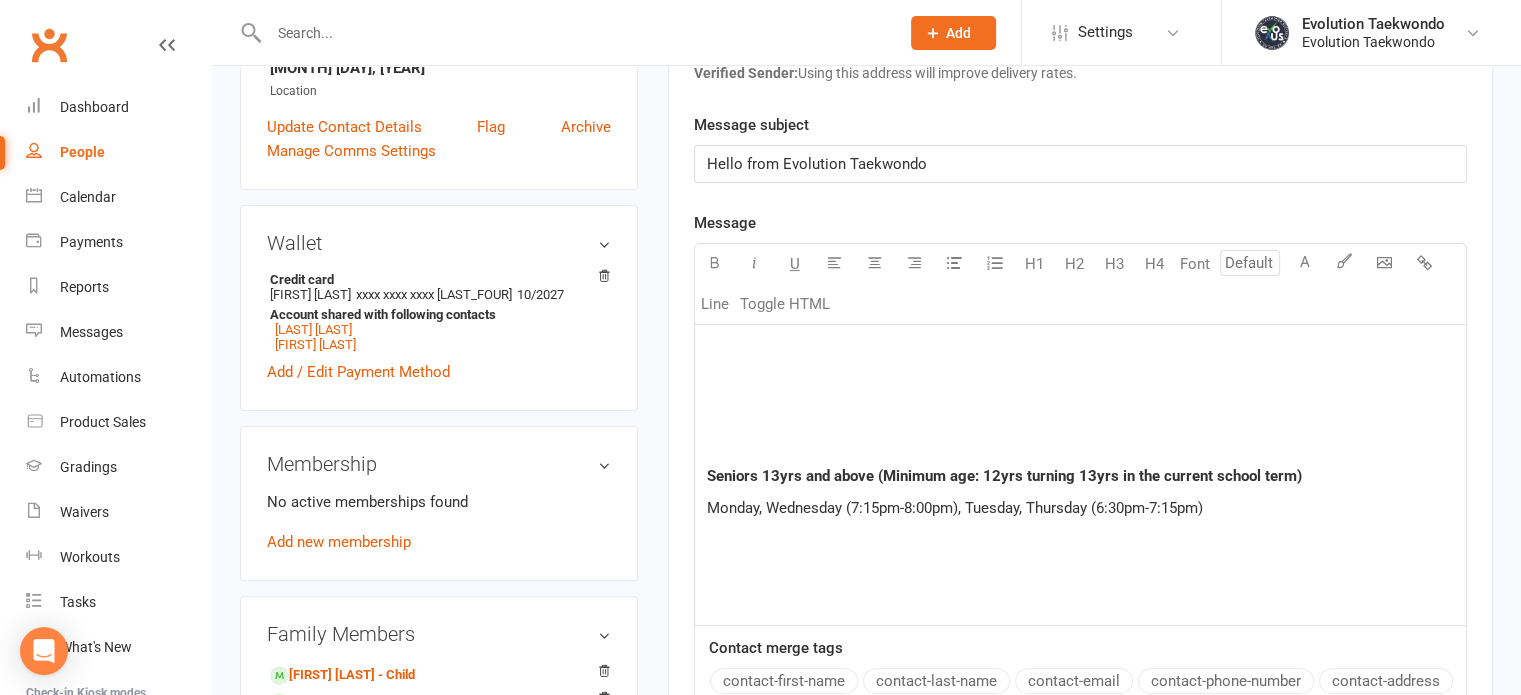 click on "﻿" 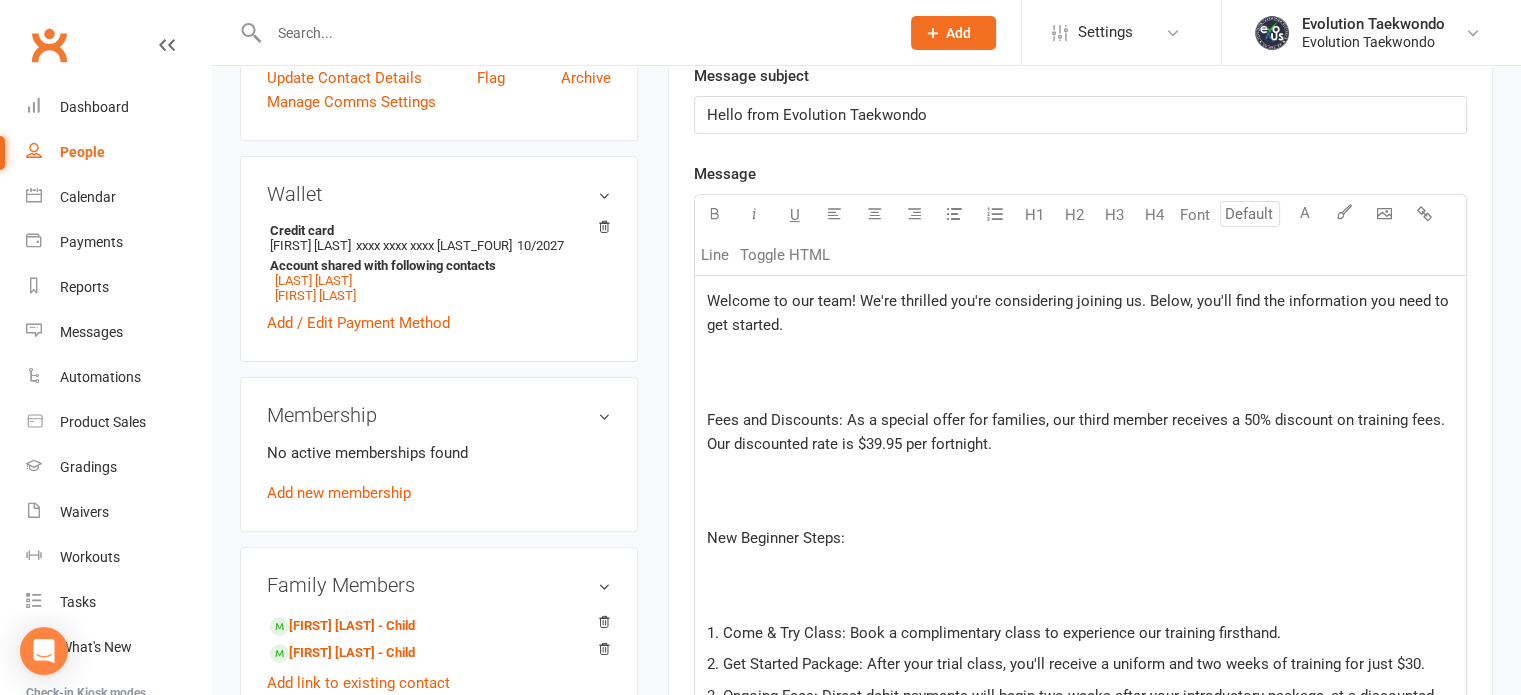 scroll, scrollTop: 530, scrollLeft: 0, axis: vertical 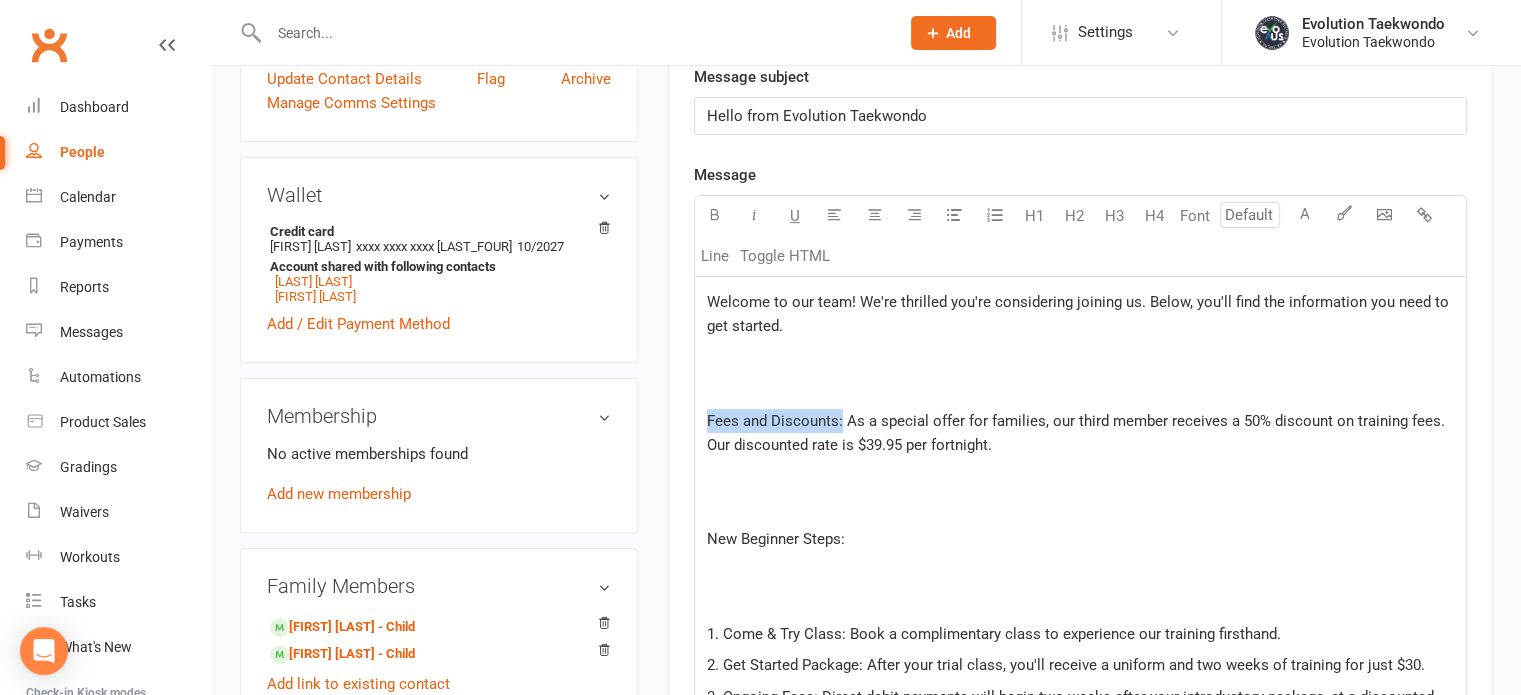 drag, startPoint x: 708, startPoint y: 412, endPoint x: 841, endPoint y: 414, distance: 133.01503 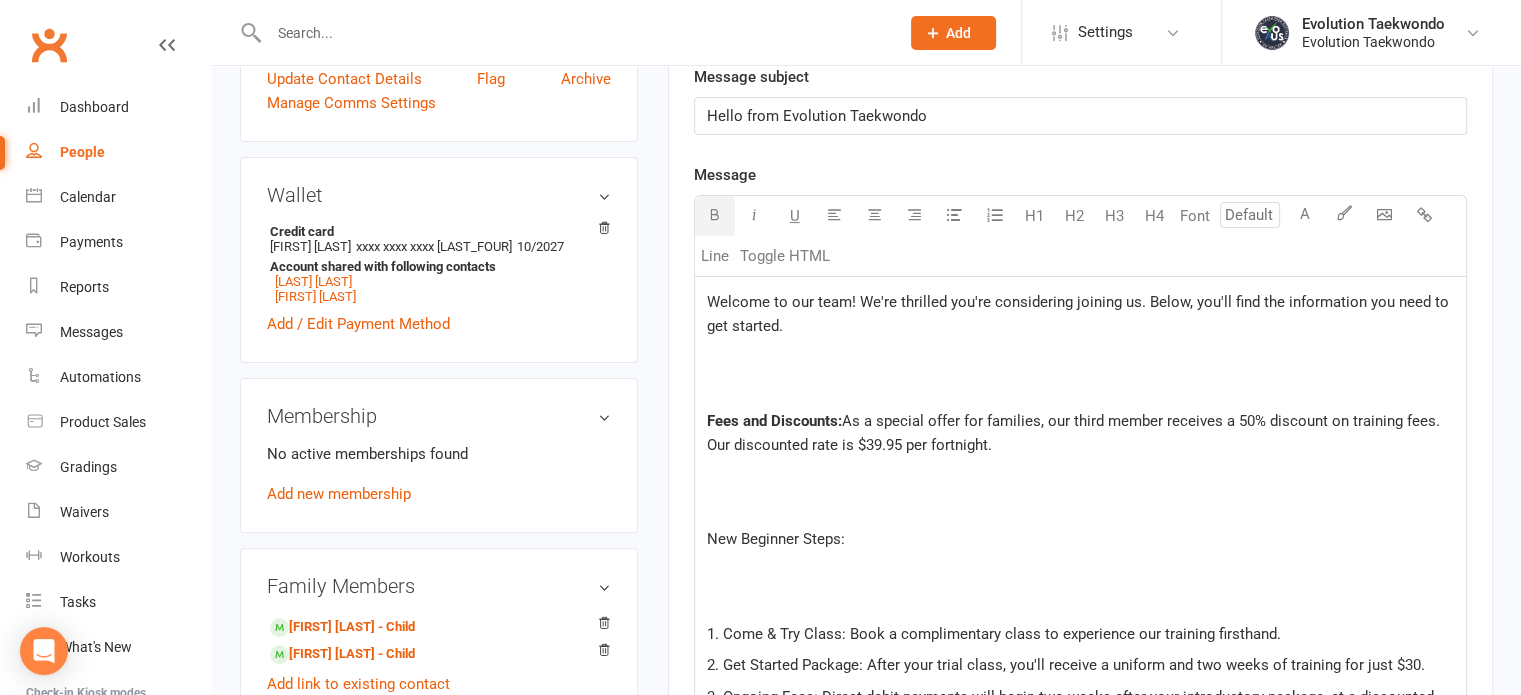 click 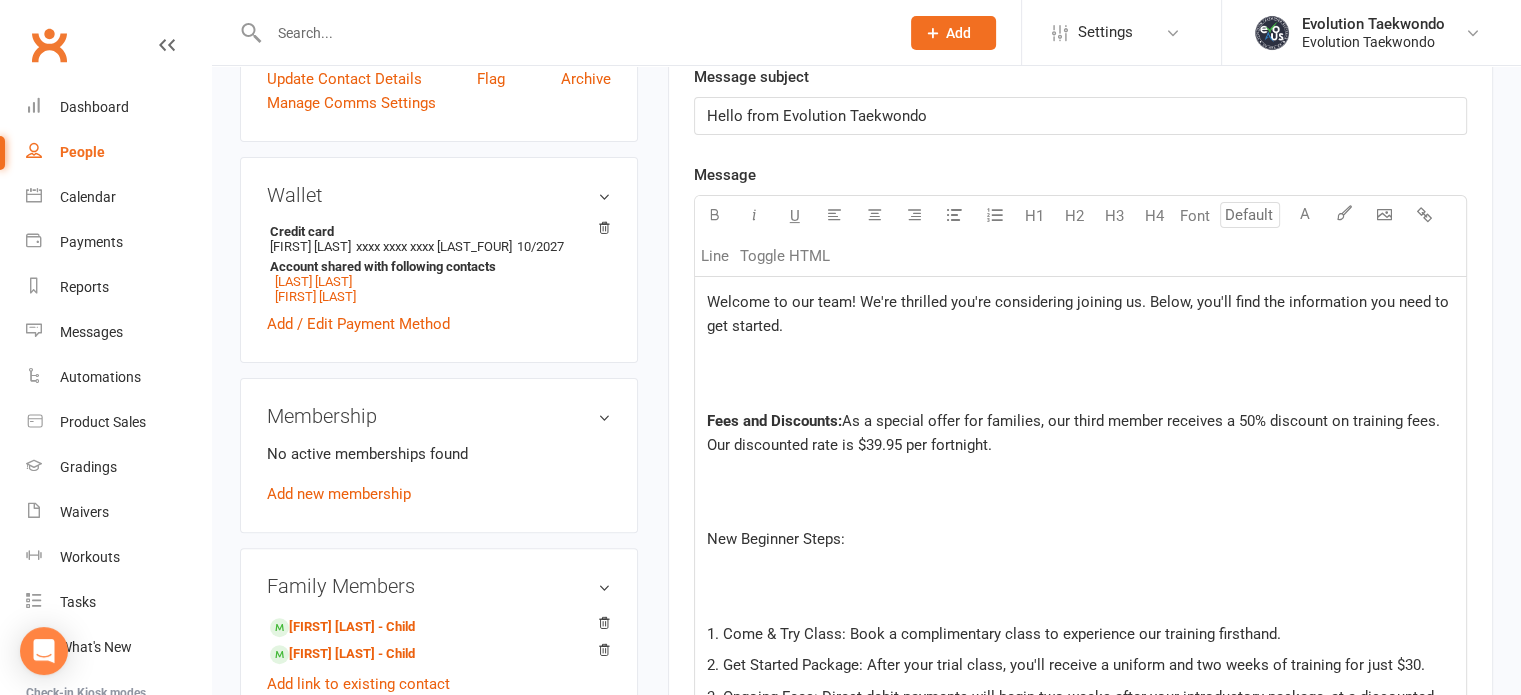 click on "﻿" 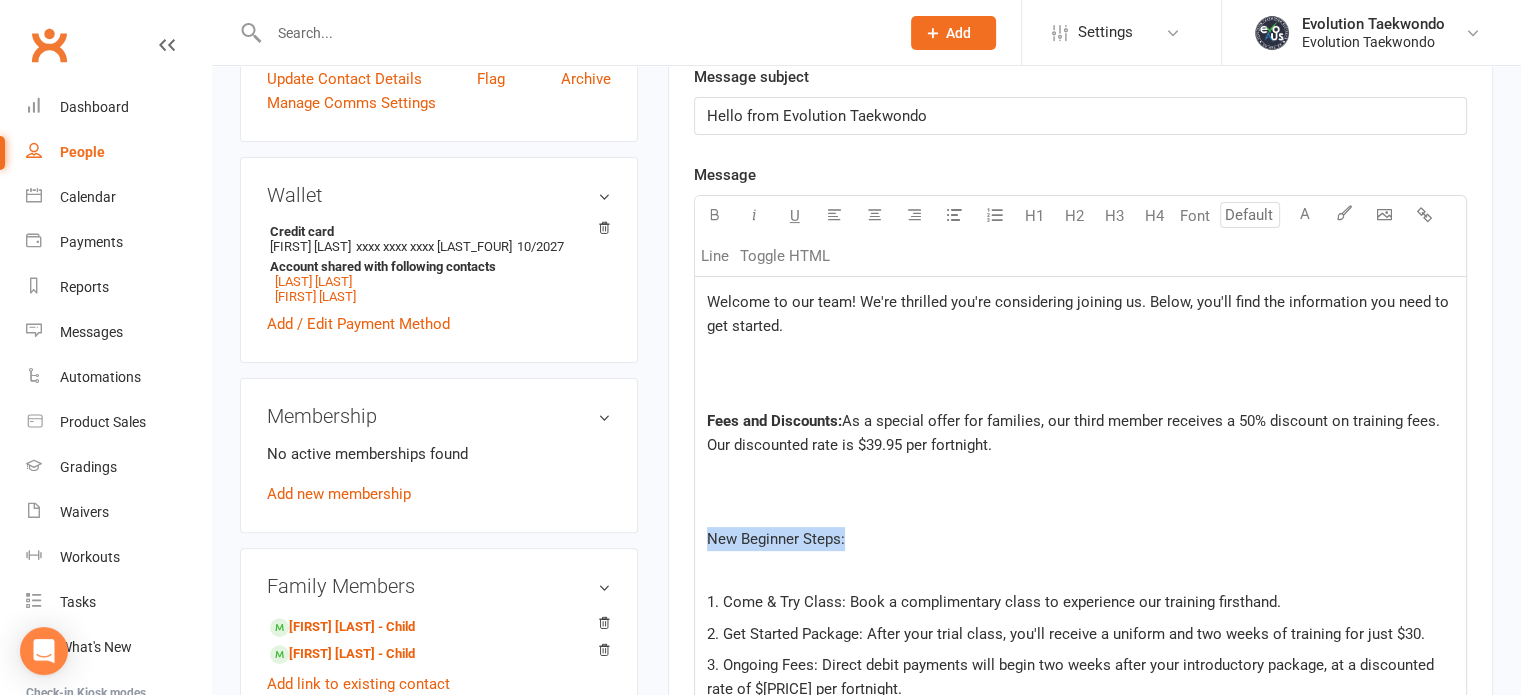 drag, startPoint x: 703, startPoint y: 537, endPoint x: 854, endPoint y: 537, distance: 151 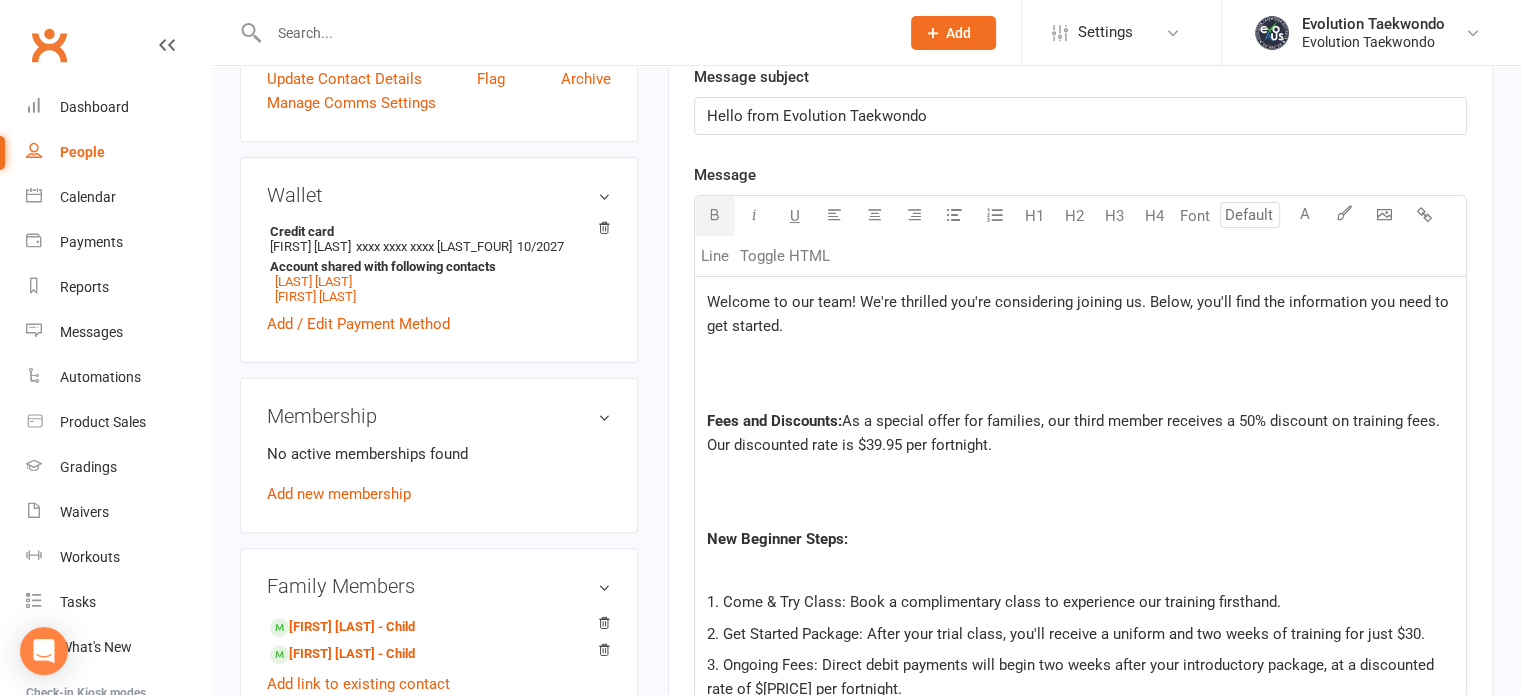 click 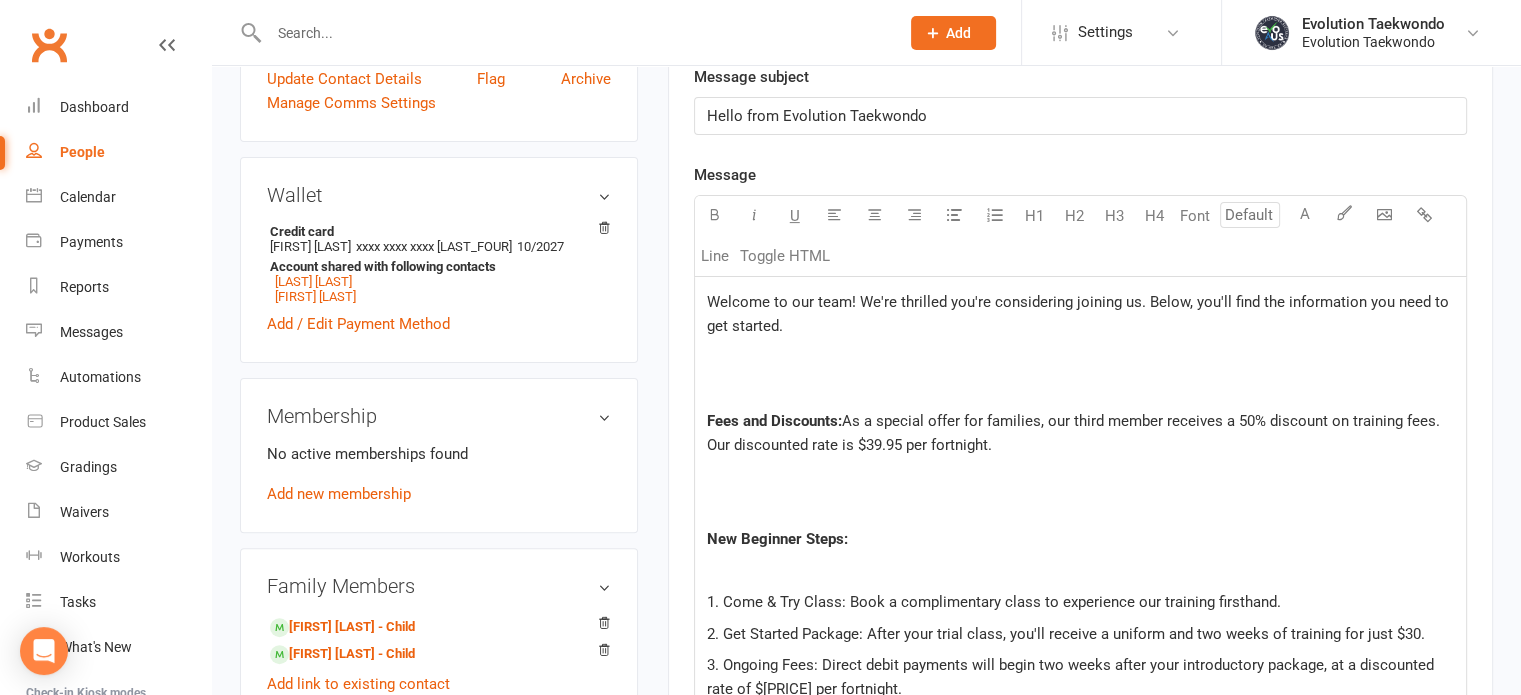 click on "﻿" 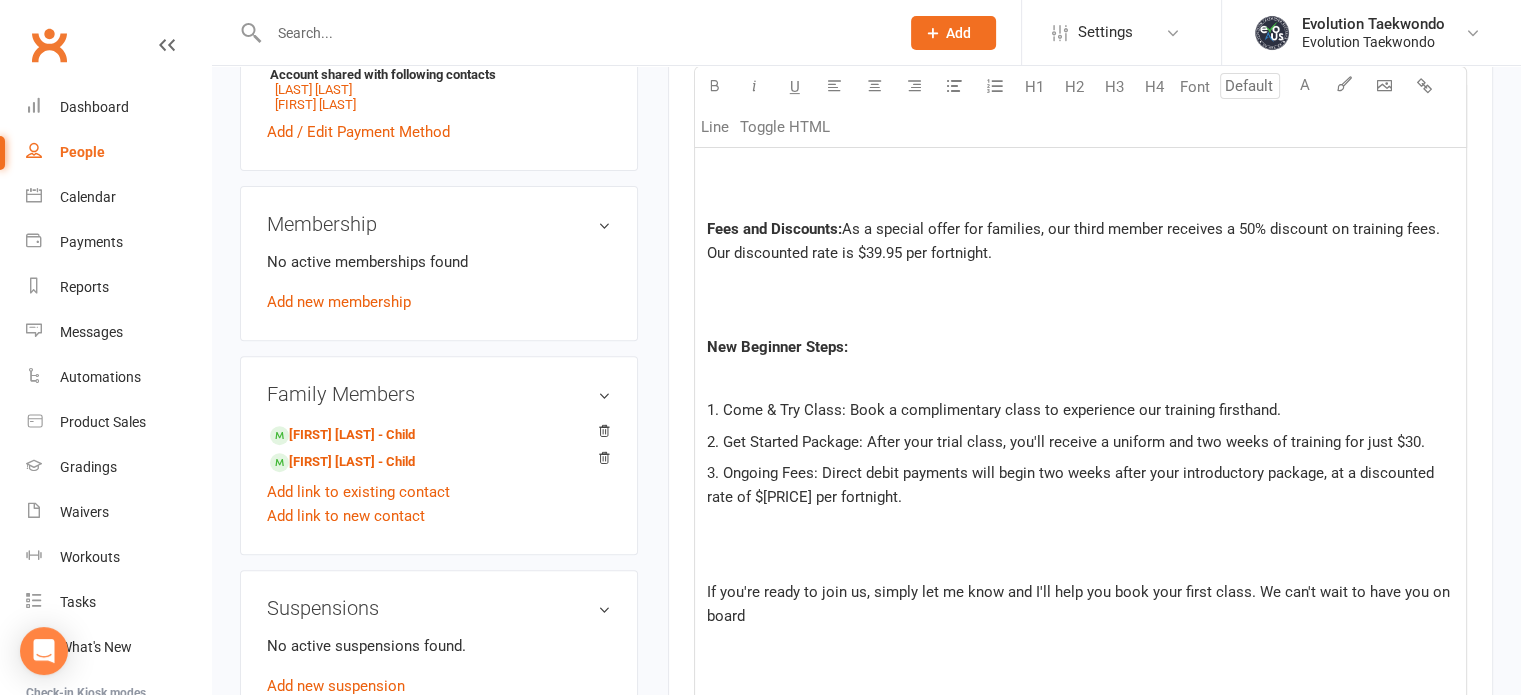 scroll, scrollTop: 737, scrollLeft: 0, axis: vertical 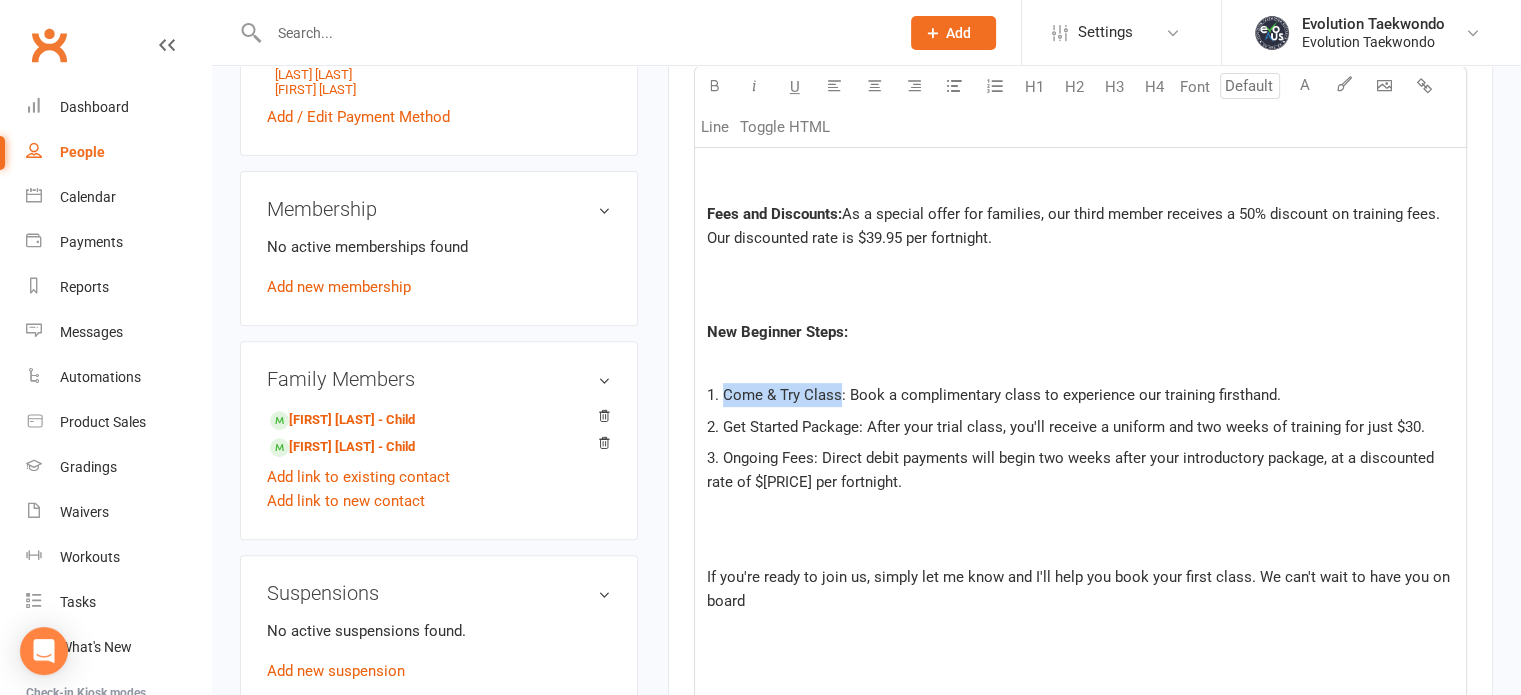drag, startPoint x: 724, startPoint y: 390, endPoint x: 837, endPoint y: 394, distance: 113.07078 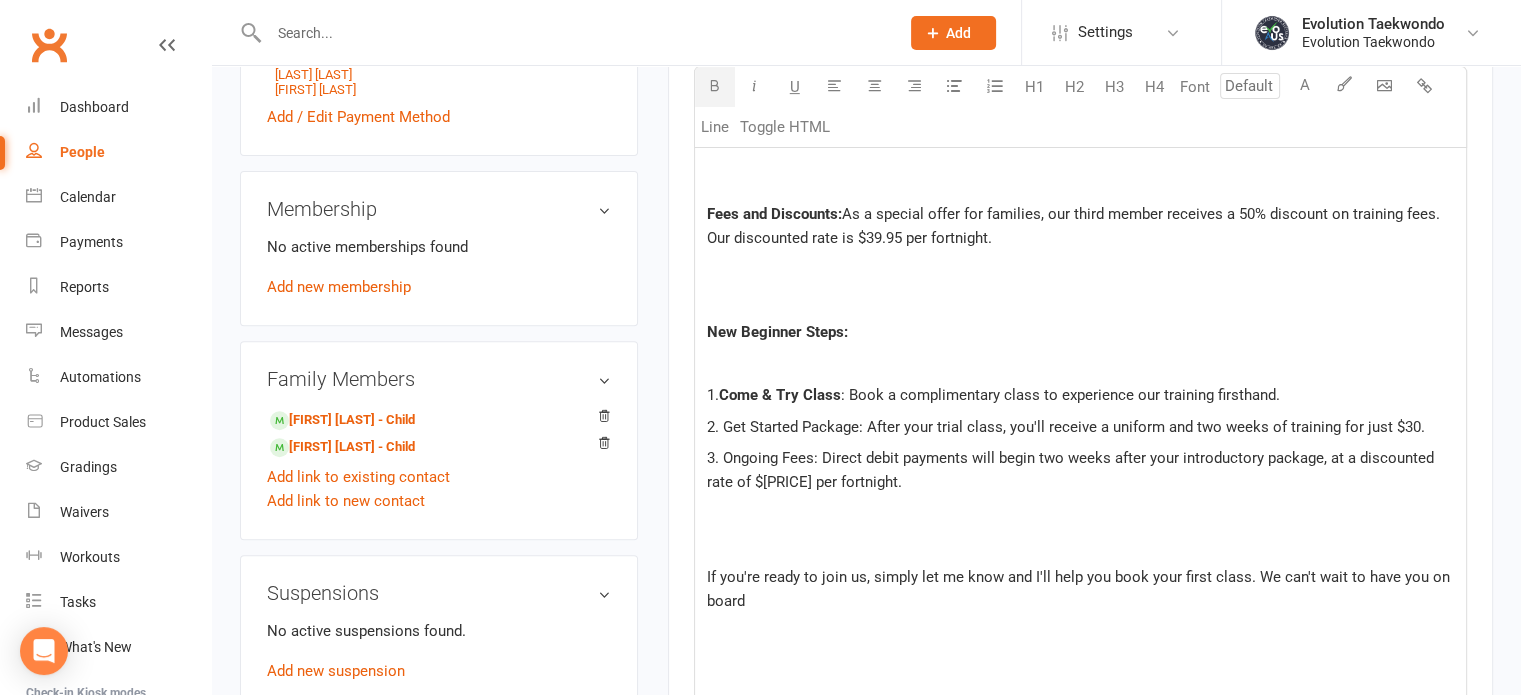 click 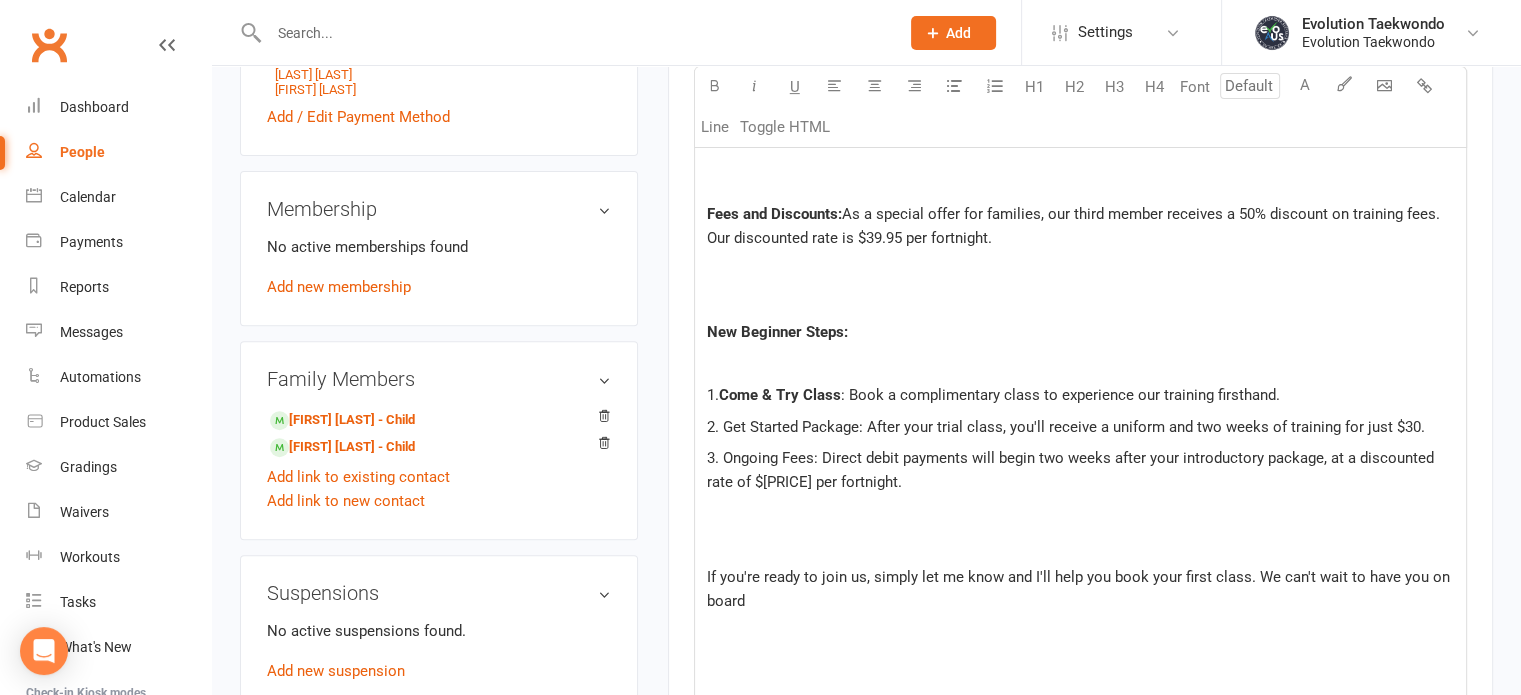 click on "2. Get Started Package: After your trial class, you'll receive a uniform and two weeks of training for just $30." 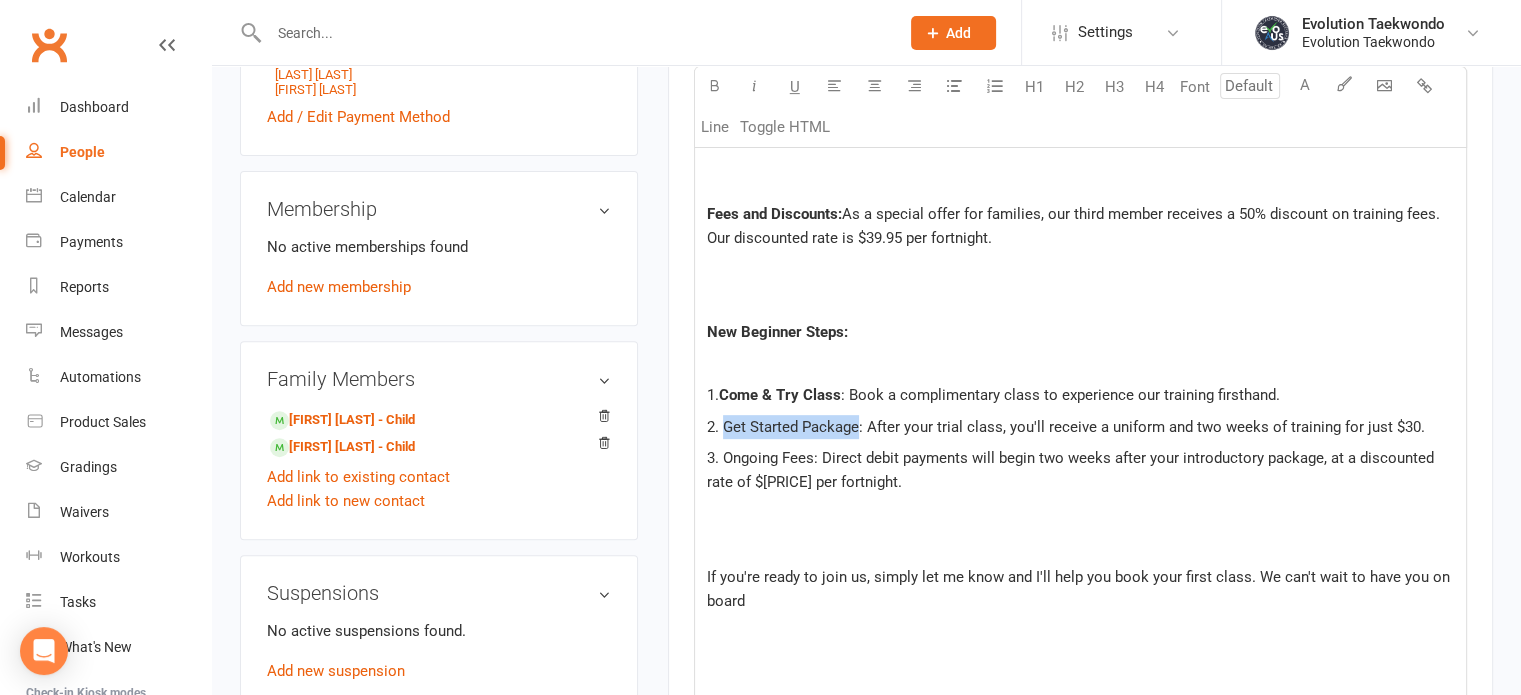 drag, startPoint x: 721, startPoint y: 419, endPoint x: 859, endPoint y: 426, distance: 138.17743 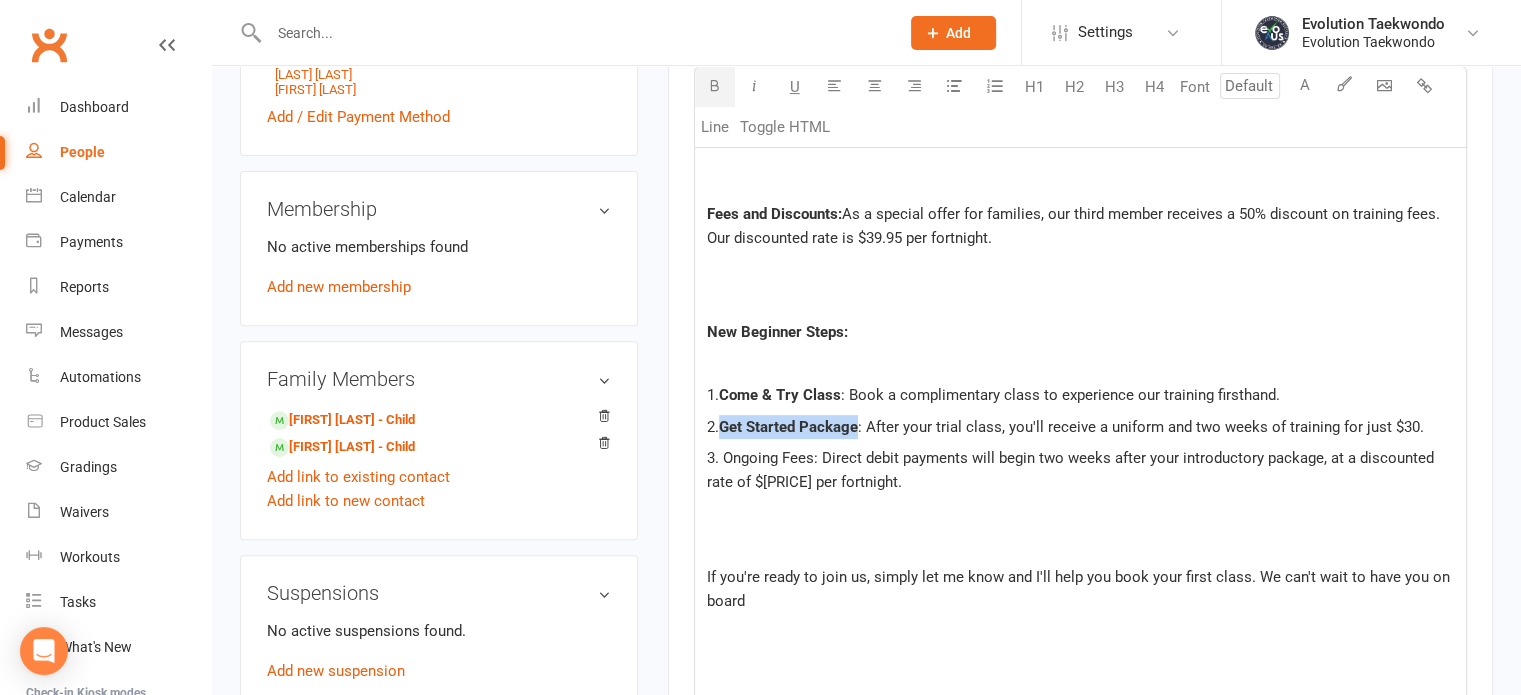 click 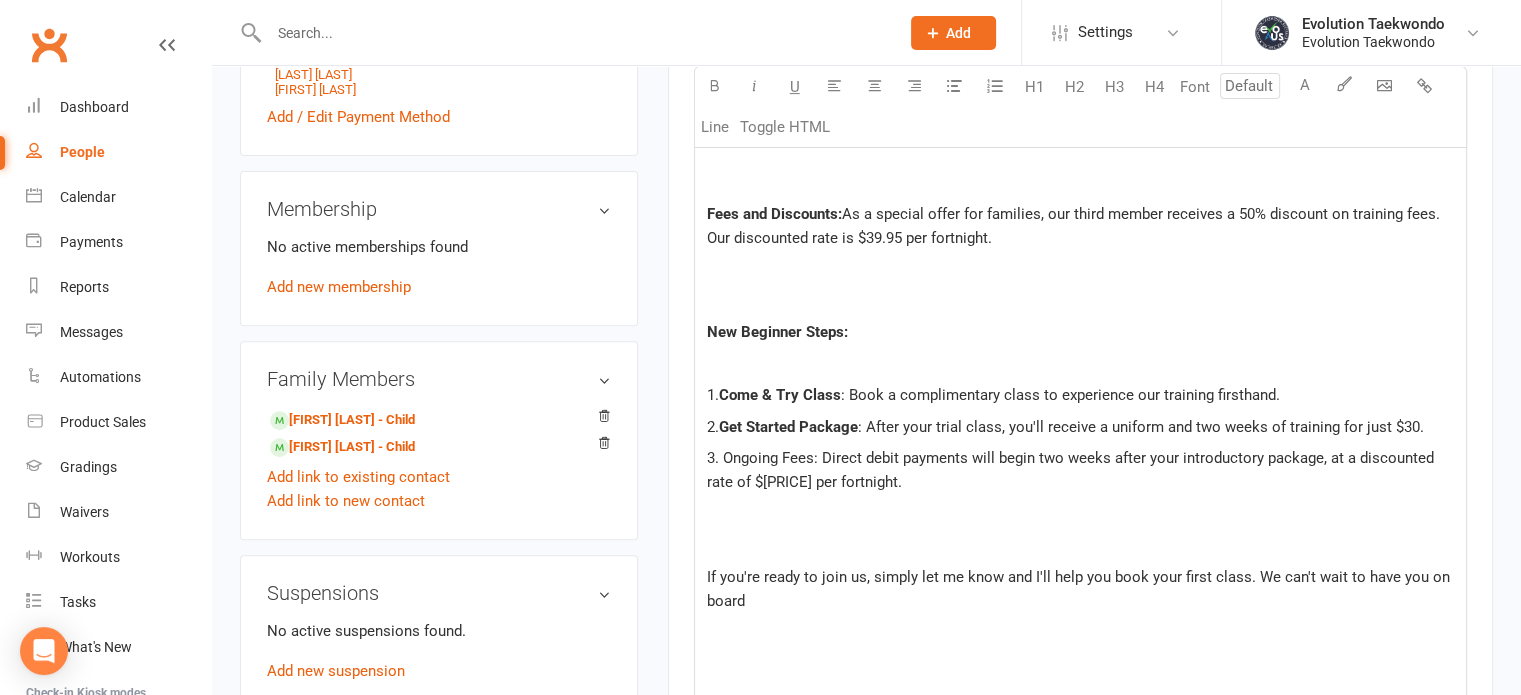 click on "3. Ongoing Fees: Direct debit payments will begin two weeks after your introductory package, at a discounted rate of $[PRICE] per fortnight." 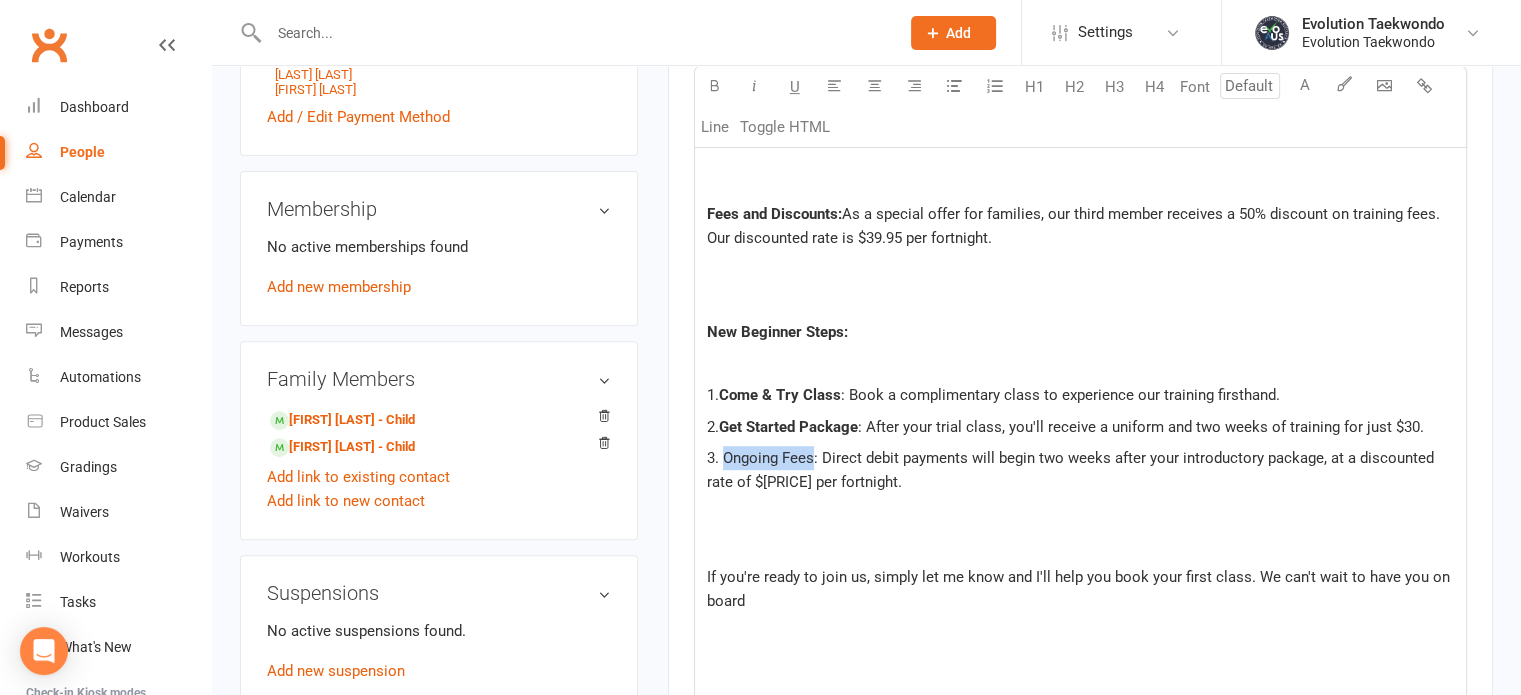 drag, startPoint x: 724, startPoint y: 450, endPoint x: 812, endPoint y: 461, distance: 88.68484 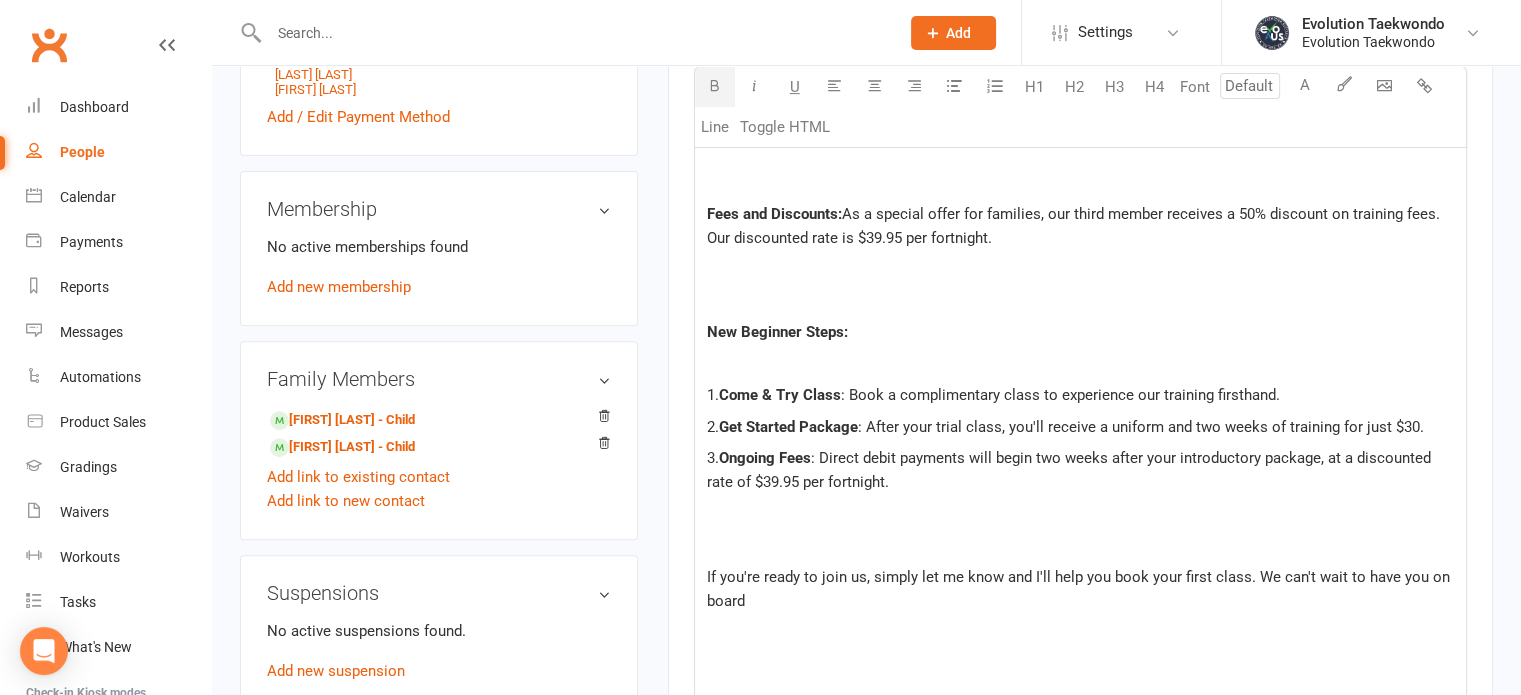 click 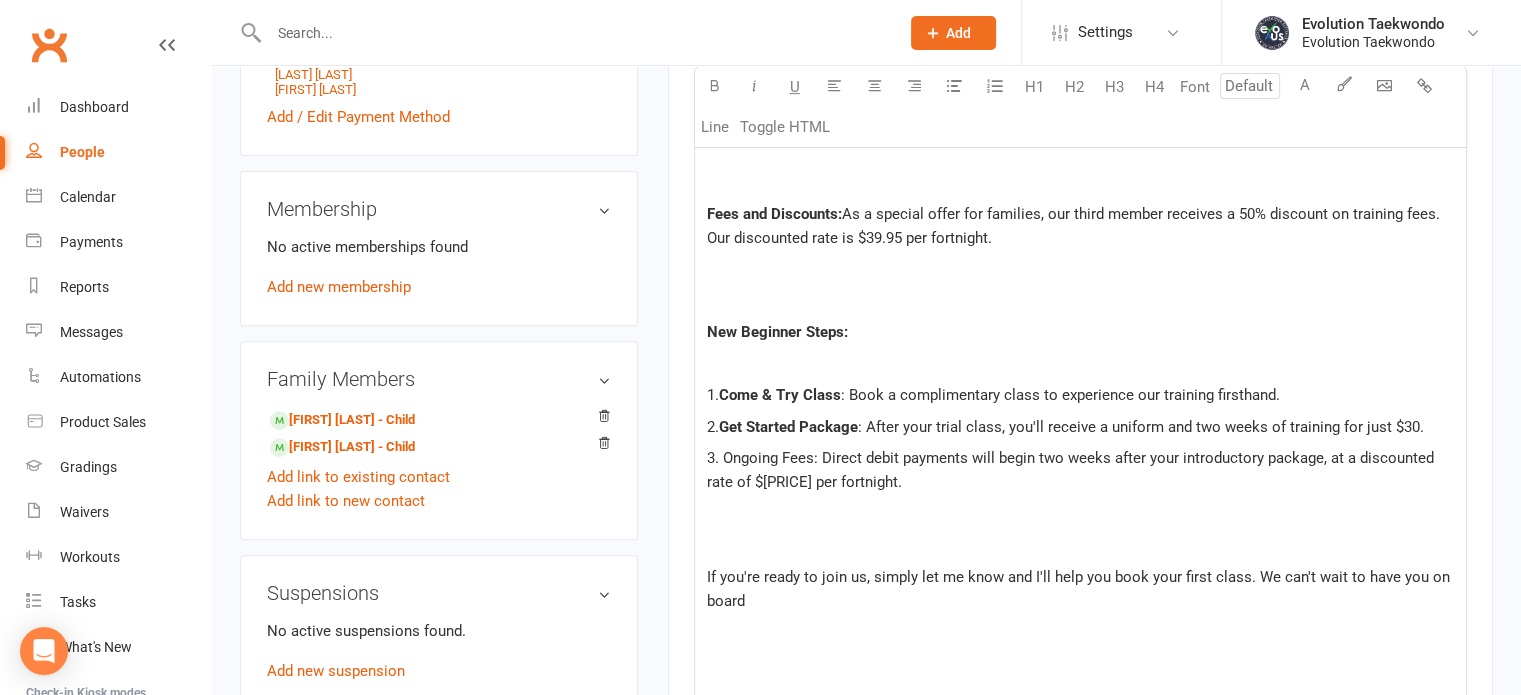 drag, startPoint x: 707, startPoint y: 89, endPoint x: 844, endPoint y: 528, distance: 459.88043 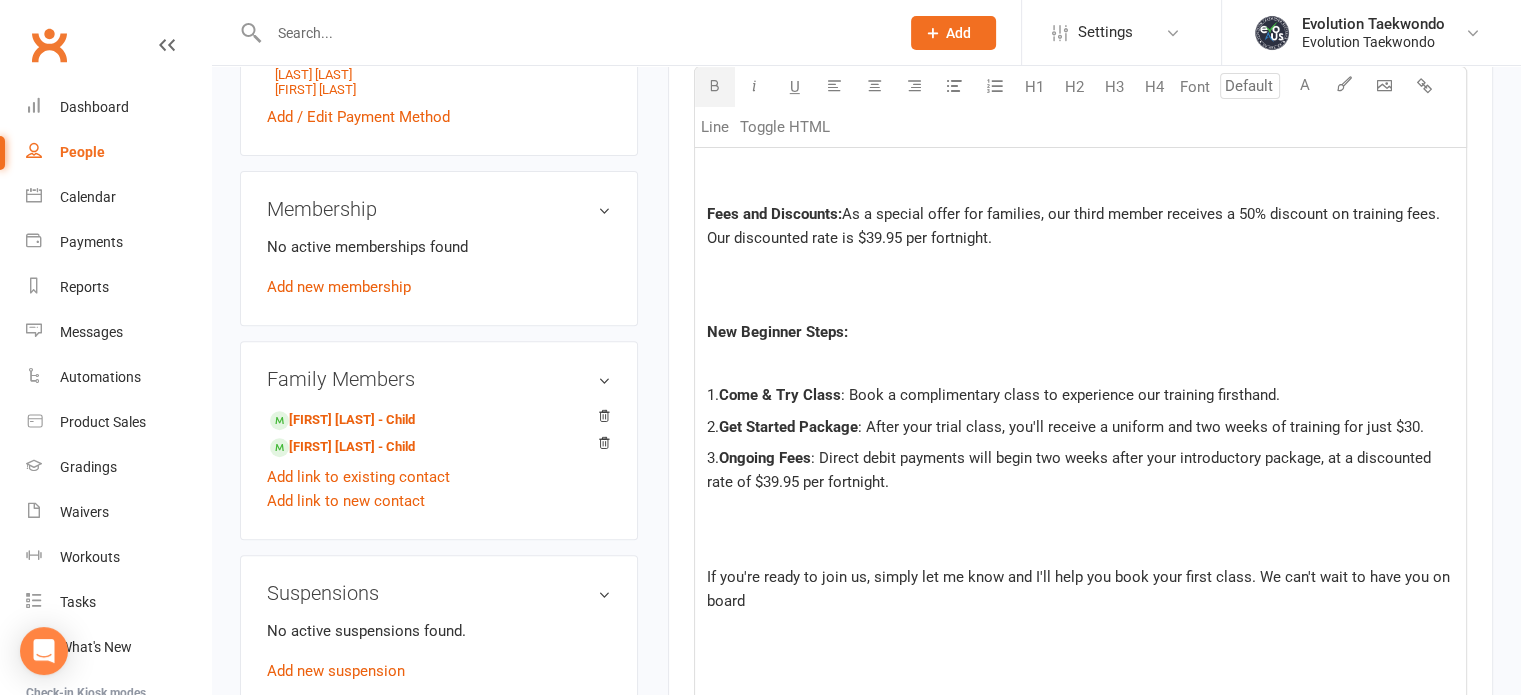 click 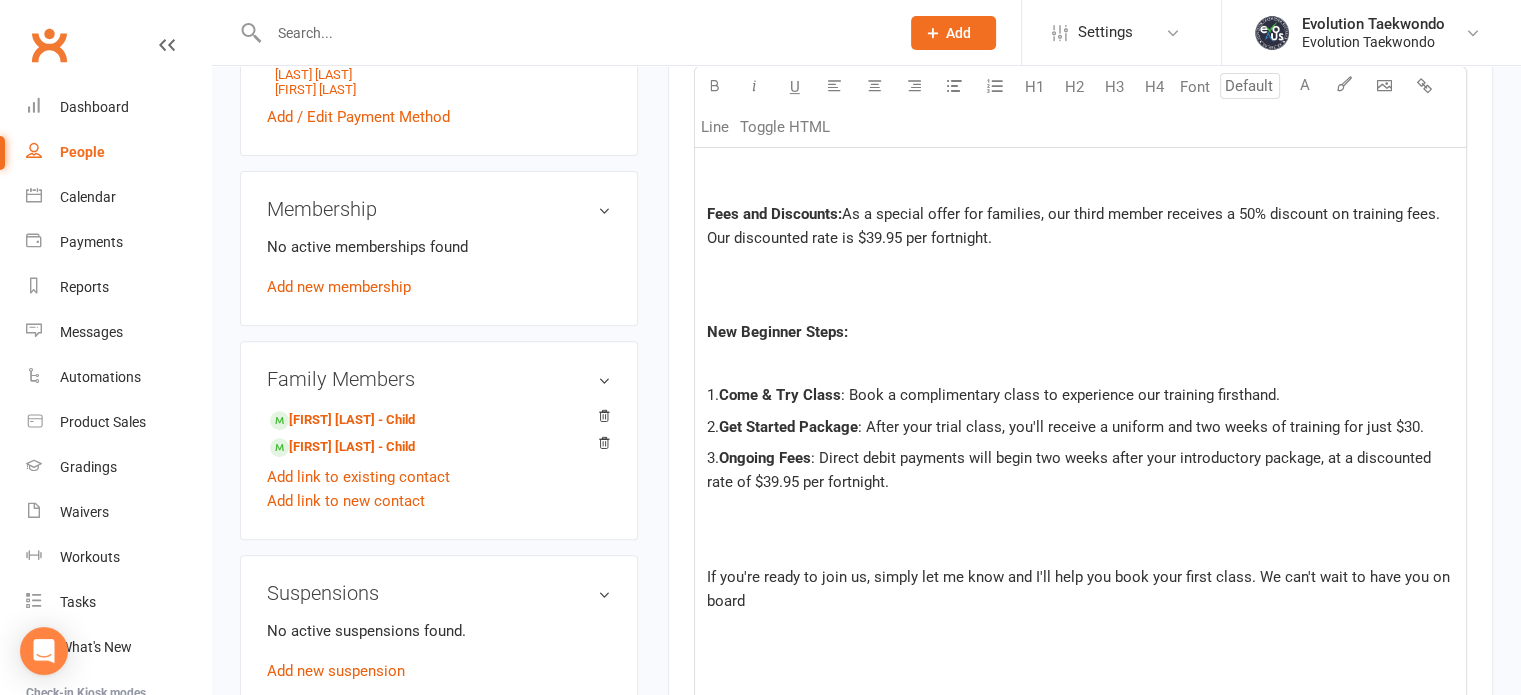 click on "Welcome to our team! We're thrilled you're considering joining us. Below, you'll find the information you need to get started. ﻿ ﻿ Fees and Discounts:  As a special offer for families, our third member receives a 50% discount on training fees. Our discounted rate is $[PRICE] per fortnight. ﻿ ﻿ New Beginner Steps: ﻿ 1.  Come & Try Class : Book a complimentary class to experience our training firsthand. 2.  Get Started Package : After your trial class, you'll receive a uniform and two weeks of training for just $[PRICE]. 3.  Ongoing Fees : Direct debit payments will begin two weeks after your introductory package, at a discounted rate of $[PRICE] per fortnight. ﻿ ﻿ If you're ready to join us, simply let me know and I'll help you book your first class. We can't wait to have you on board ﻿ ﻿ ﻿ Seniors 13yrs and above (Minimum age: 12yrs turning 13yrs in the current school term) Monday, Wednesday ([TIME]-[TIME]), Tuesday, Thursday ([TIME]-[TIME])" 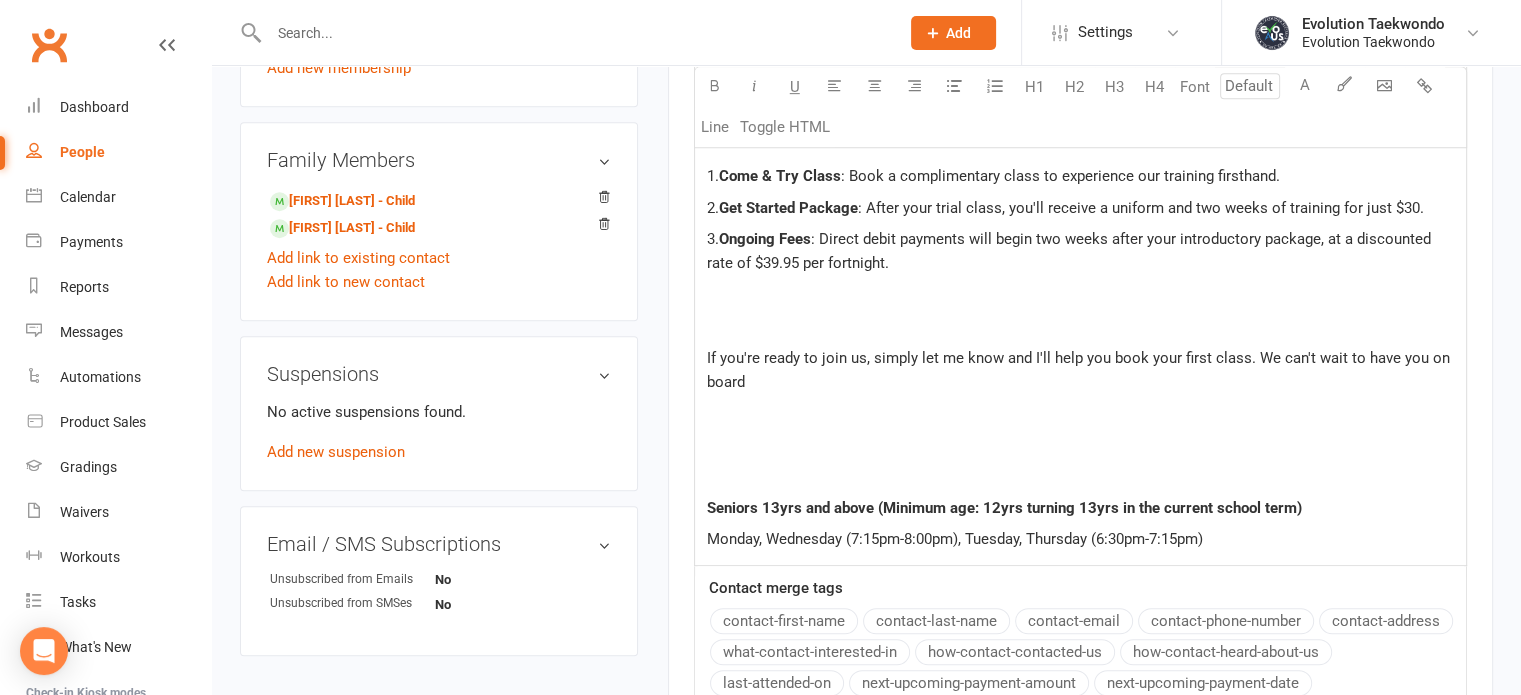scroll, scrollTop: 957, scrollLeft: 0, axis: vertical 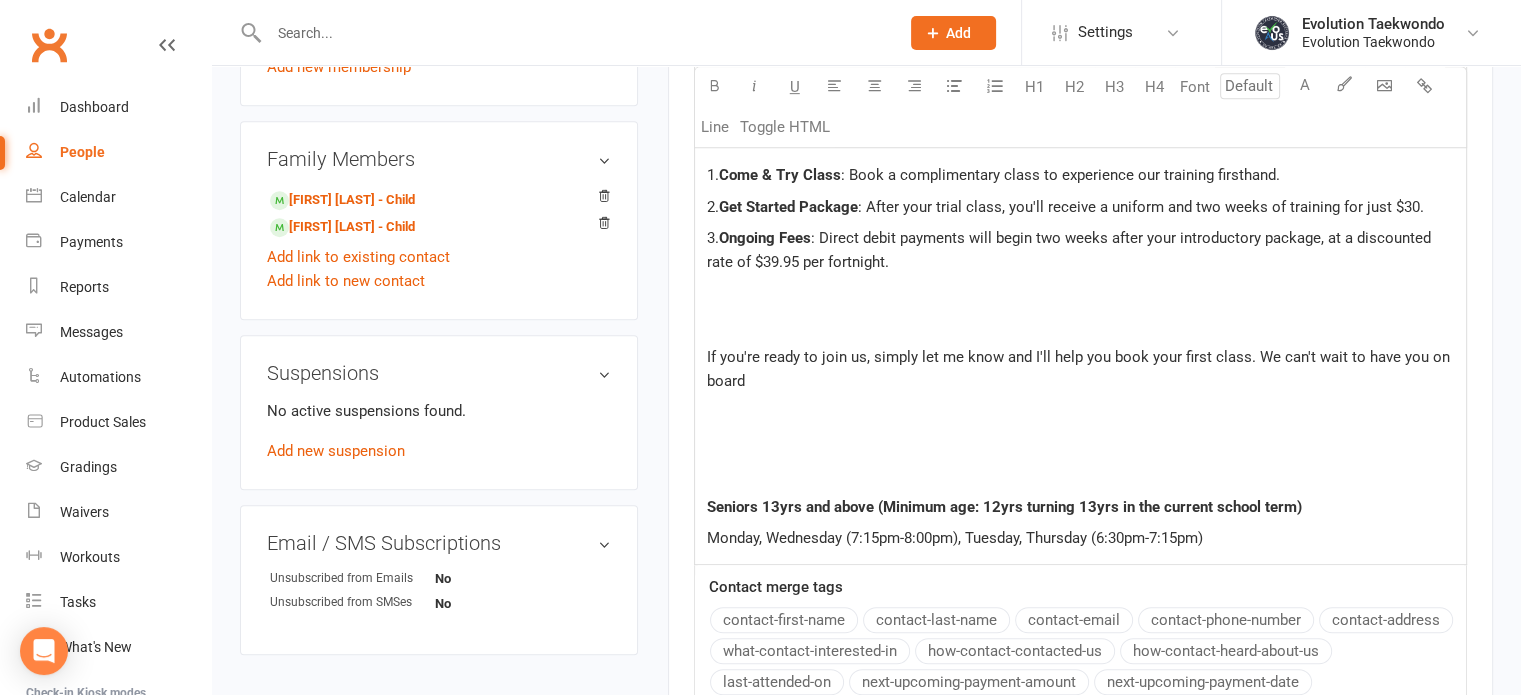 click on "If you're ready to join us, simply let me know and I'll help you book your first class. We can't wait to have you on board" 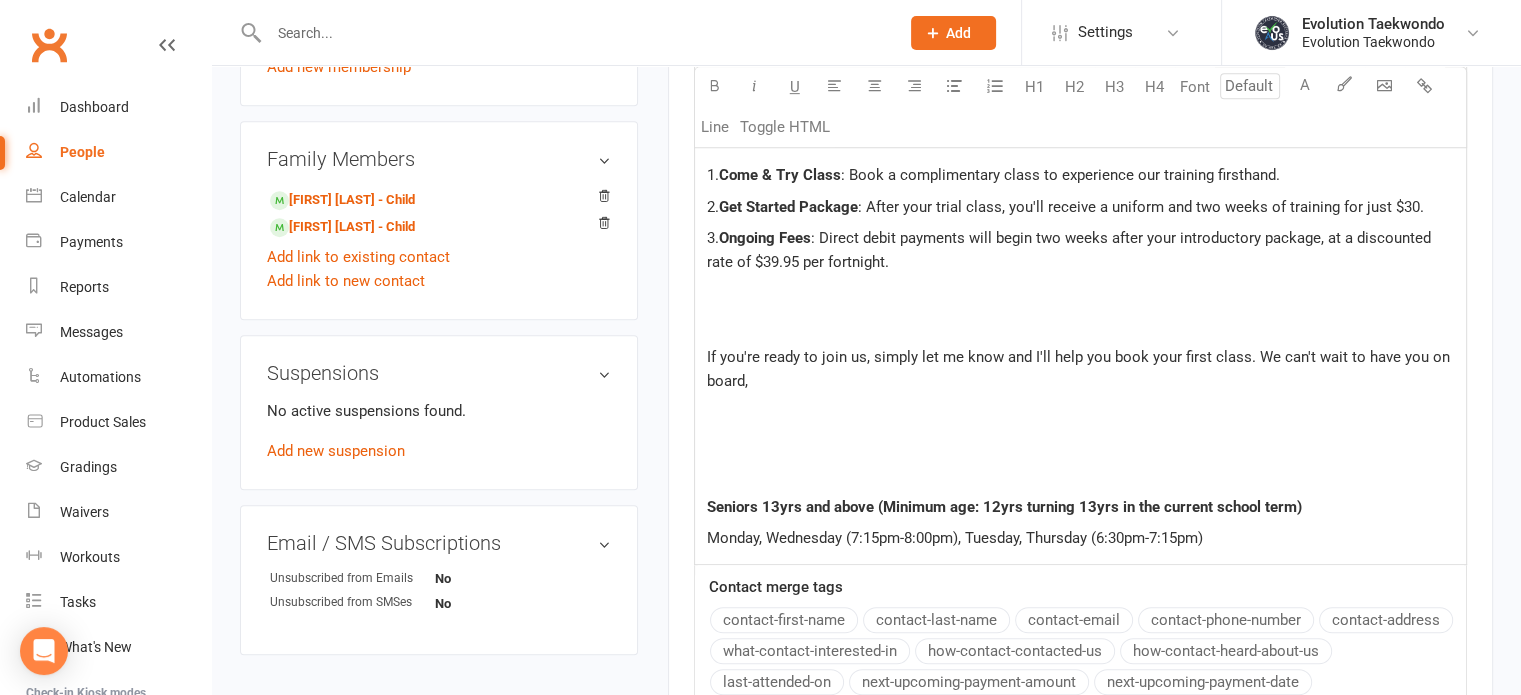 type 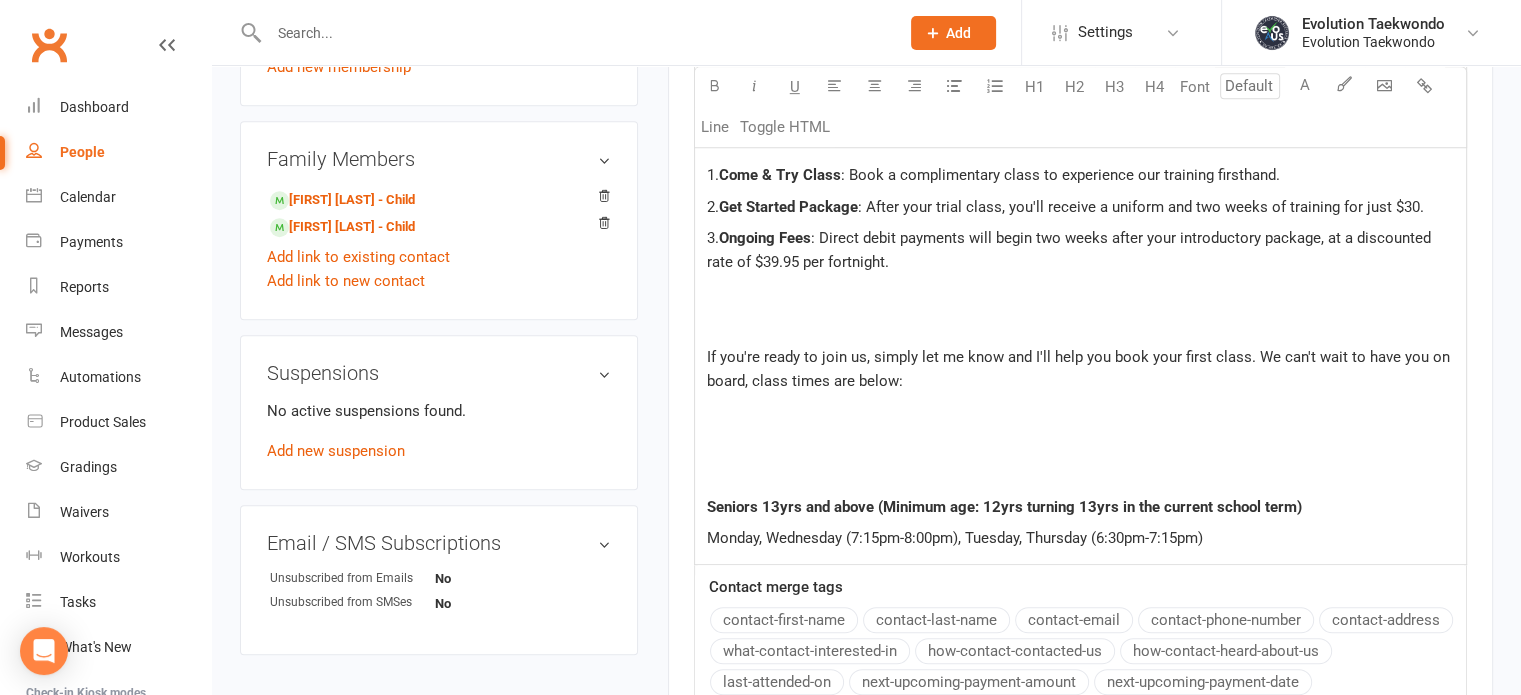 click on "﻿" 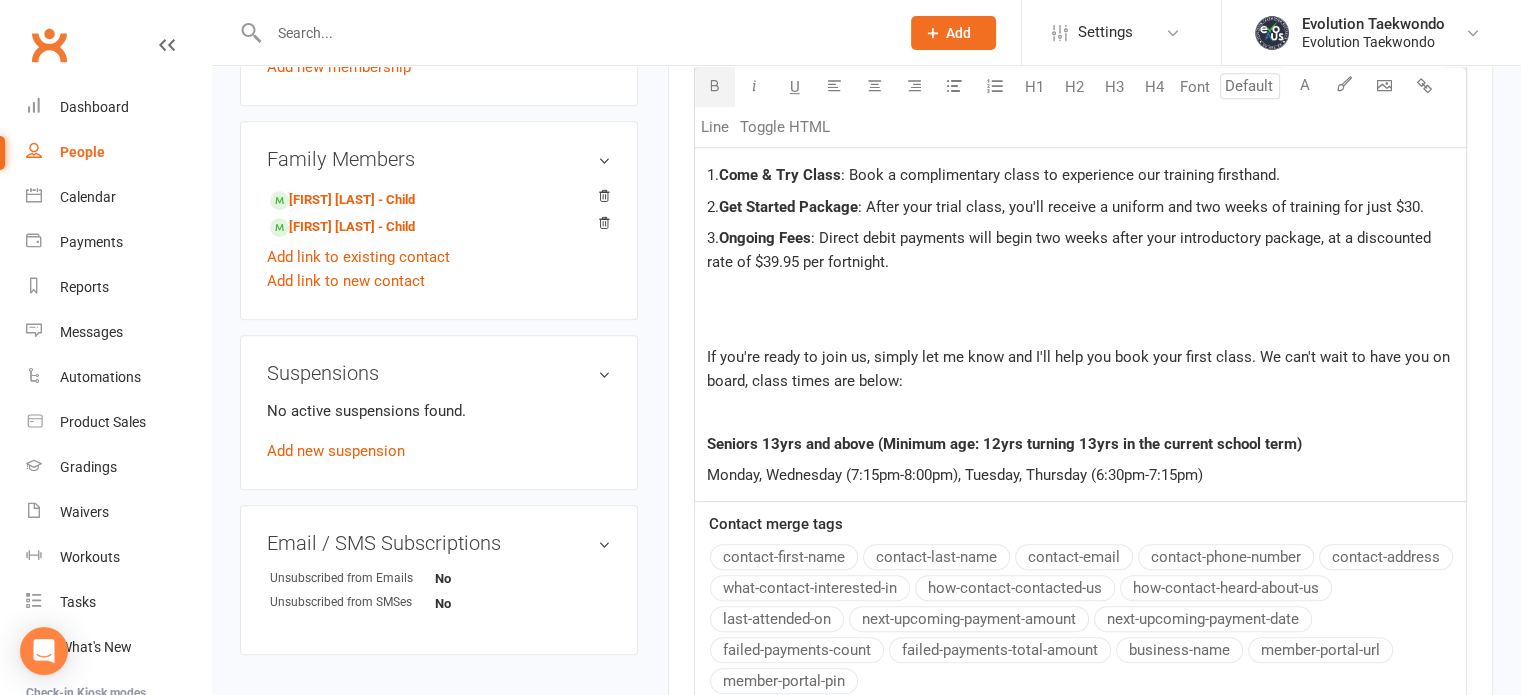 click on "Seniors 13yrs and above (Minimum age: 12yrs turning 13yrs in the current school term)" 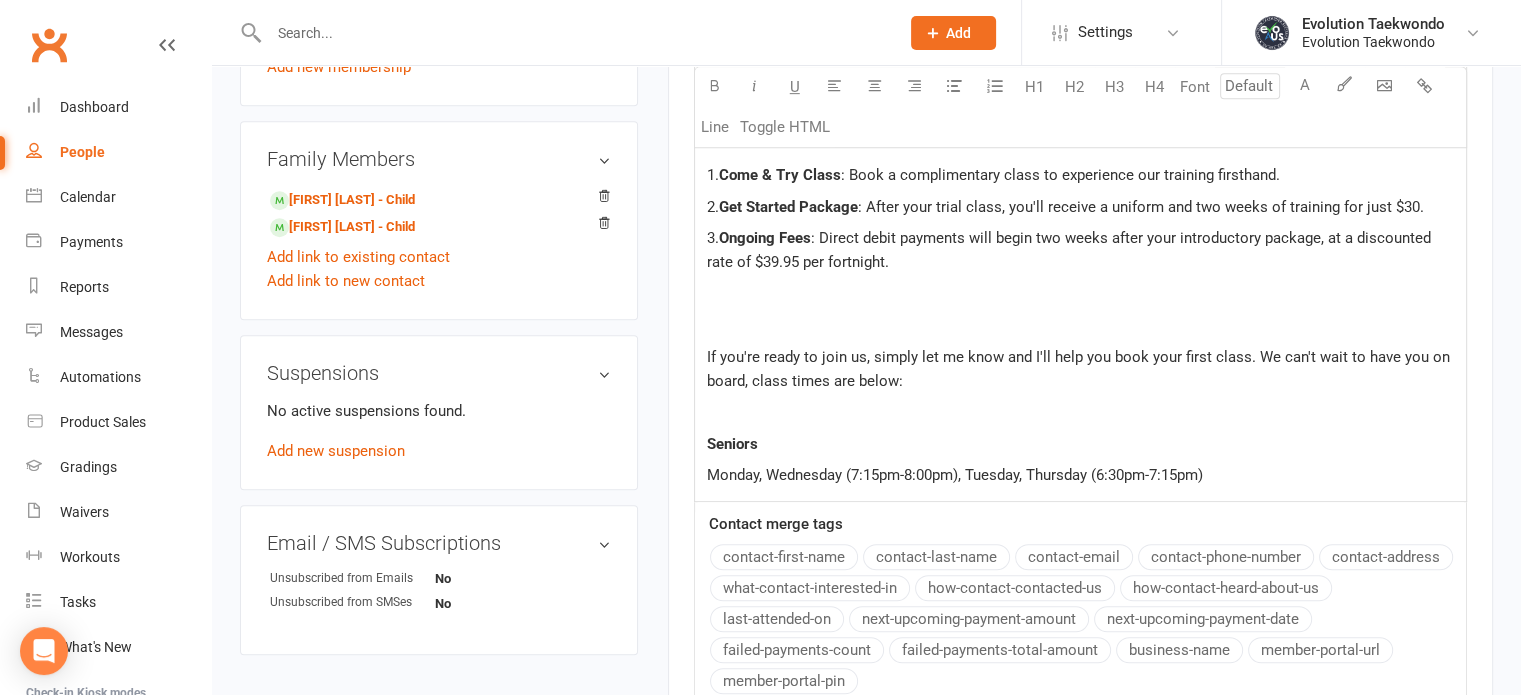 click on "Monday, Wednesday (7:15pm-8:00pm), Tuesday, Thursday (6:30pm-7:15pm)" 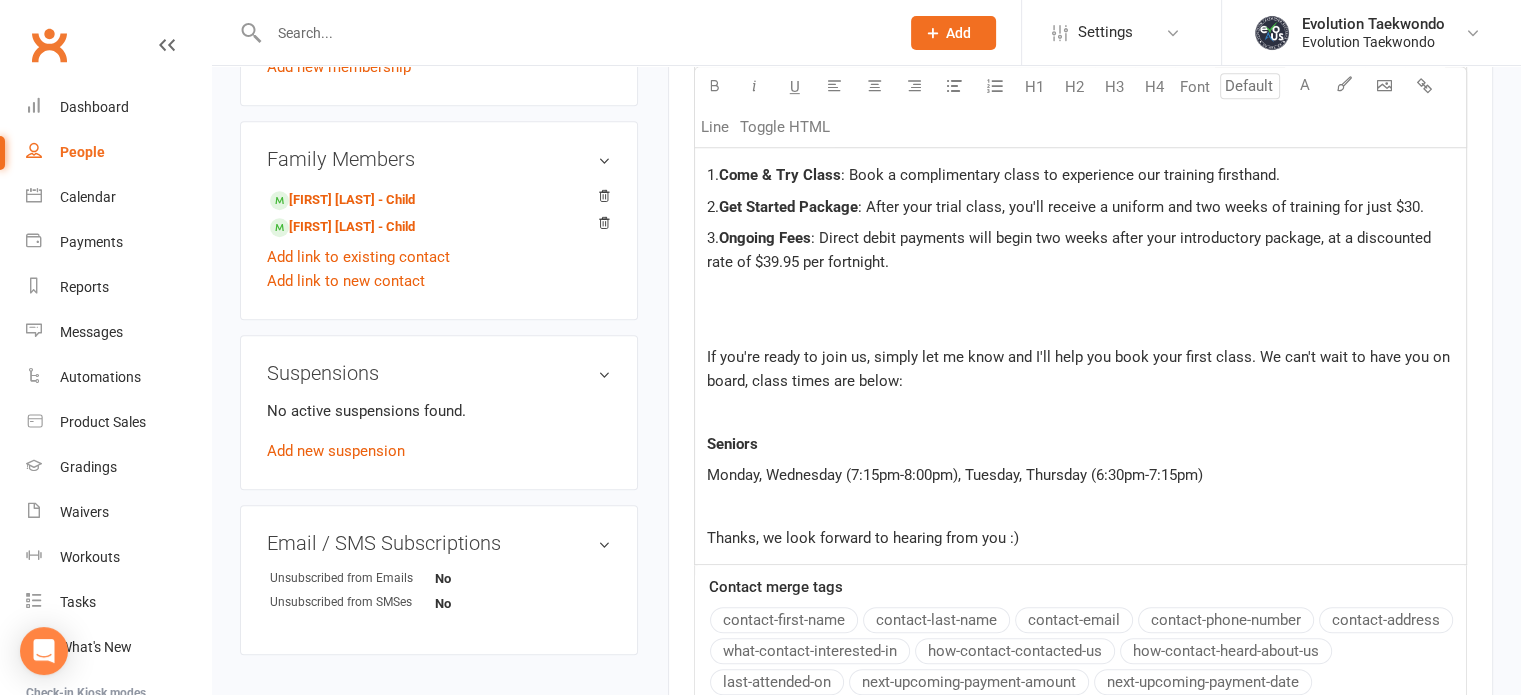 click on "Welcome to our team! We're thrilled you're considering joining us. Below, you'll find the information you need to get started. ﻿ ﻿ Fees and Discounts:  As a special offer for families, our third member receives a 50% discount on training fees. Our discounted rate is $39.95 per fortnight. ﻿ ﻿ New Beginner Steps: ﻿ 1.  Come & Try Class : Book a complimentary class to experience our training firsthand. 2.  Get Started Package : After your trial class, you'll receive a uniform and two weeks of training for just $30. 3.  Ongoing Fees : Direct debit payments will begin two weeks after your introductory package, at a discounted rate of $39.95 per fortnight. ﻿ ﻿ If you're ready to join us, simply let me know and I'll help you book your first class. We can't wait to have you on board, class times are below: ﻿ Seniors Monday, Wednesday ([TIME]-[TIME]), Tuesday, Thursday ([TIME]-[TIME]) ﻿ Thanks, we look forward to hearing from you :)" 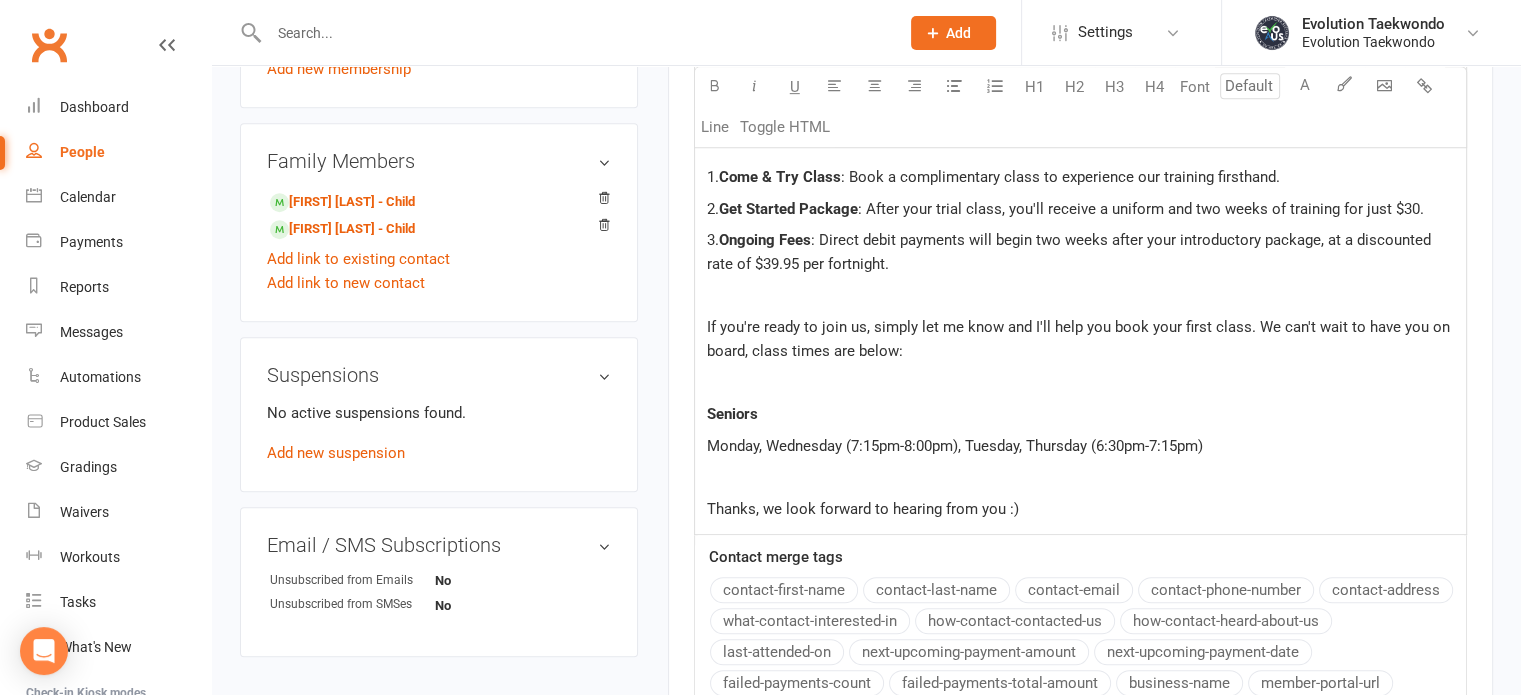 scroll, scrollTop: 954, scrollLeft: 0, axis: vertical 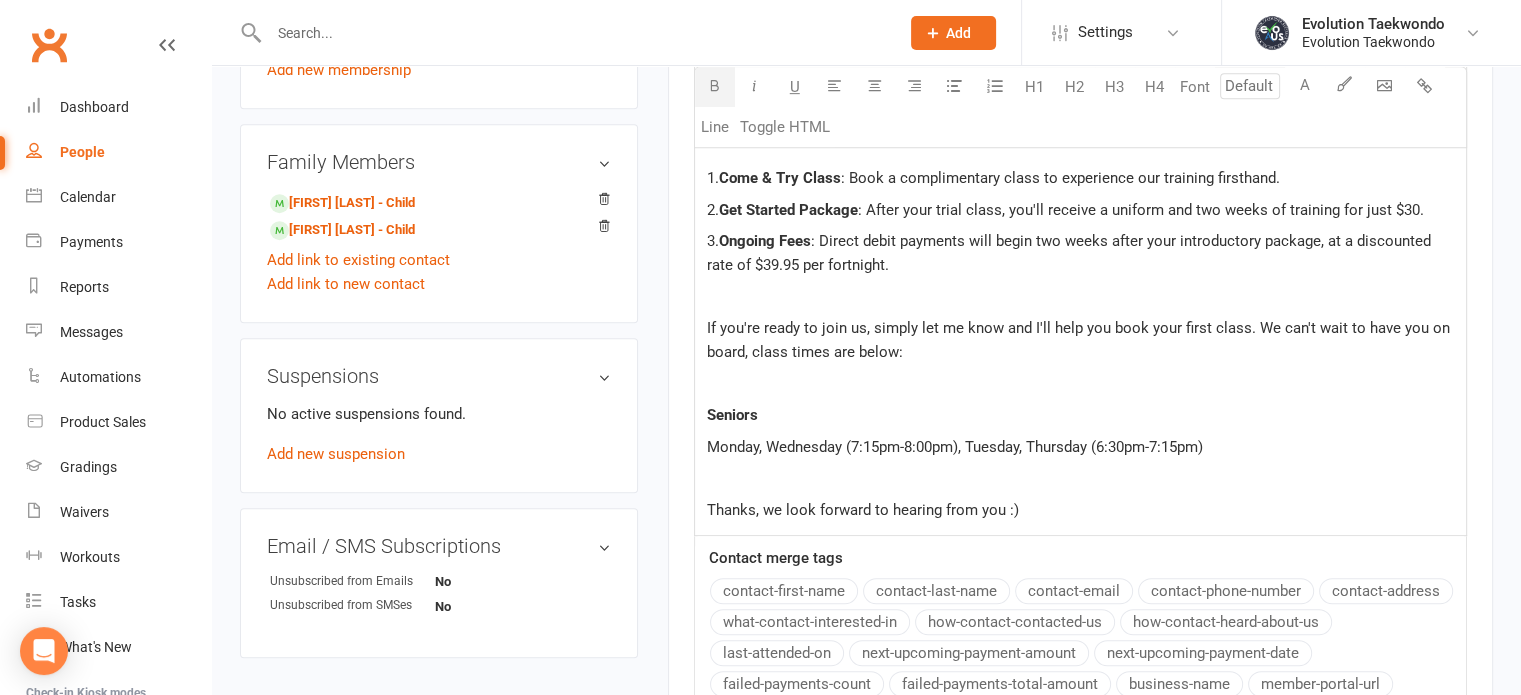 click on "Seniors" 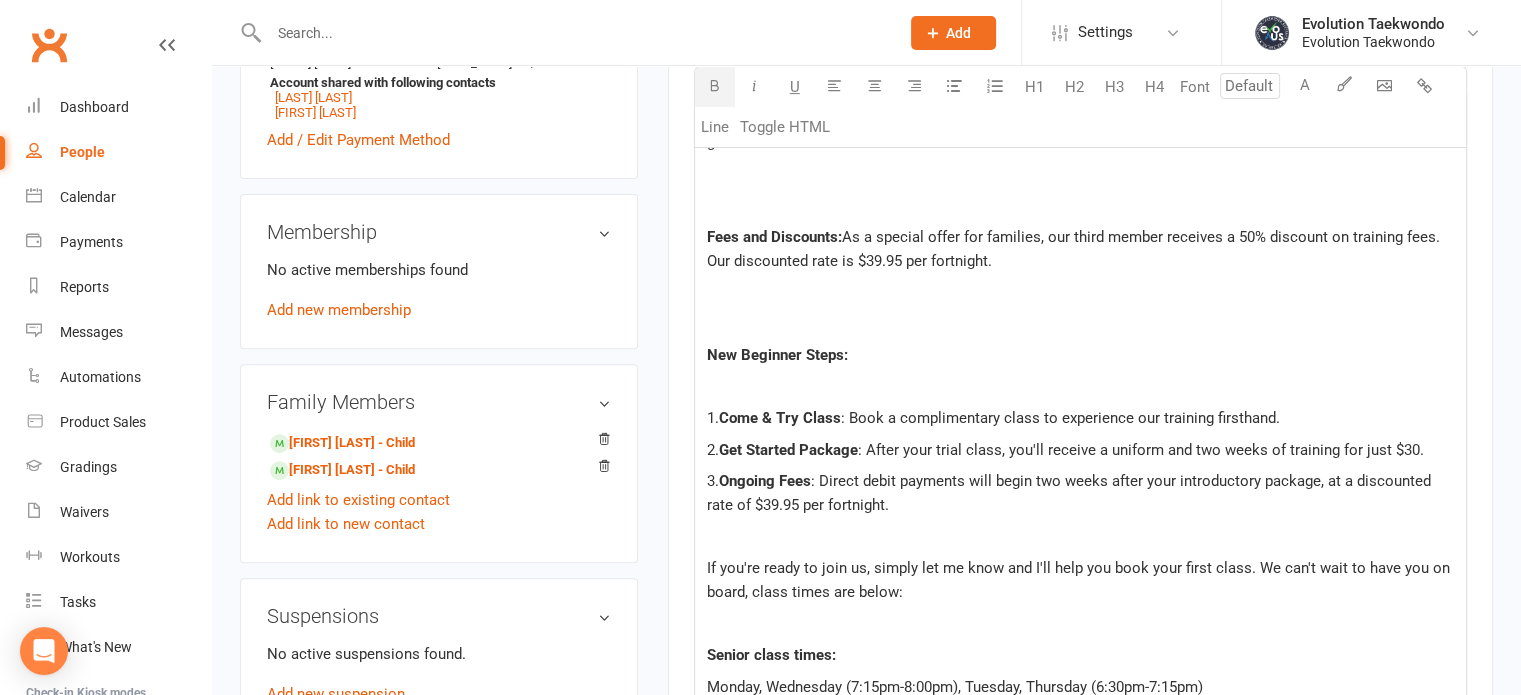 scroll, scrollTop: 713, scrollLeft: 0, axis: vertical 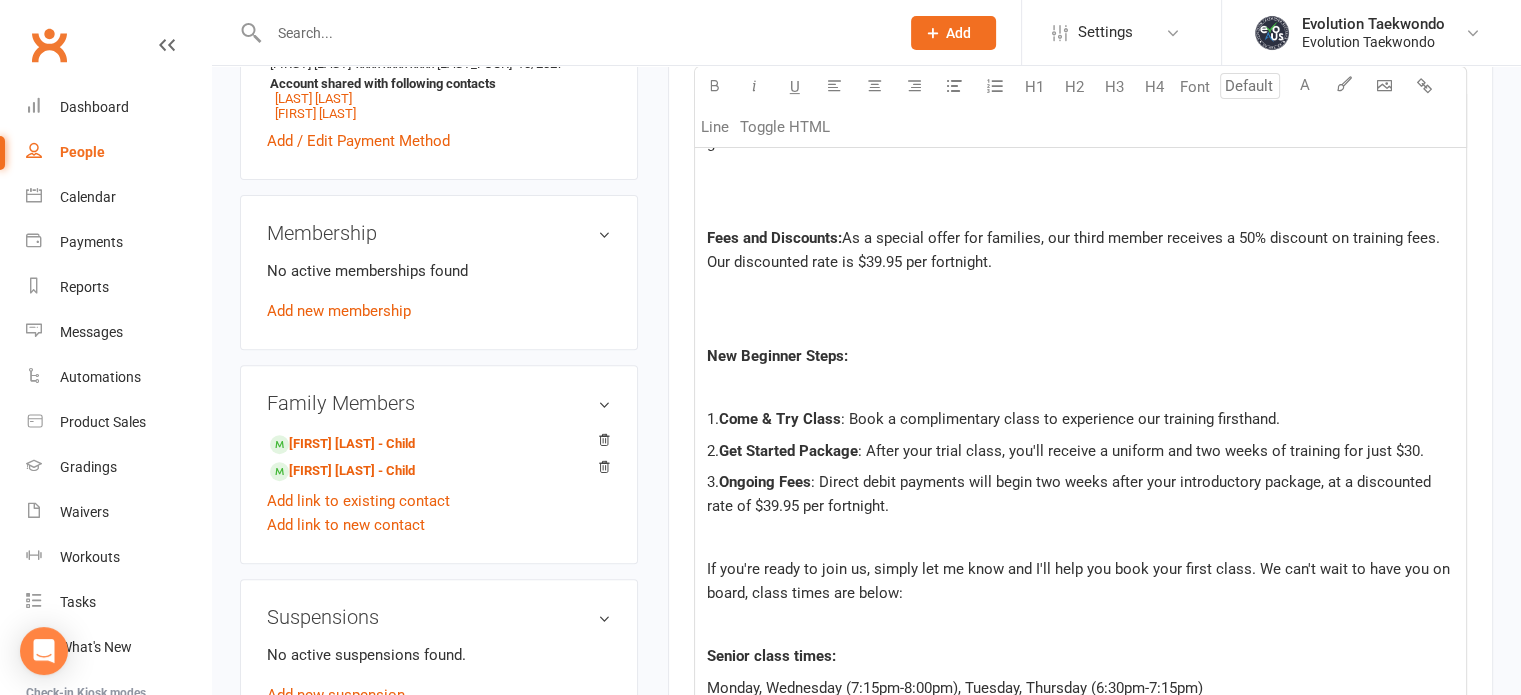 click on "﻿" 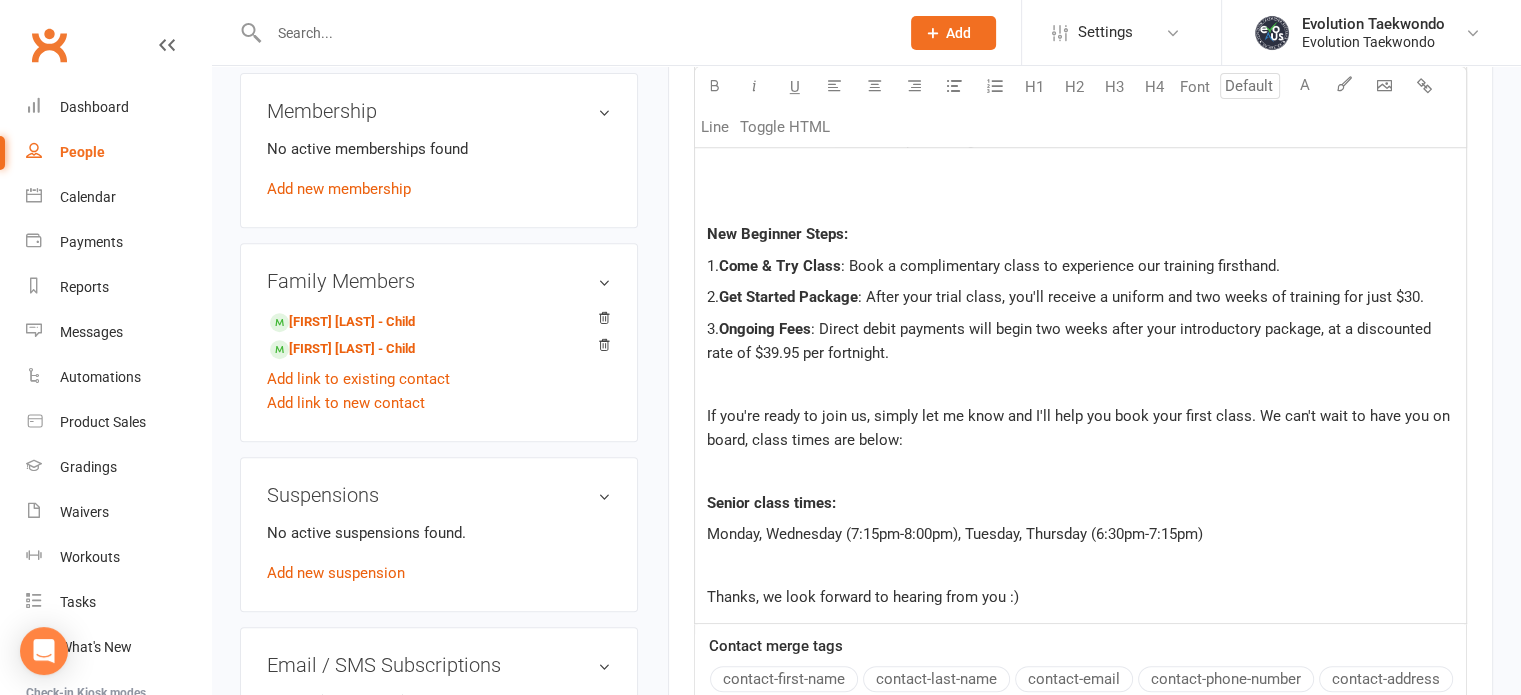 scroll, scrollTop: 836, scrollLeft: 0, axis: vertical 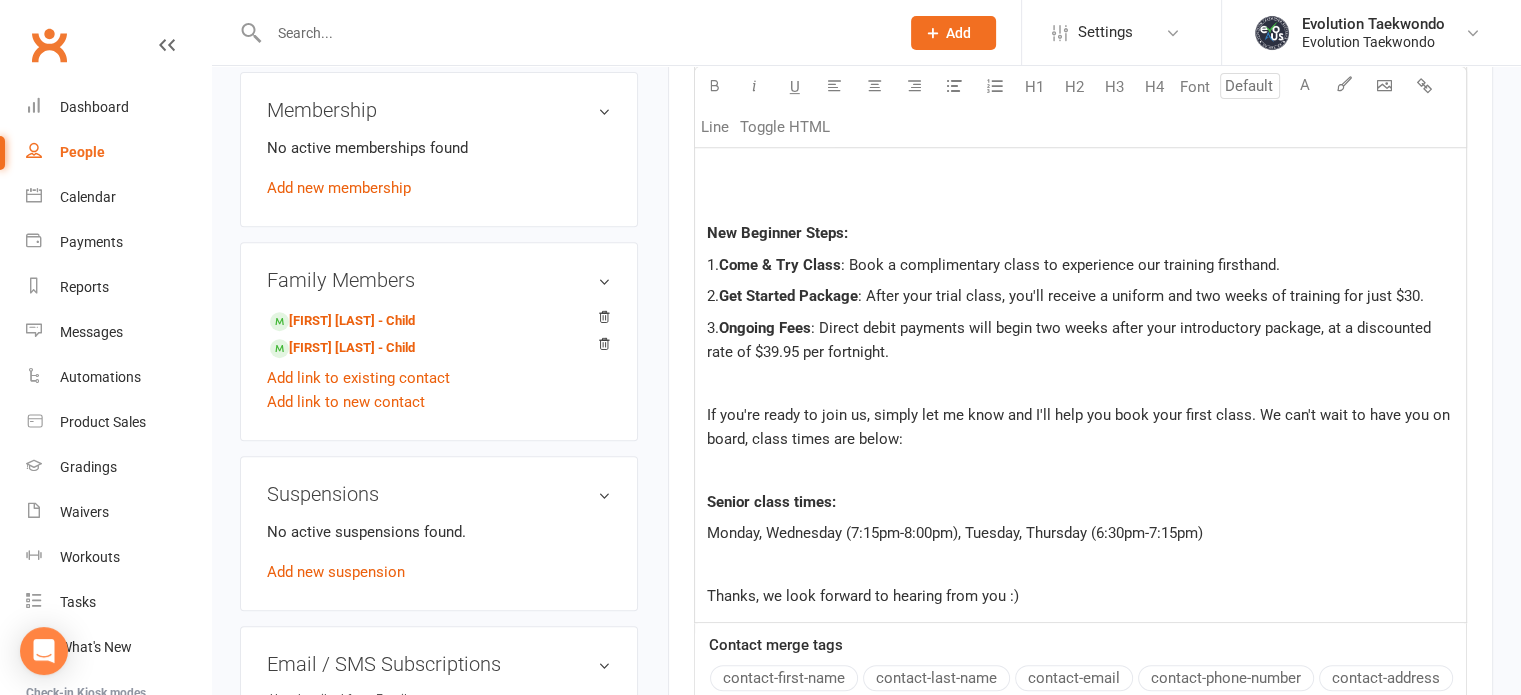 click on ": Book a complimentary class to experience our training firsthand." 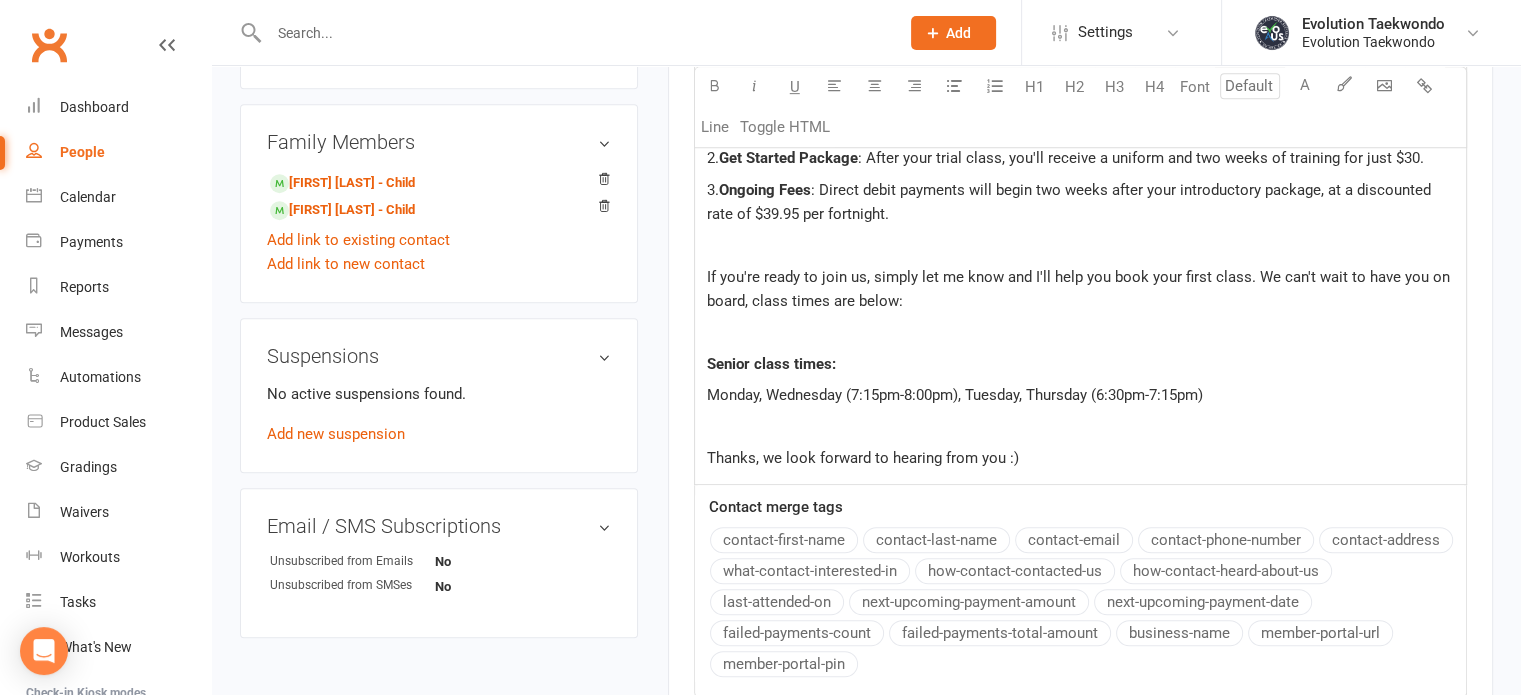 scroll, scrollTop: 978, scrollLeft: 0, axis: vertical 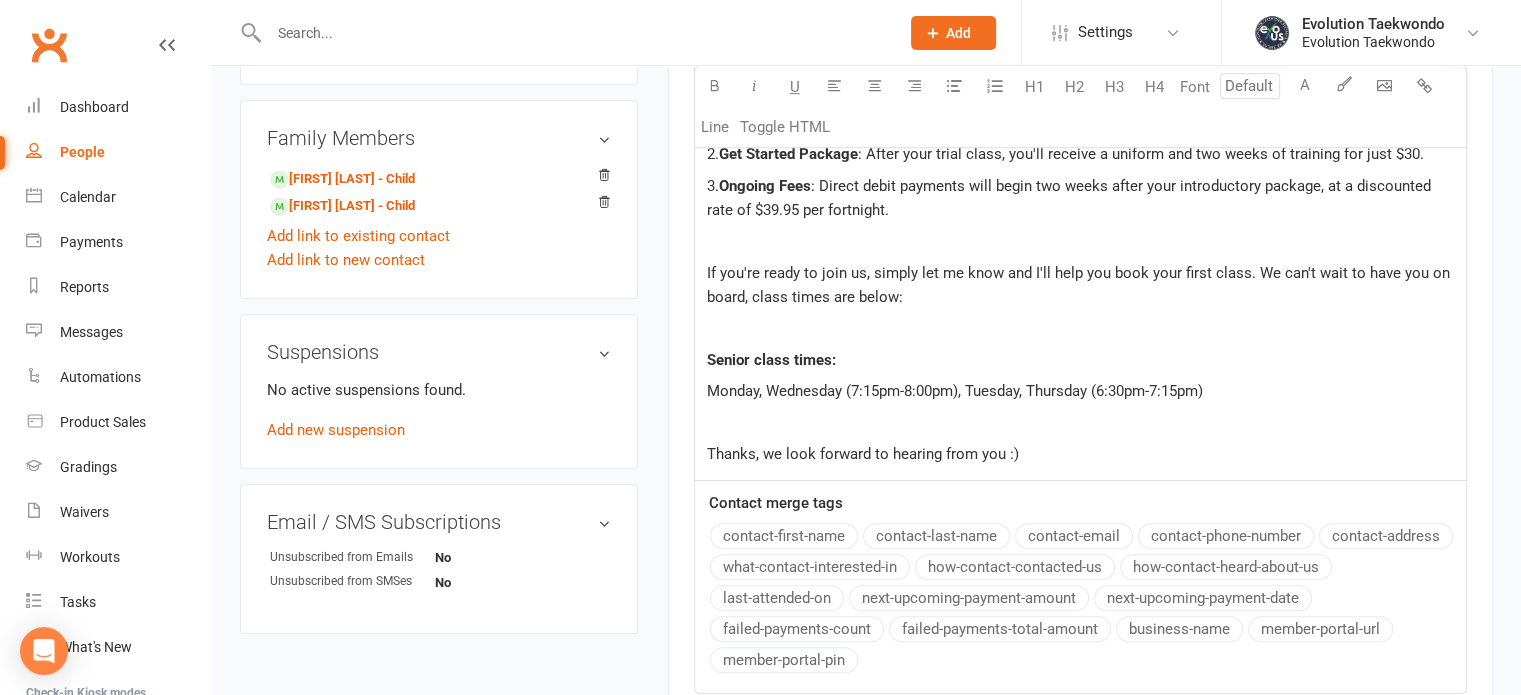 click on "Thanks, we look forward to hearing from you :)" 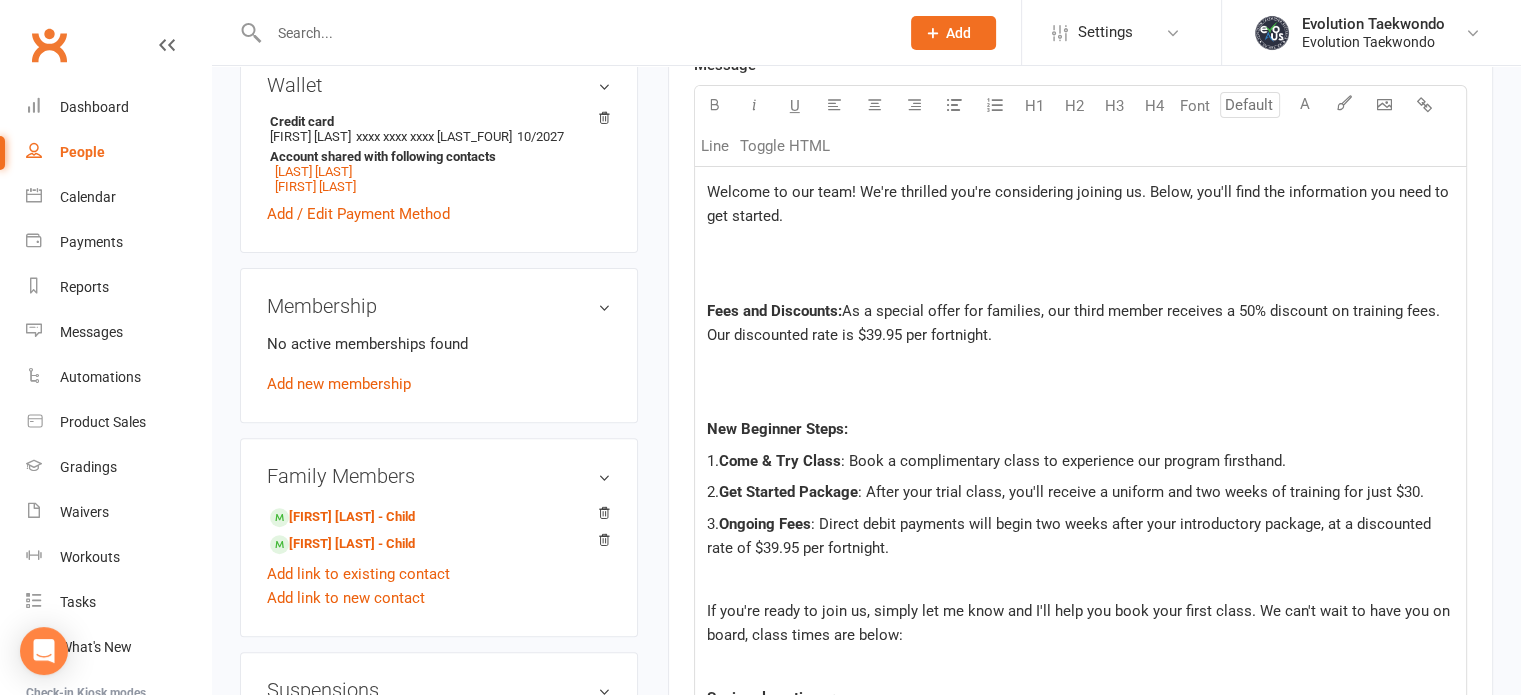 scroll, scrollTop: 641, scrollLeft: 0, axis: vertical 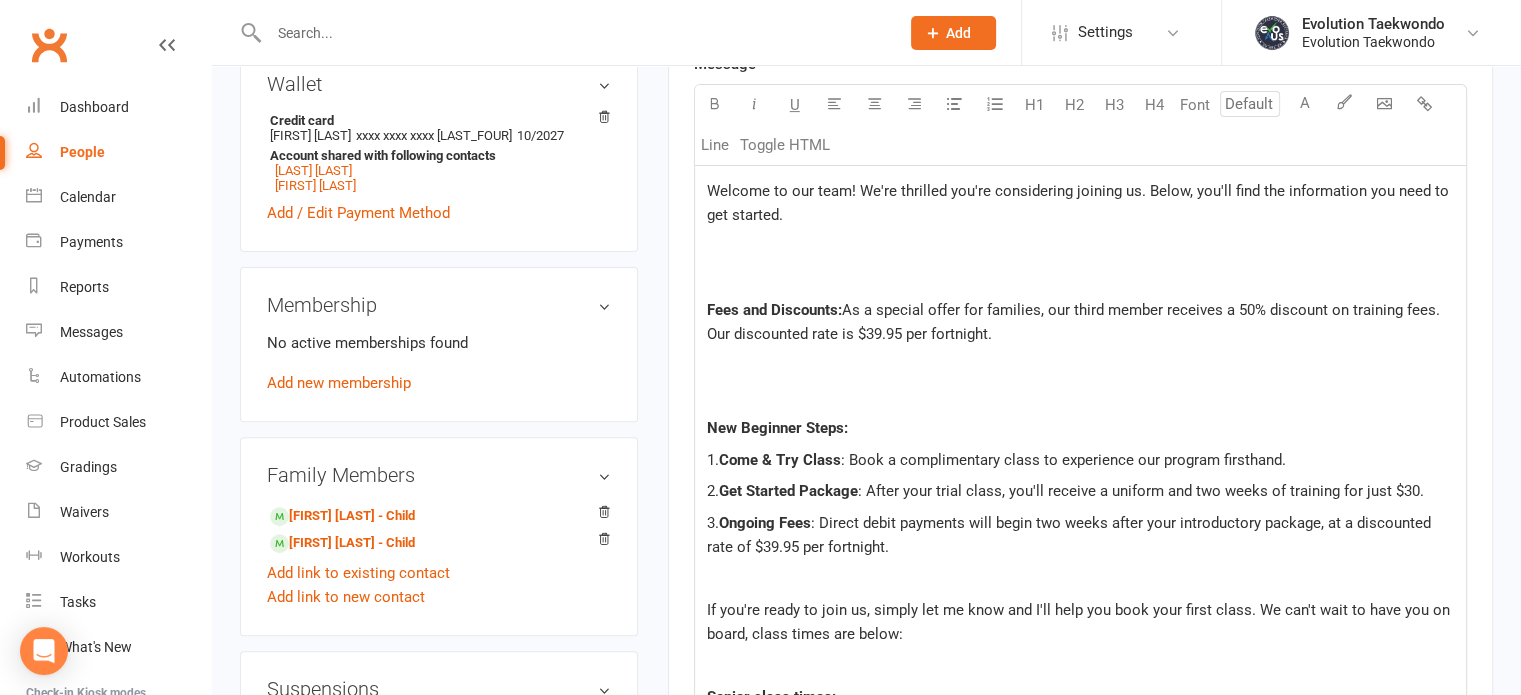 click on "﻿" 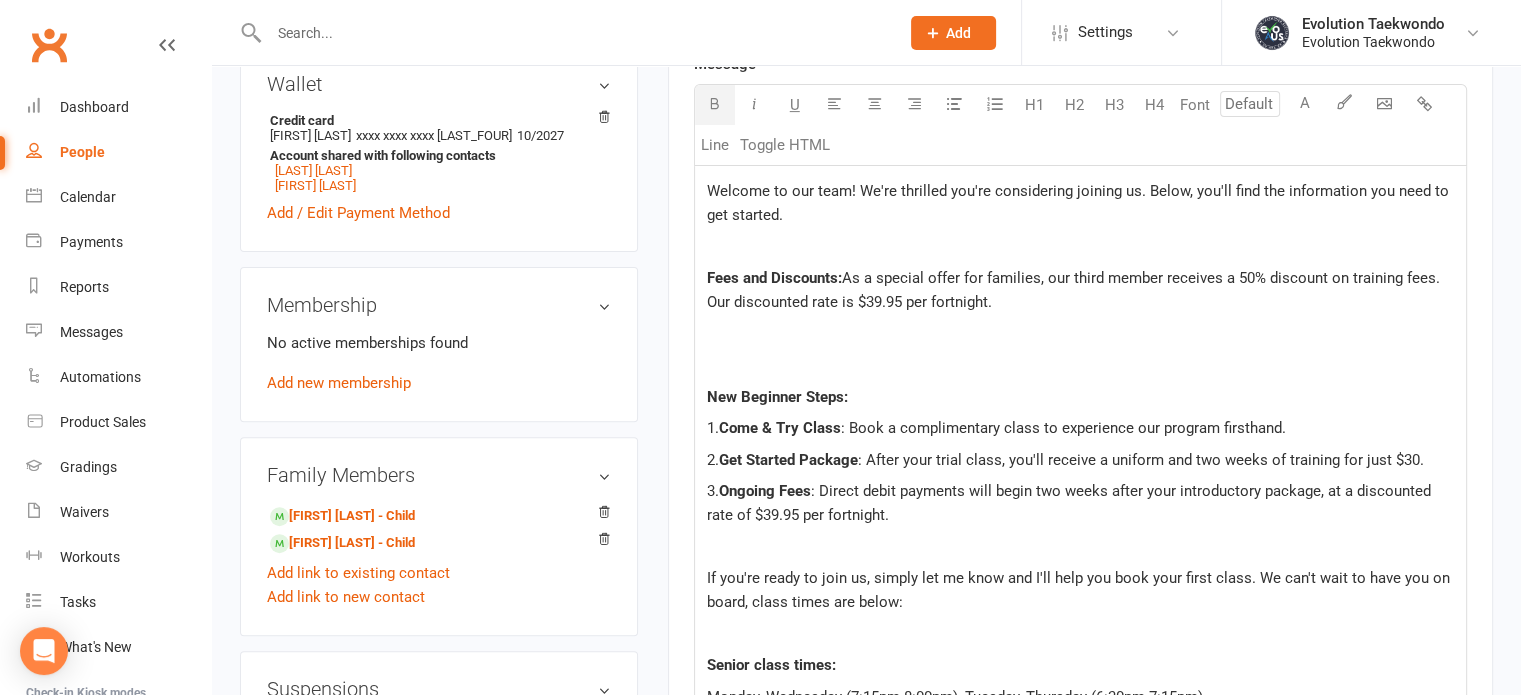 click on "﻿" 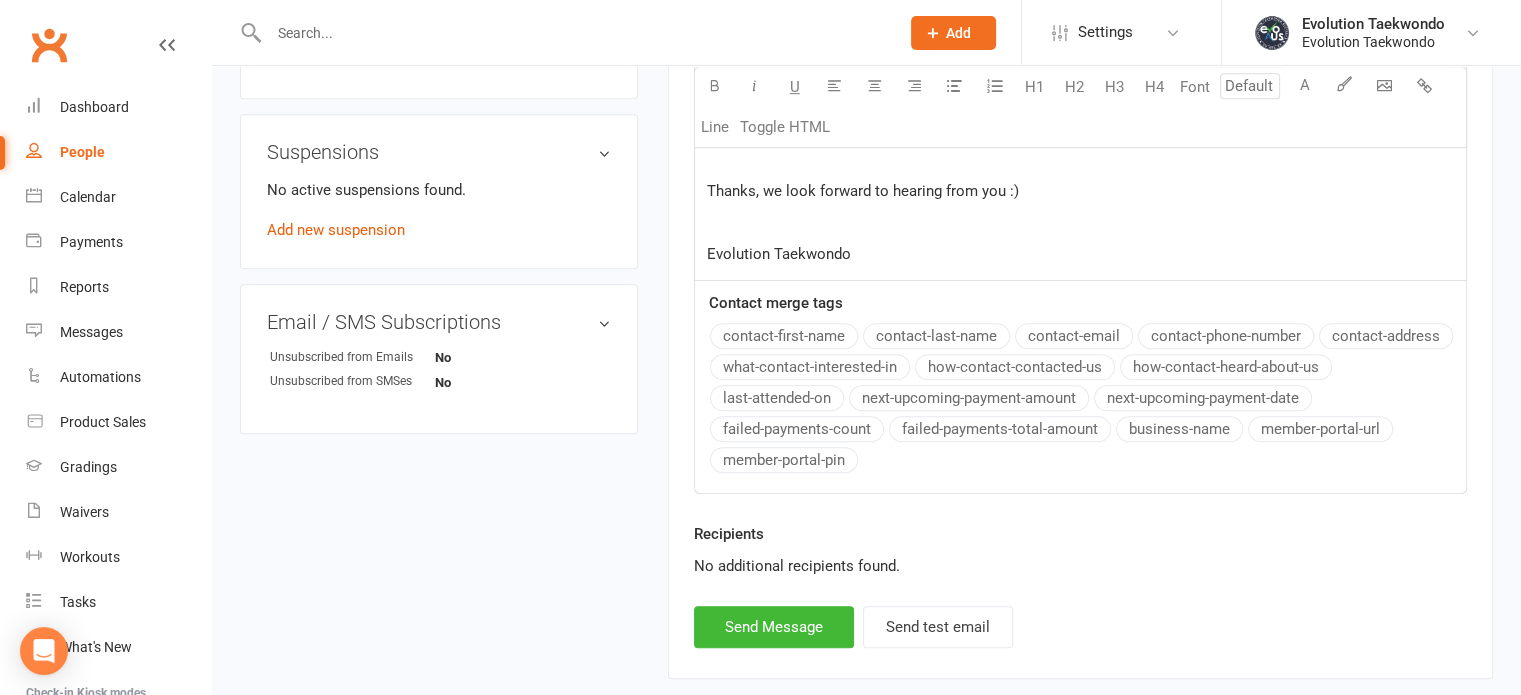 scroll, scrollTop: 1284, scrollLeft: 0, axis: vertical 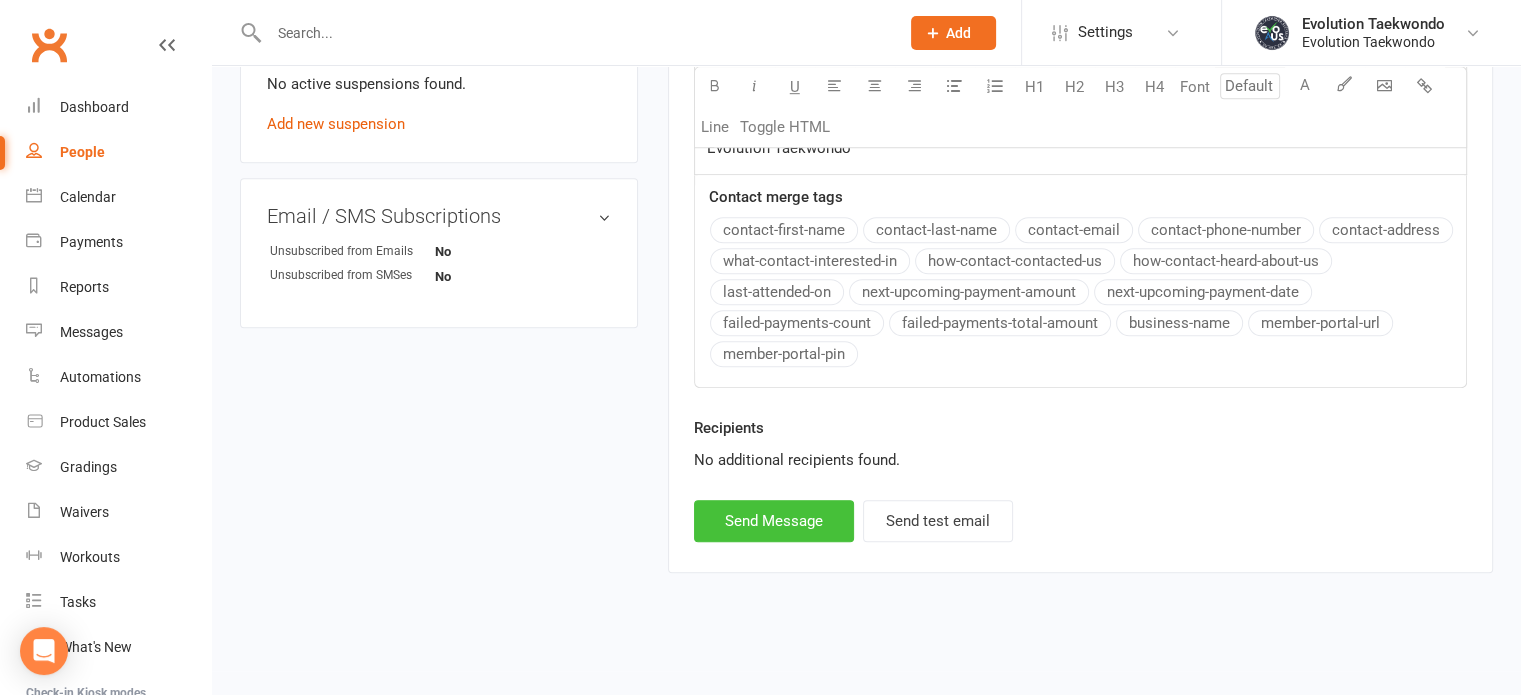 click on "Send Message" at bounding box center [774, 521] 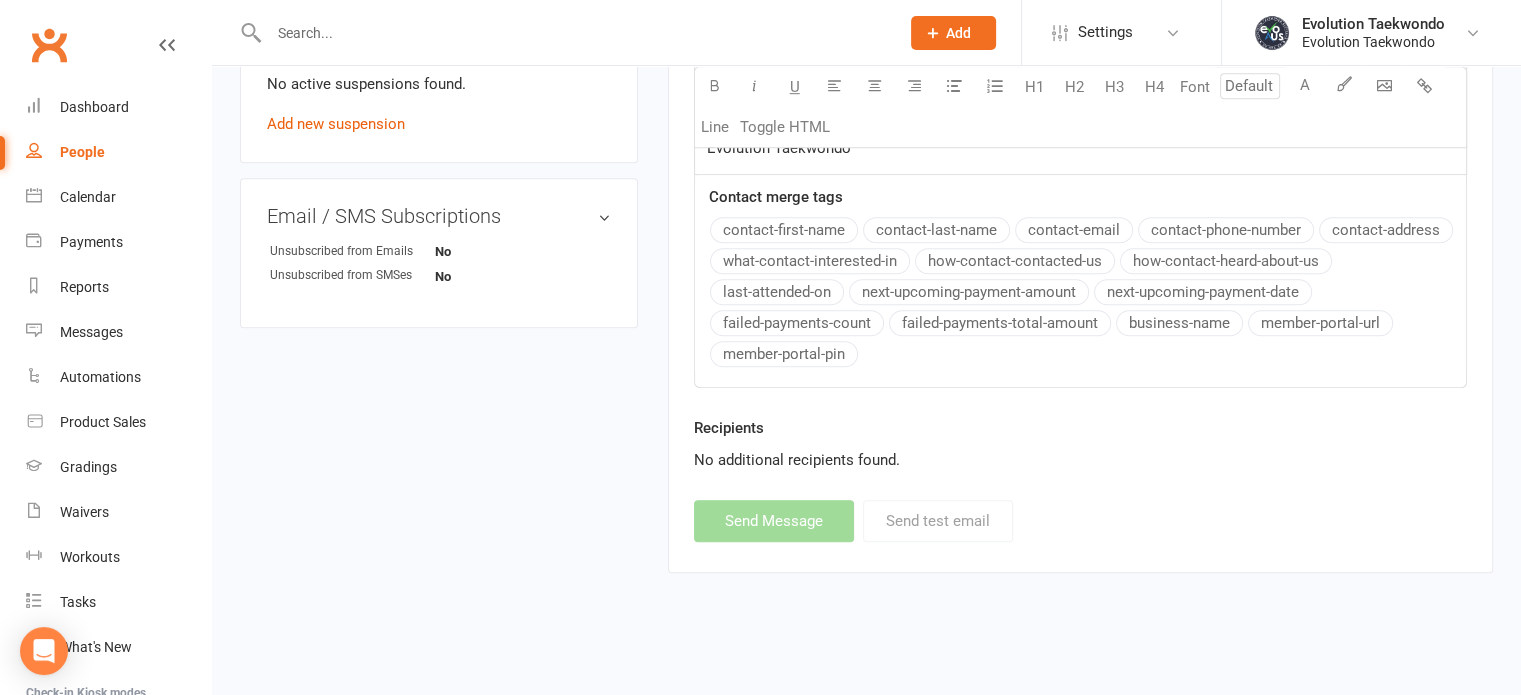select 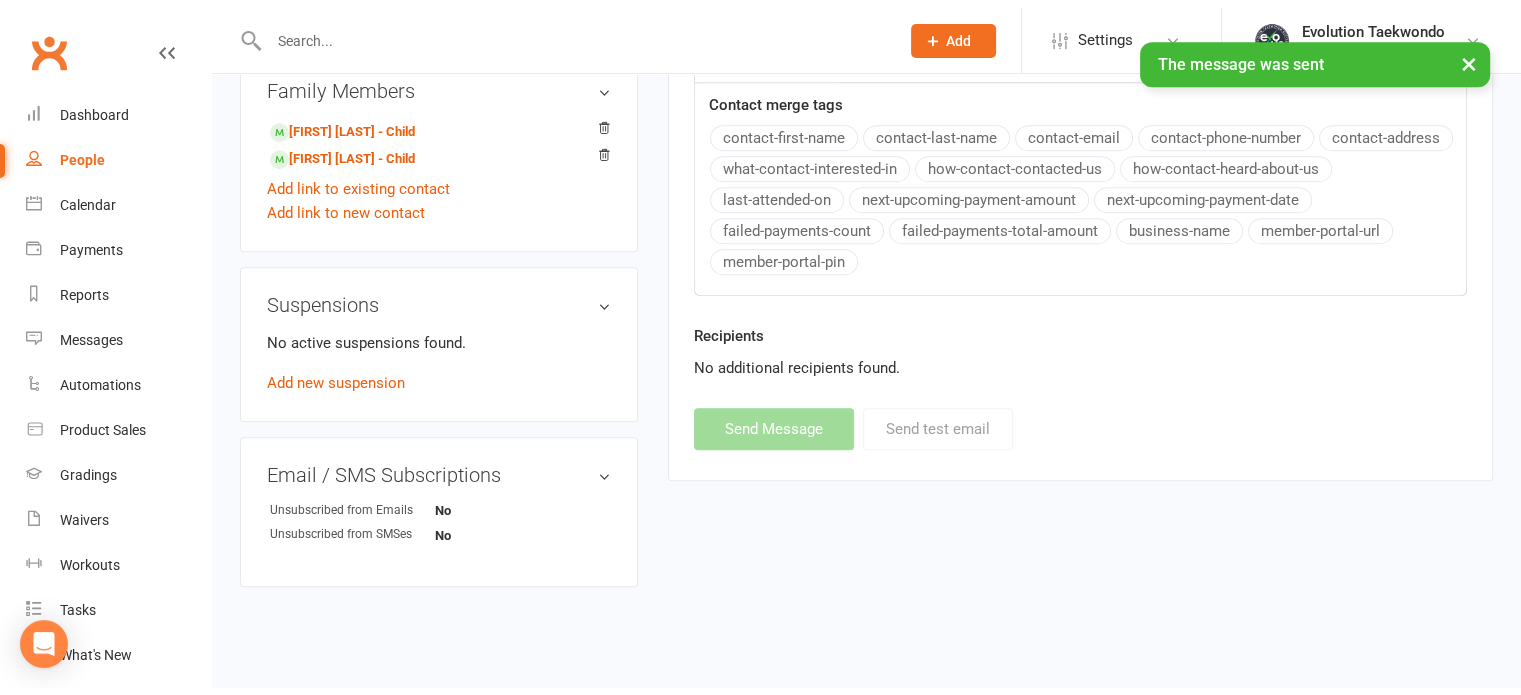 scroll, scrollTop: 1018, scrollLeft: 0, axis: vertical 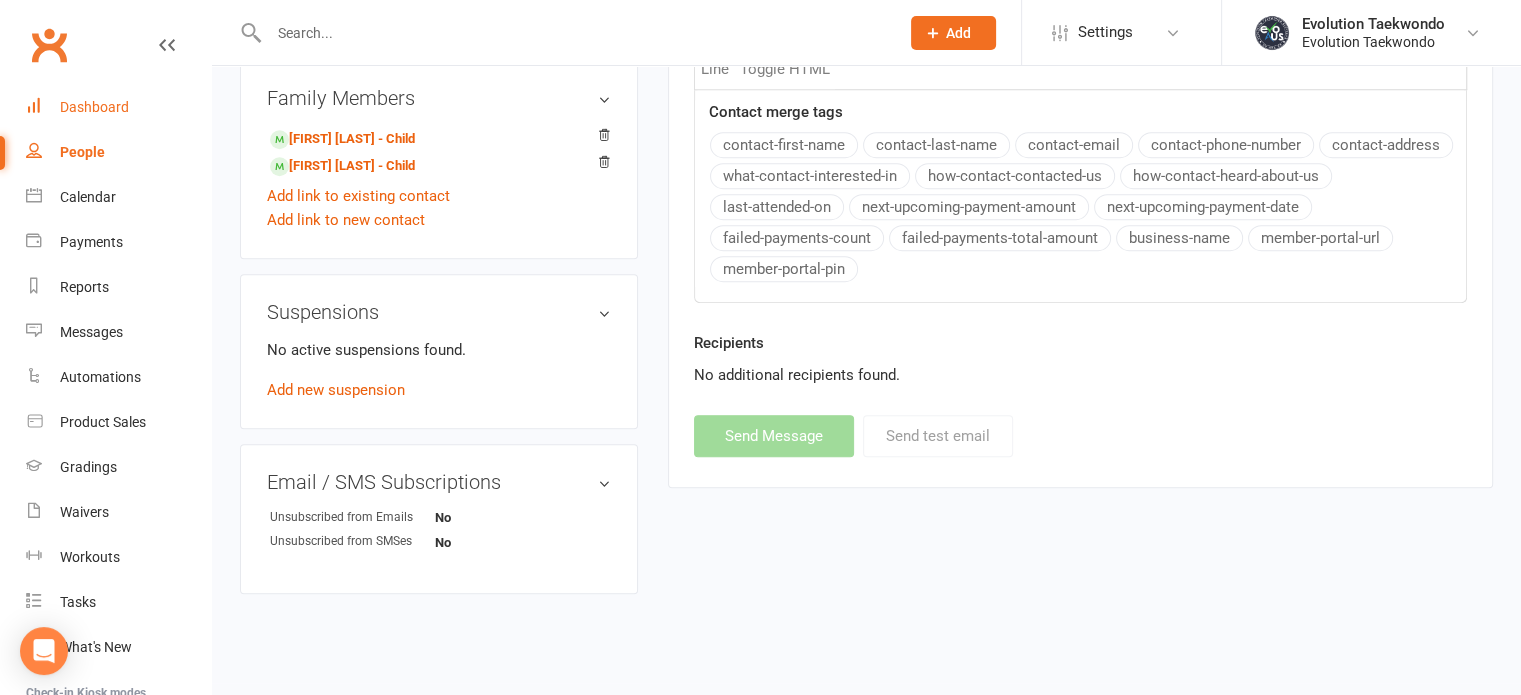 click on "Dashboard" at bounding box center [94, 107] 